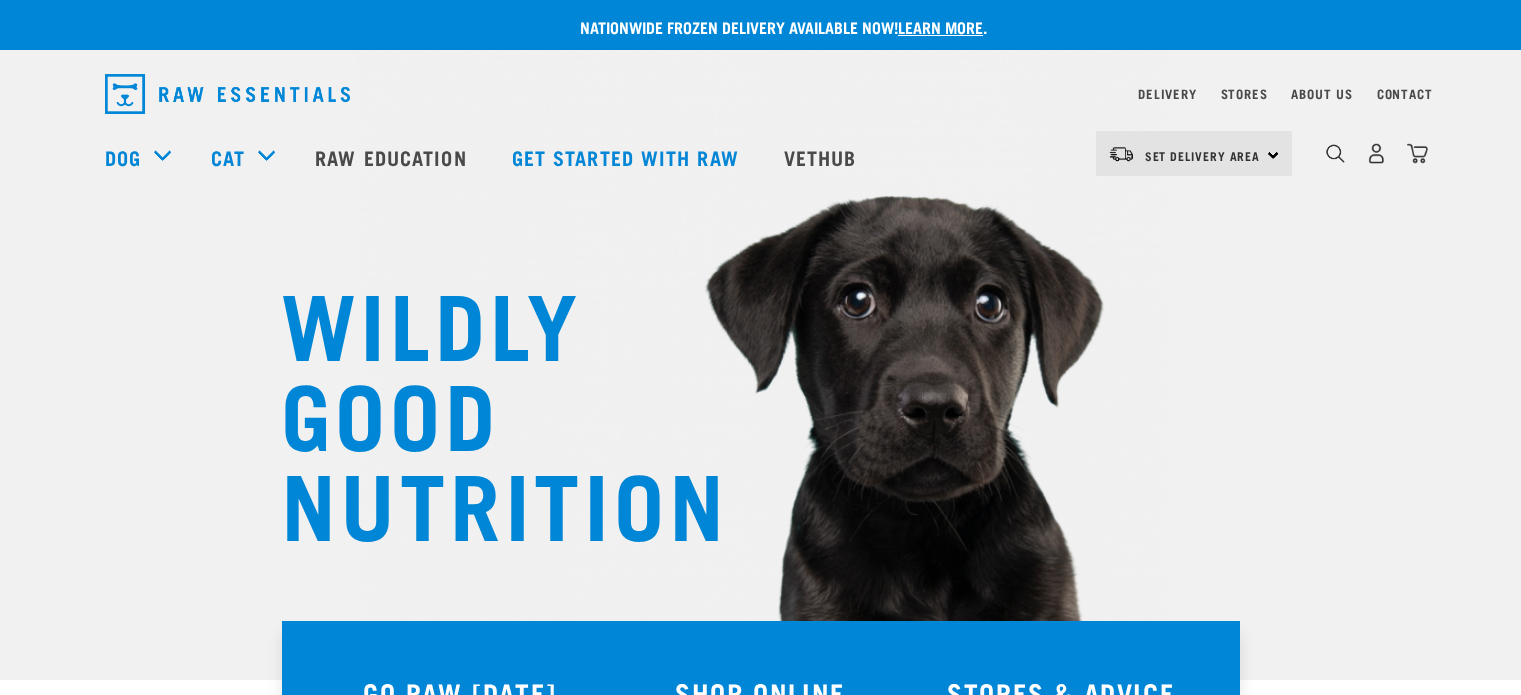 scroll, scrollTop: 0, scrollLeft: 0, axis: both 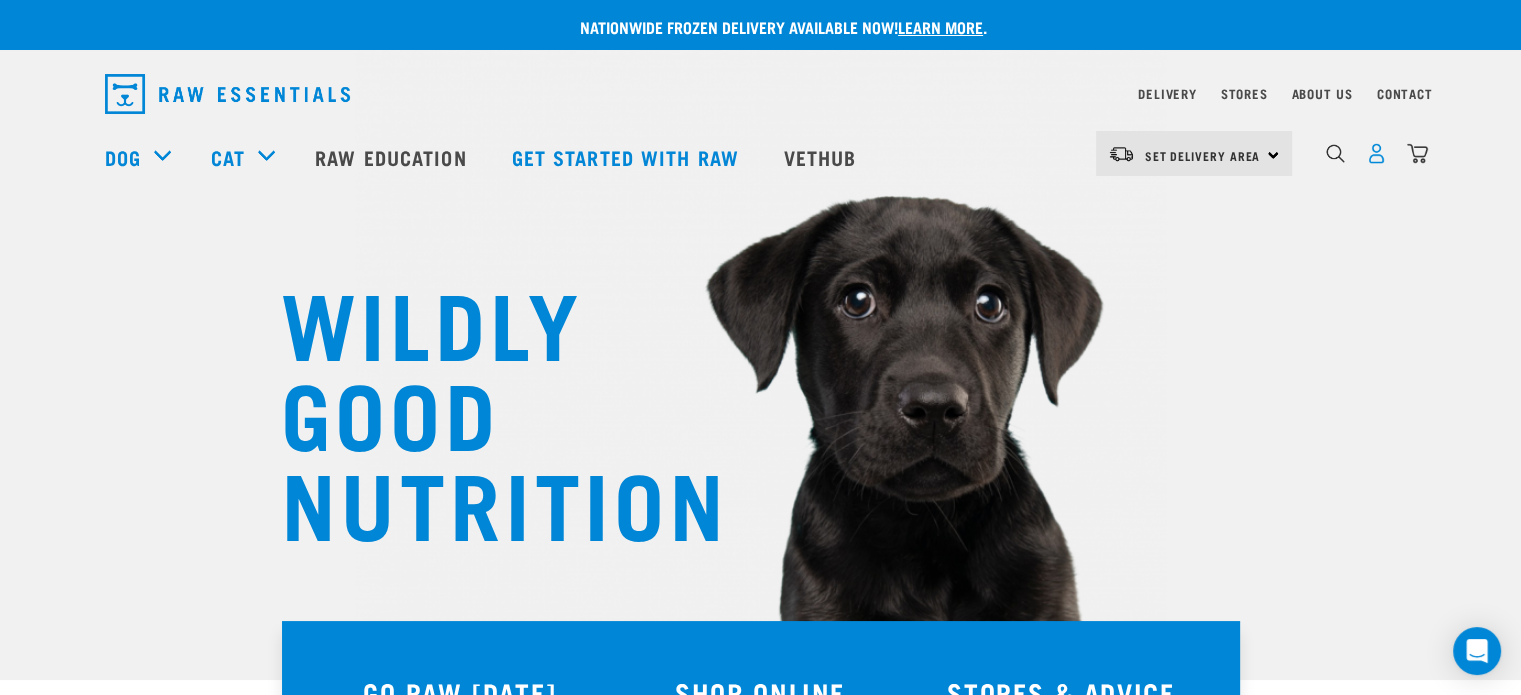 click at bounding box center [1376, 153] 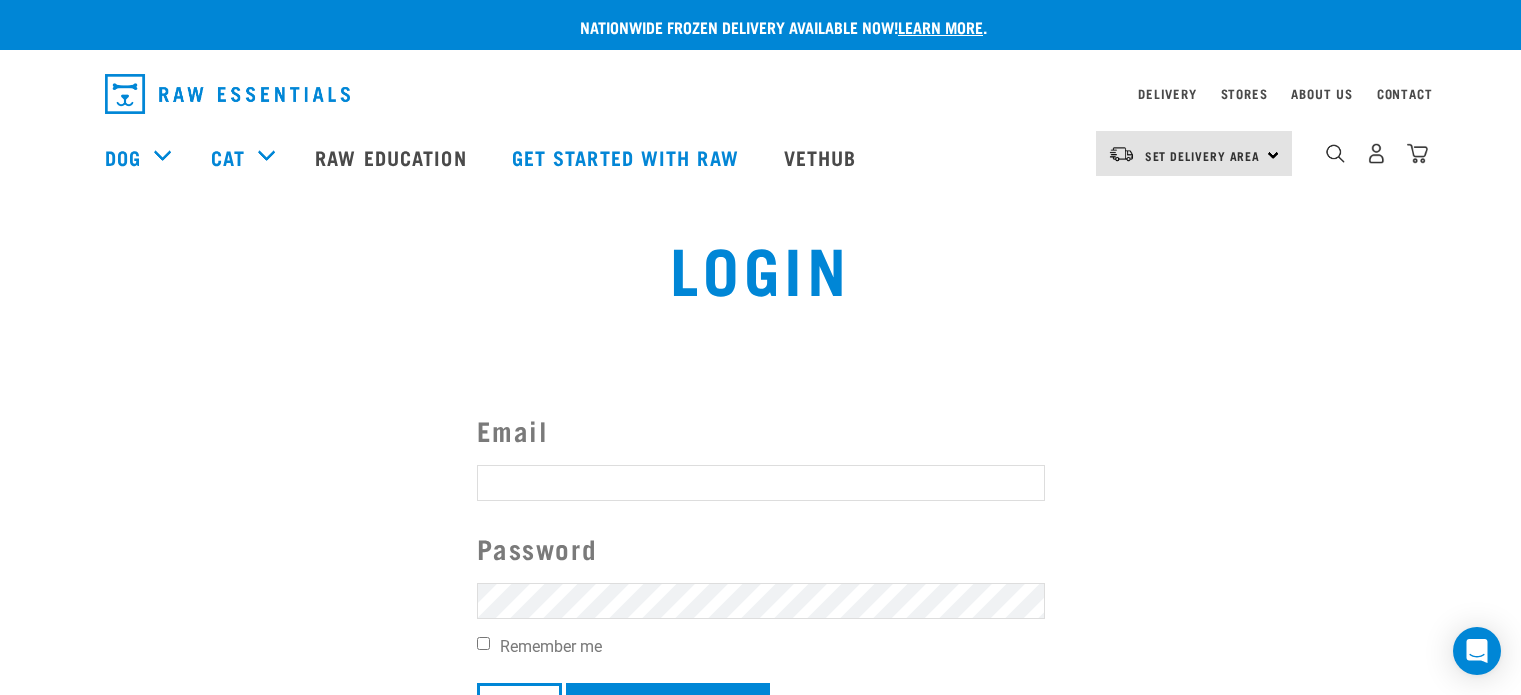 scroll, scrollTop: 0, scrollLeft: 0, axis: both 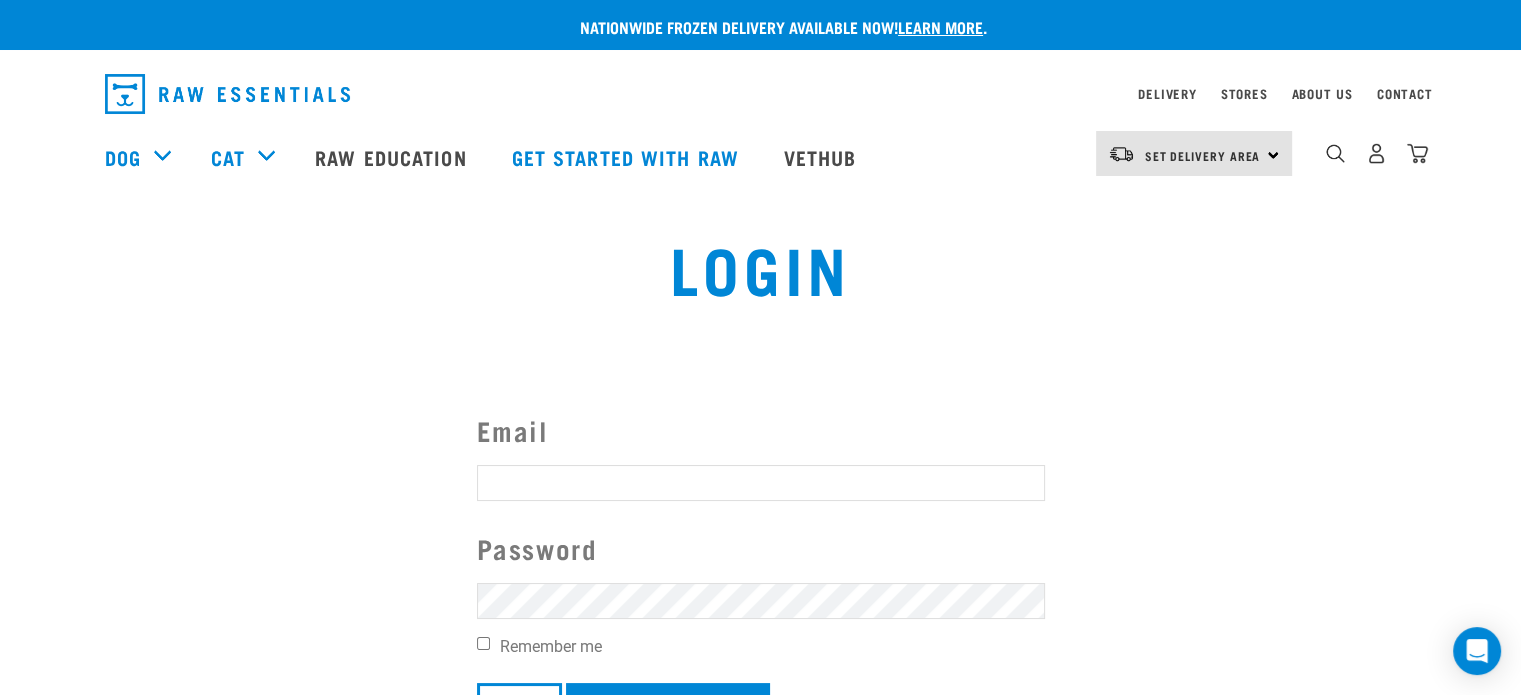 click on "Email" at bounding box center [761, 483] 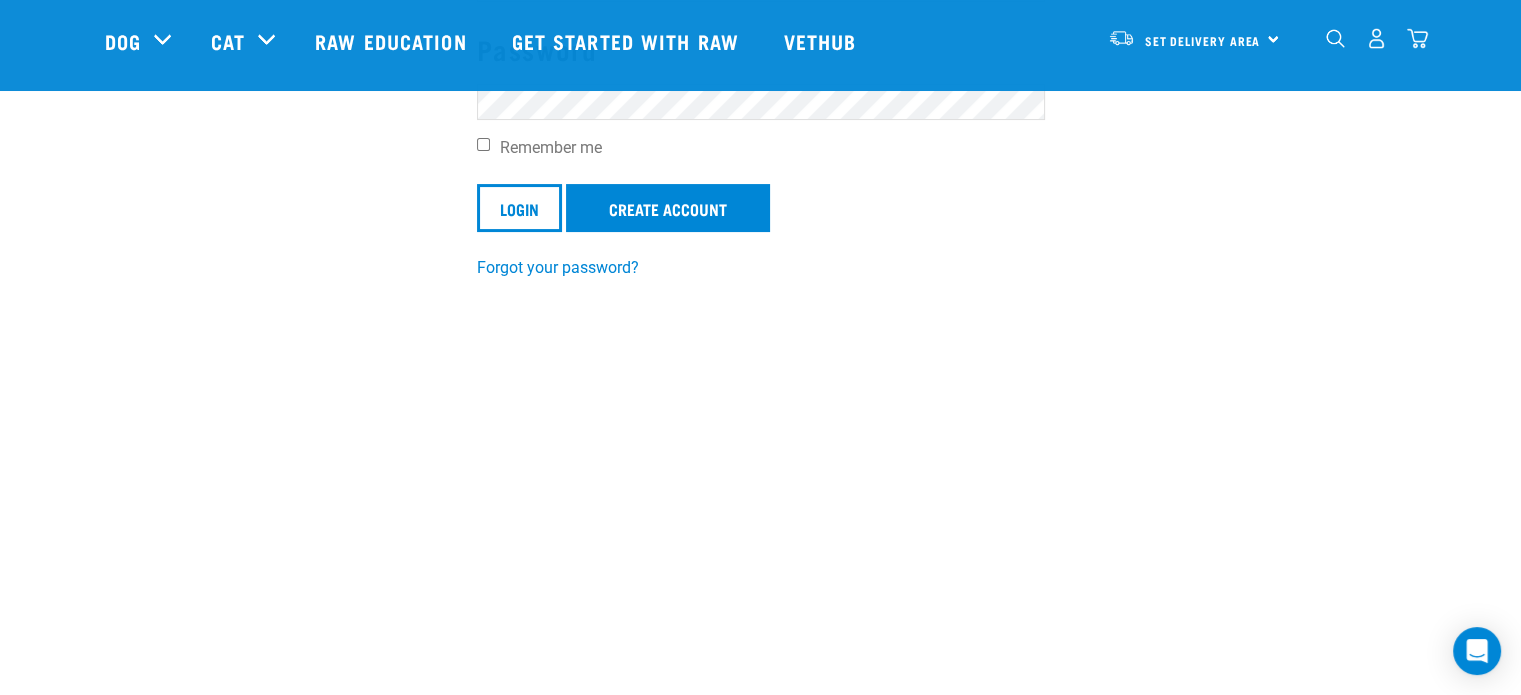 scroll, scrollTop: 370, scrollLeft: 0, axis: vertical 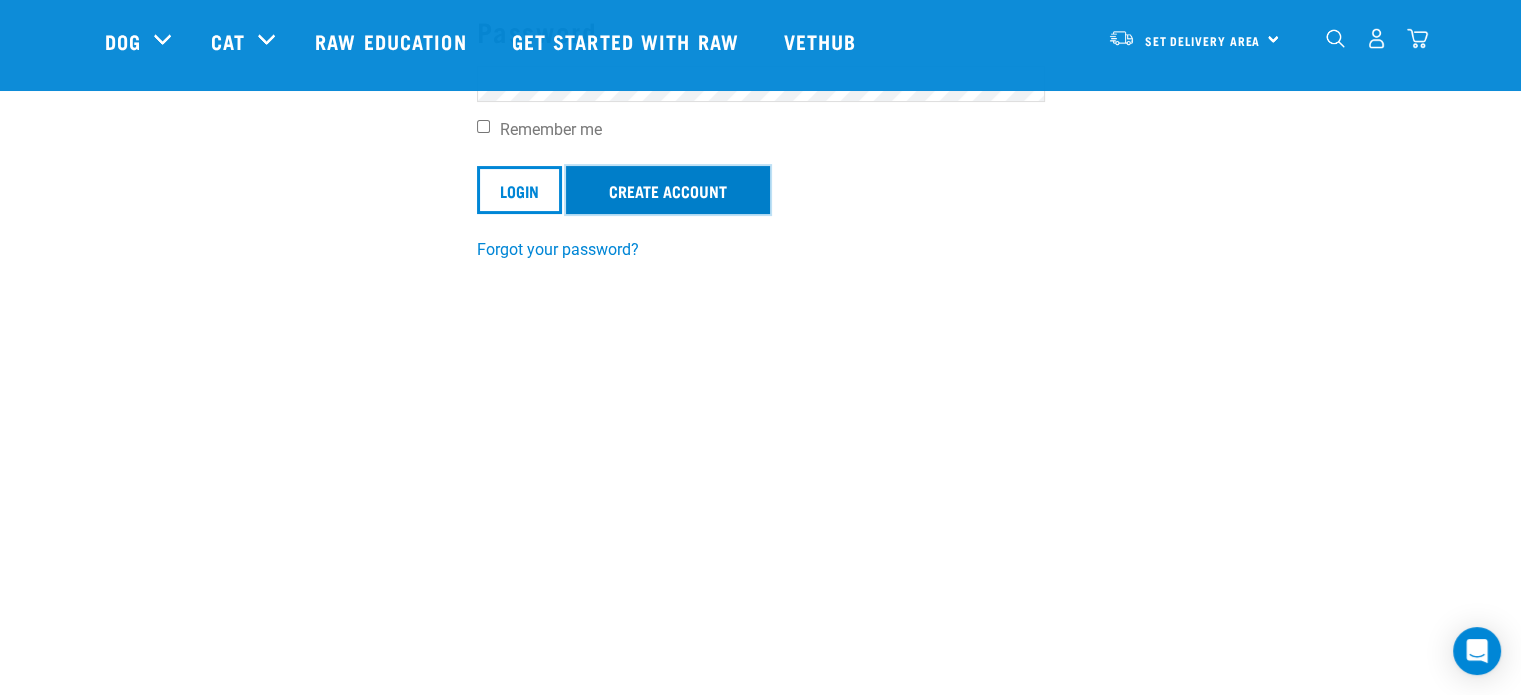 click on "Create Account" at bounding box center (668, 190) 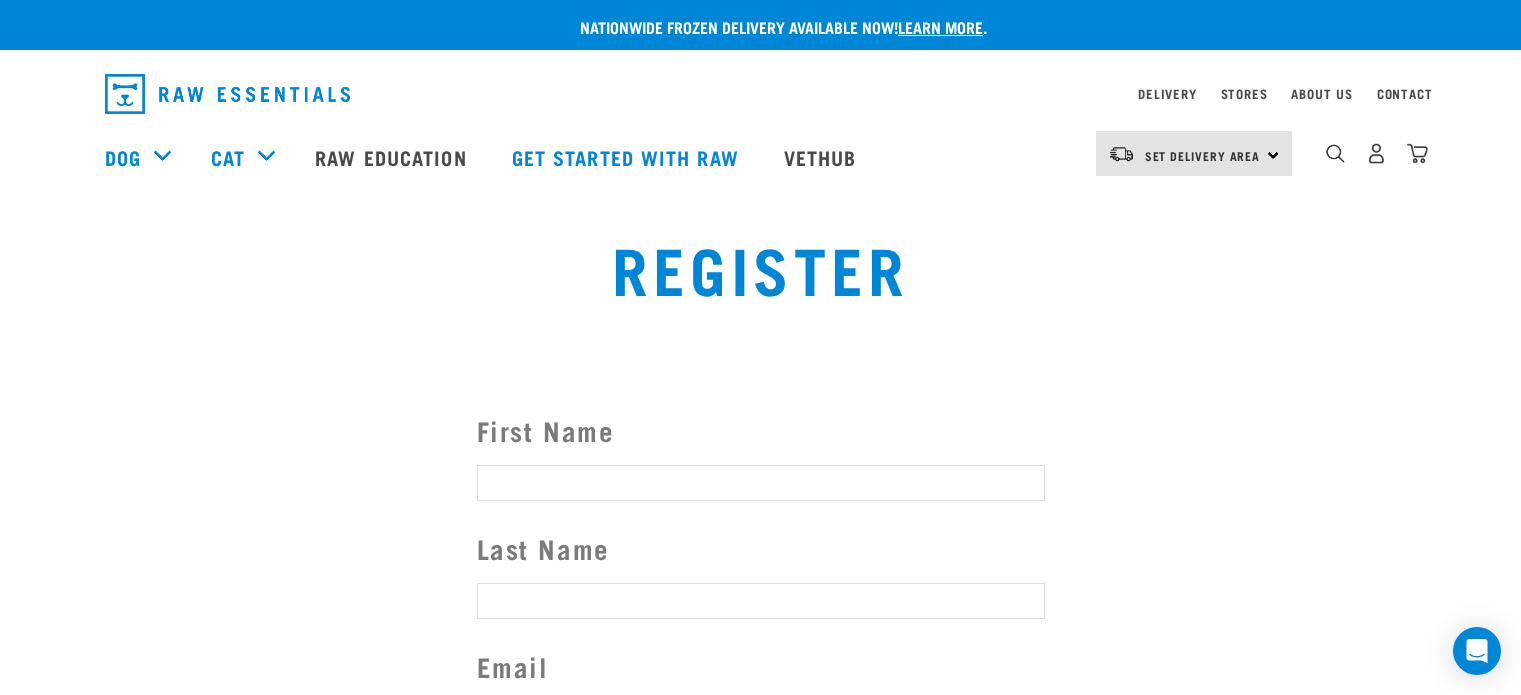 scroll, scrollTop: 0, scrollLeft: 0, axis: both 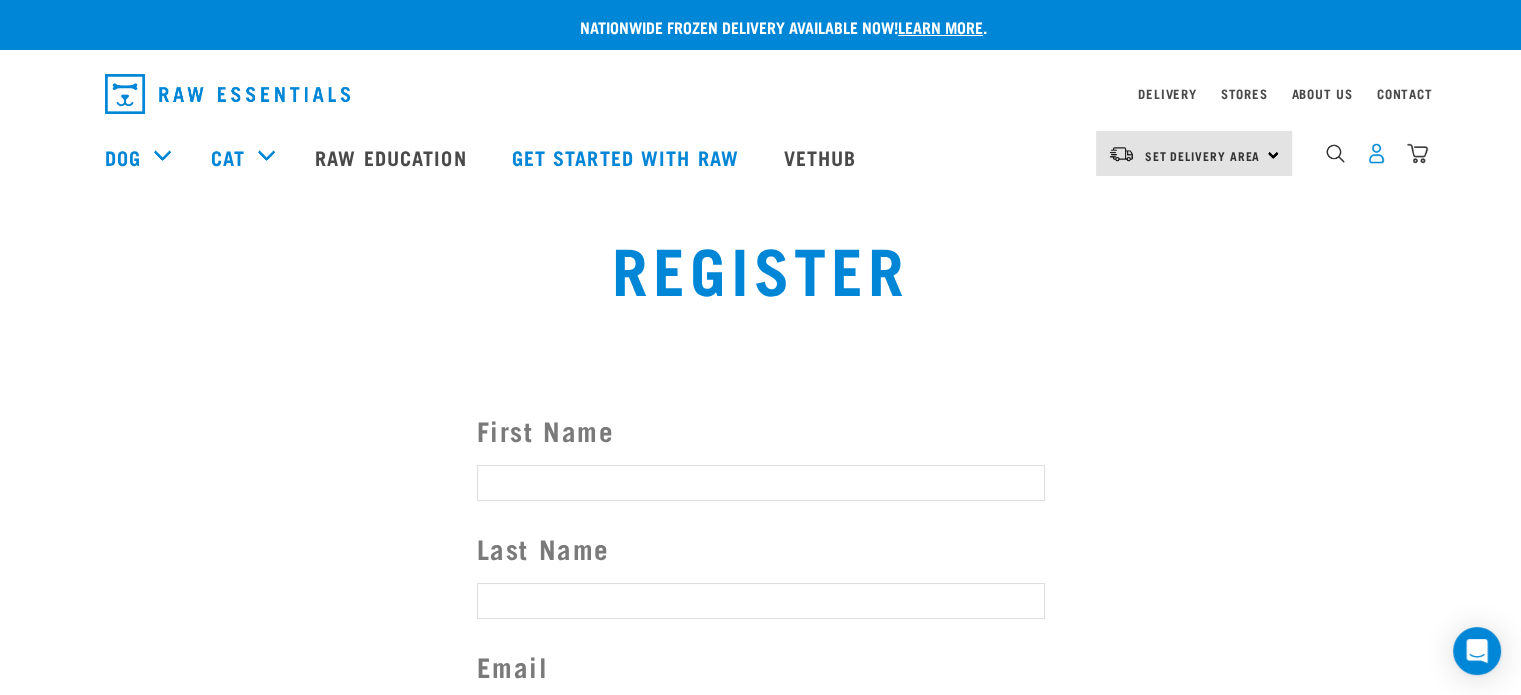 click at bounding box center (1376, 153) 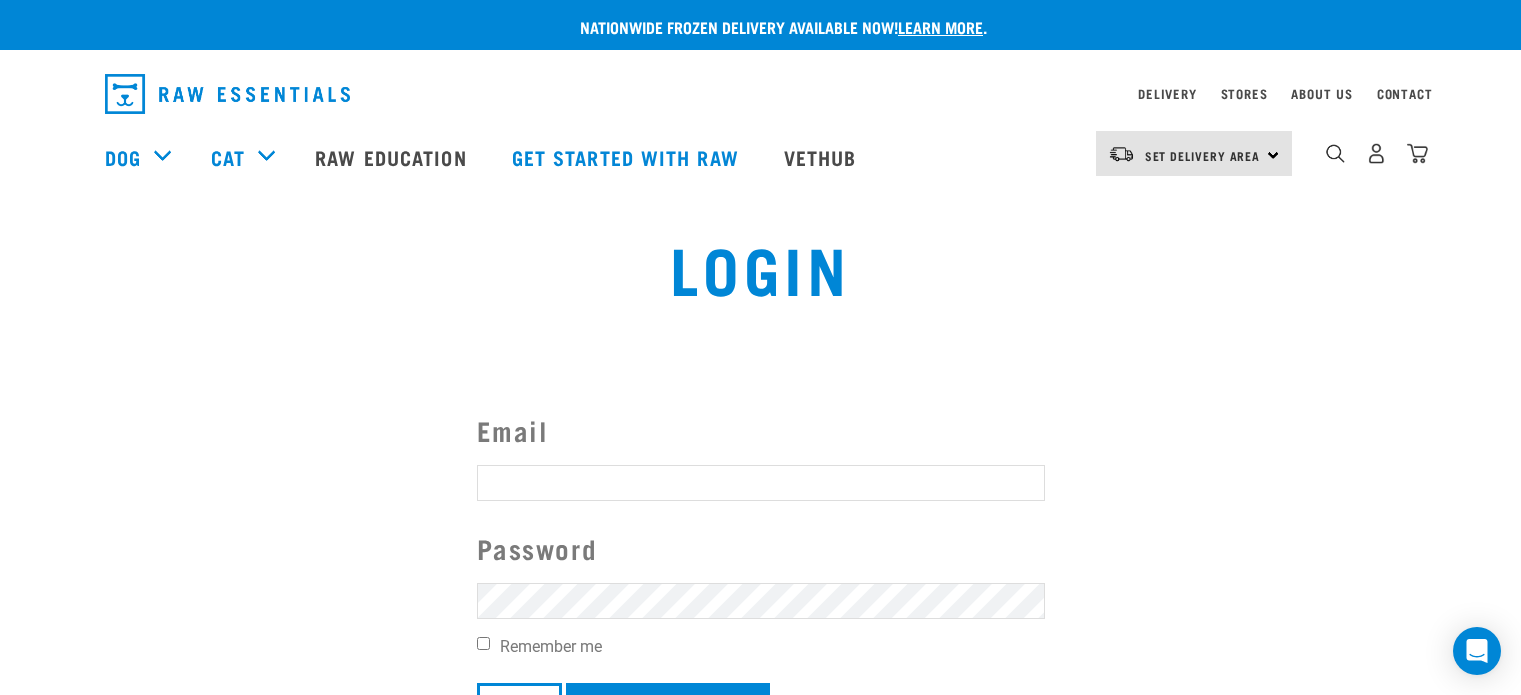 scroll, scrollTop: 0, scrollLeft: 0, axis: both 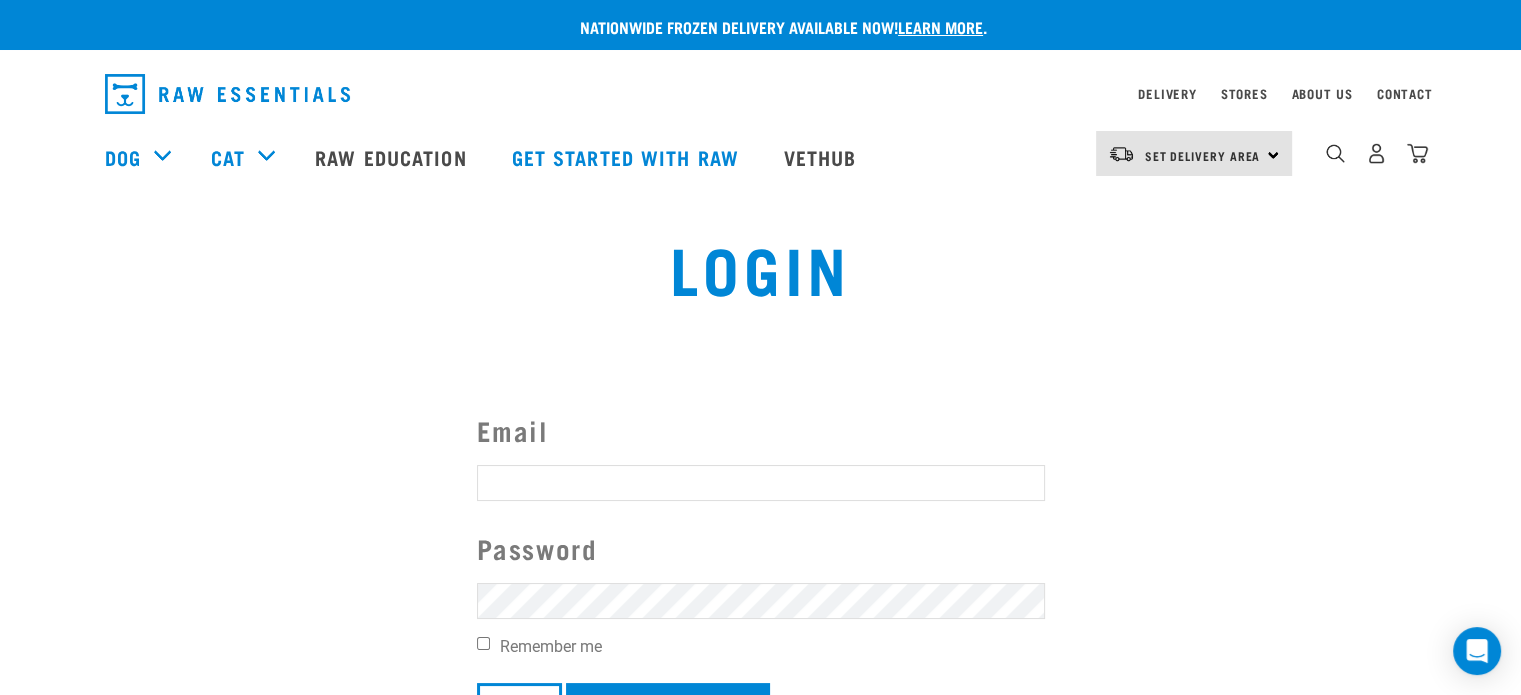 click on "Email" at bounding box center [761, 483] 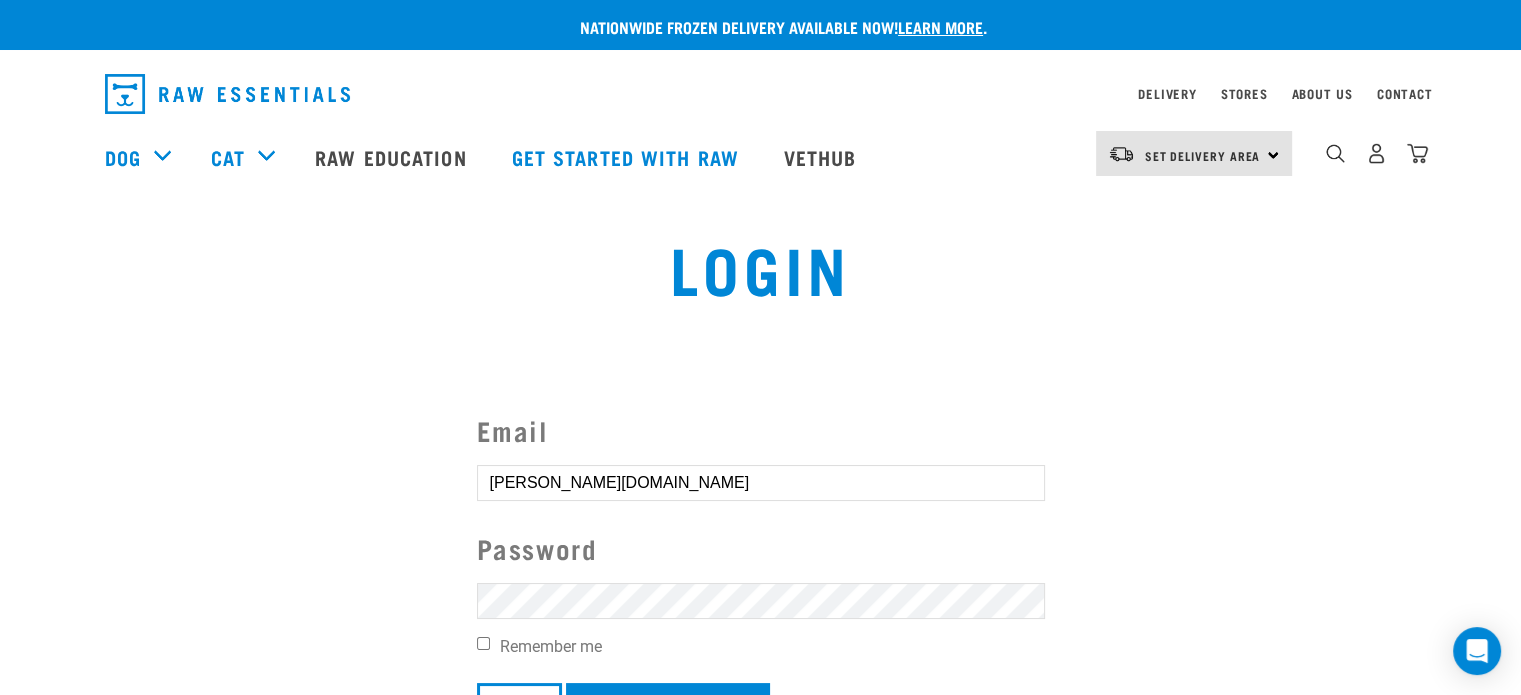 type on "tiffany.cooper@sentinelchambers.co.nz" 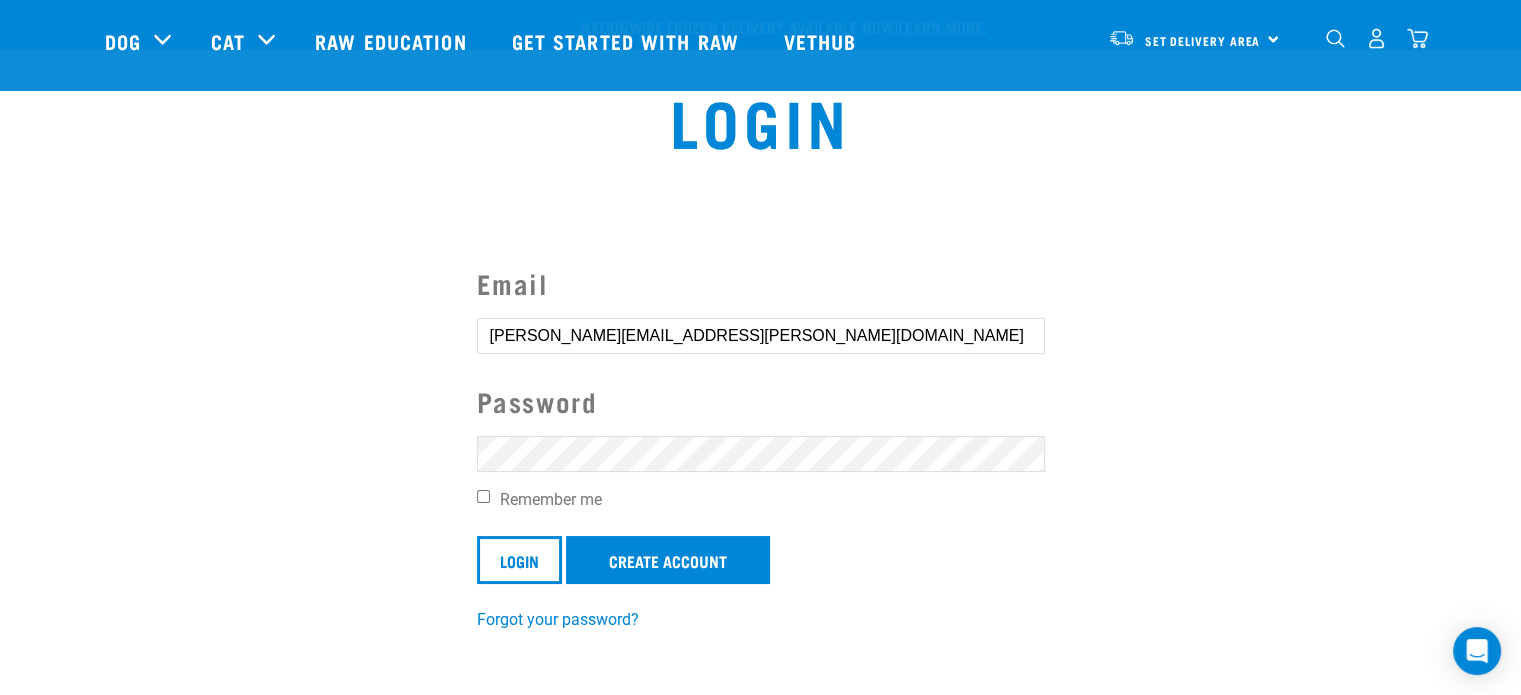 scroll, scrollTop: 334, scrollLeft: 0, axis: vertical 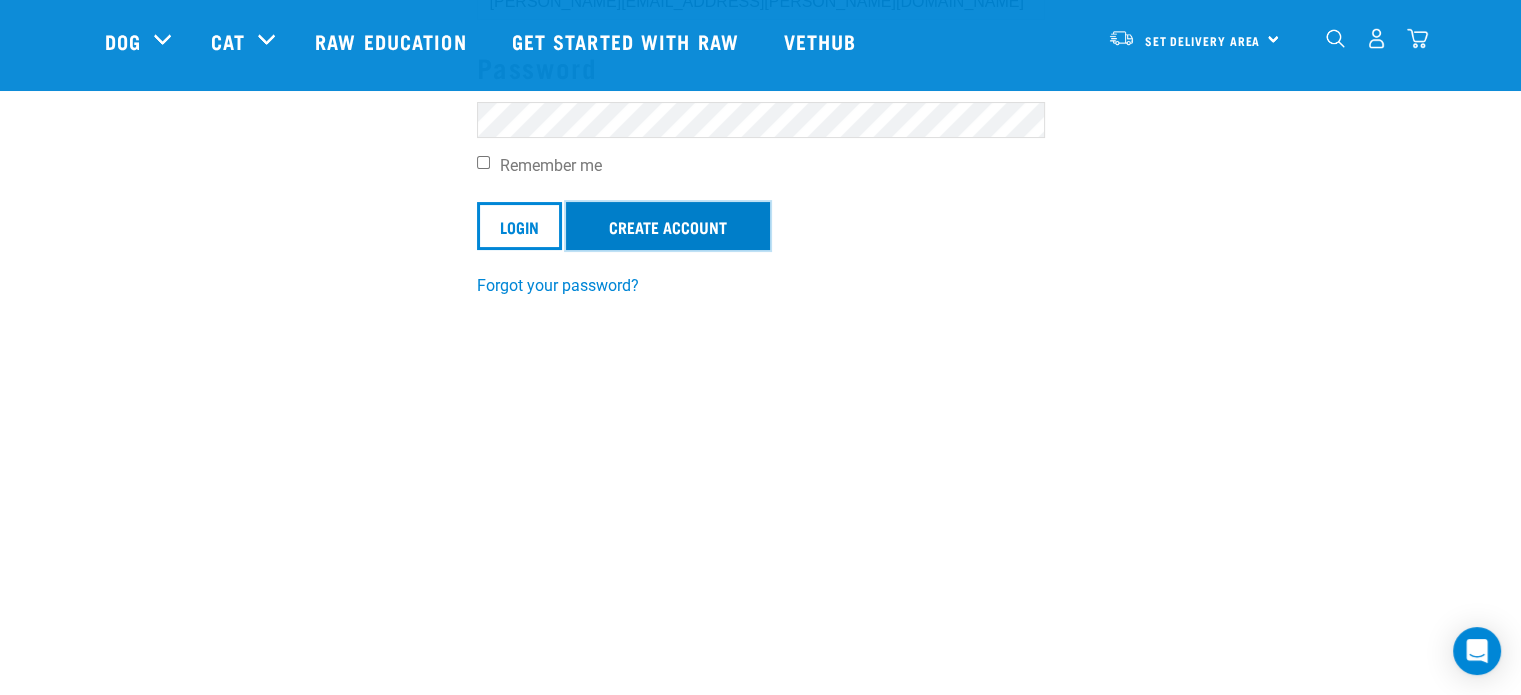 click on "Create Account" at bounding box center (668, 226) 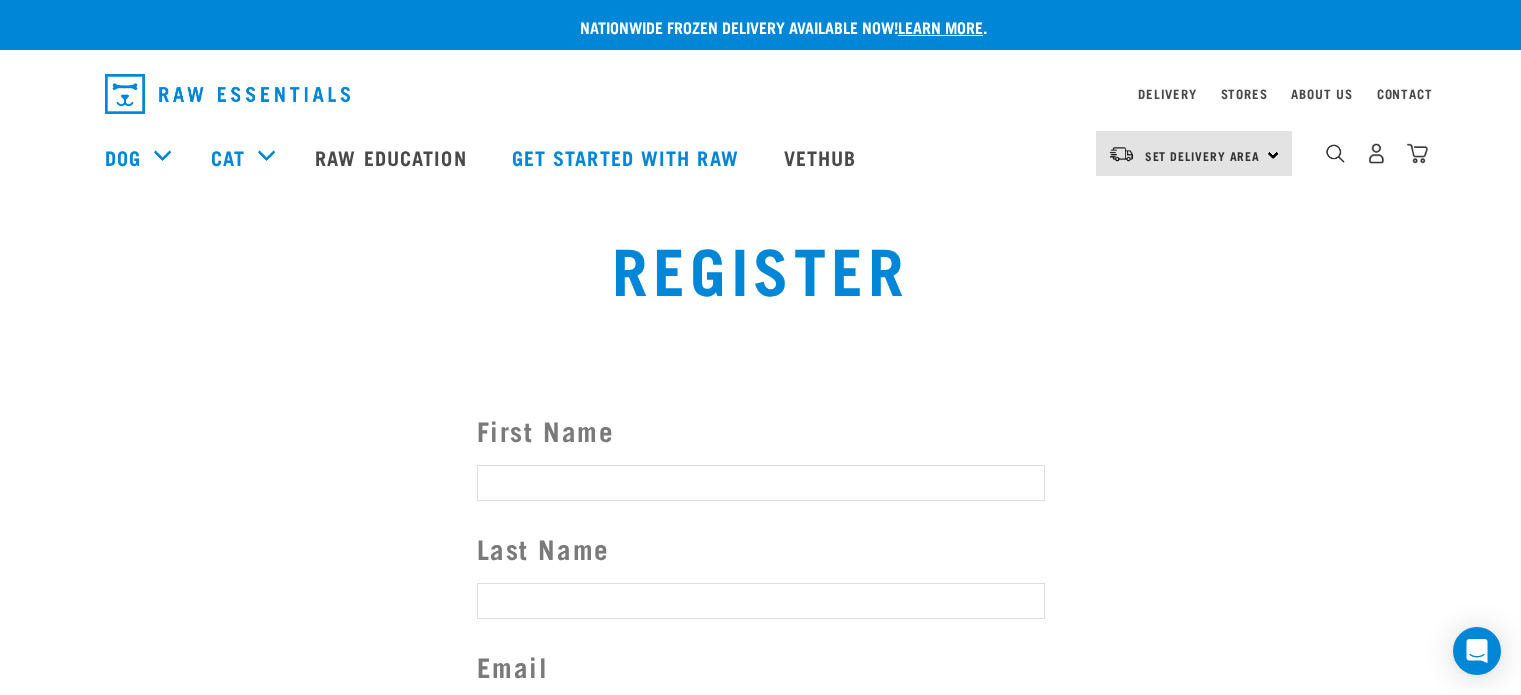 scroll, scrollTop: 0, scrollLeft: 0, axis: both 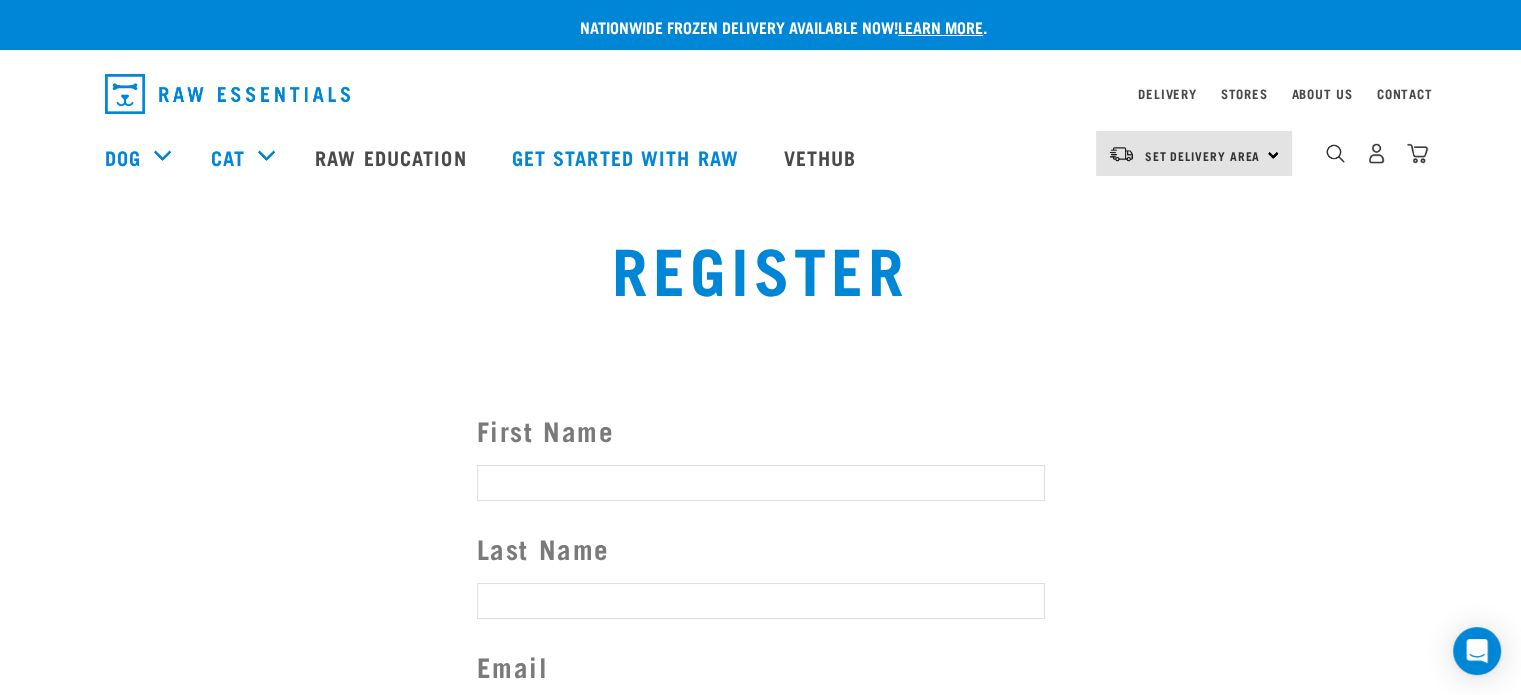 click at bounding box center (227, 94) 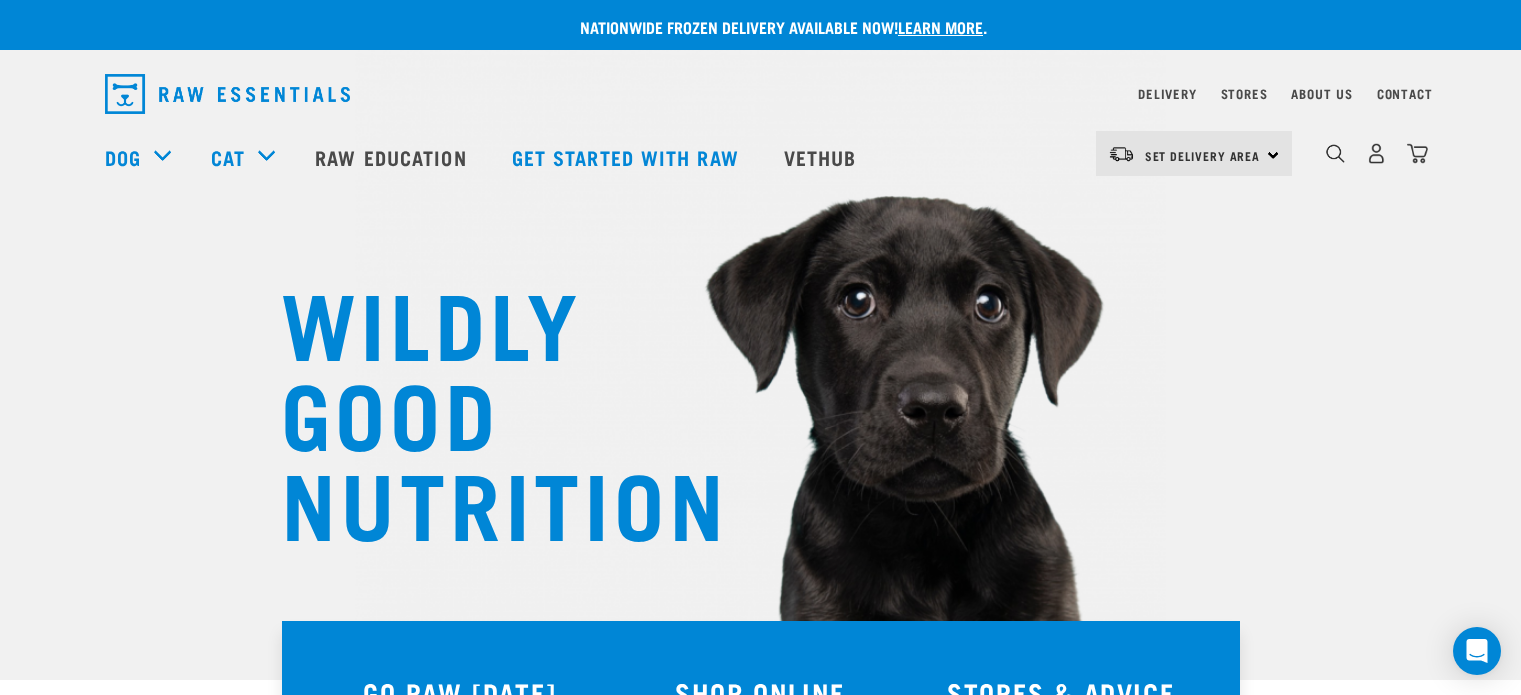scroll, scrollTop: 0, scrollLeft: 0, axis: both 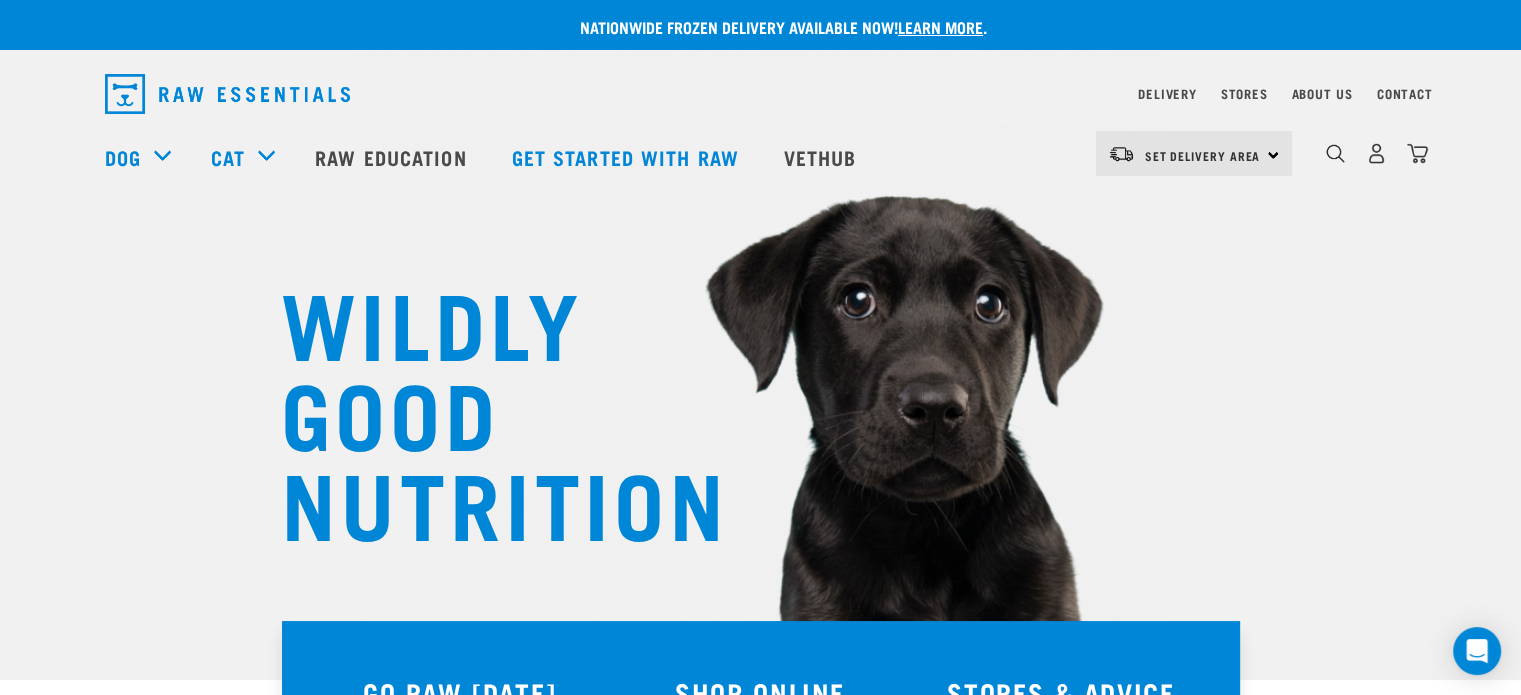 click on "Set Delivery Area
North Island
South Island" at bounding box center (1194, 153) 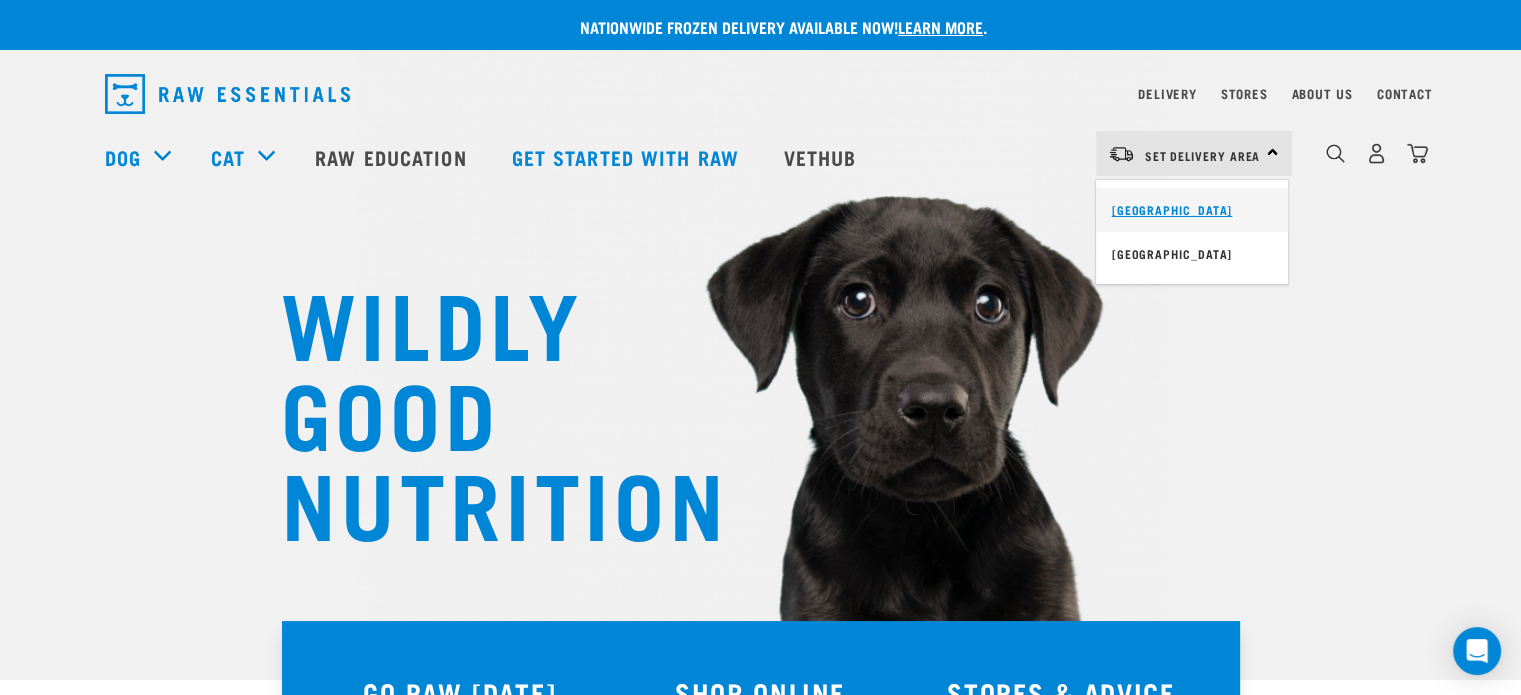 click on "[GEOGRAPHIC_DATA]" at bounding box center [1192, 210] 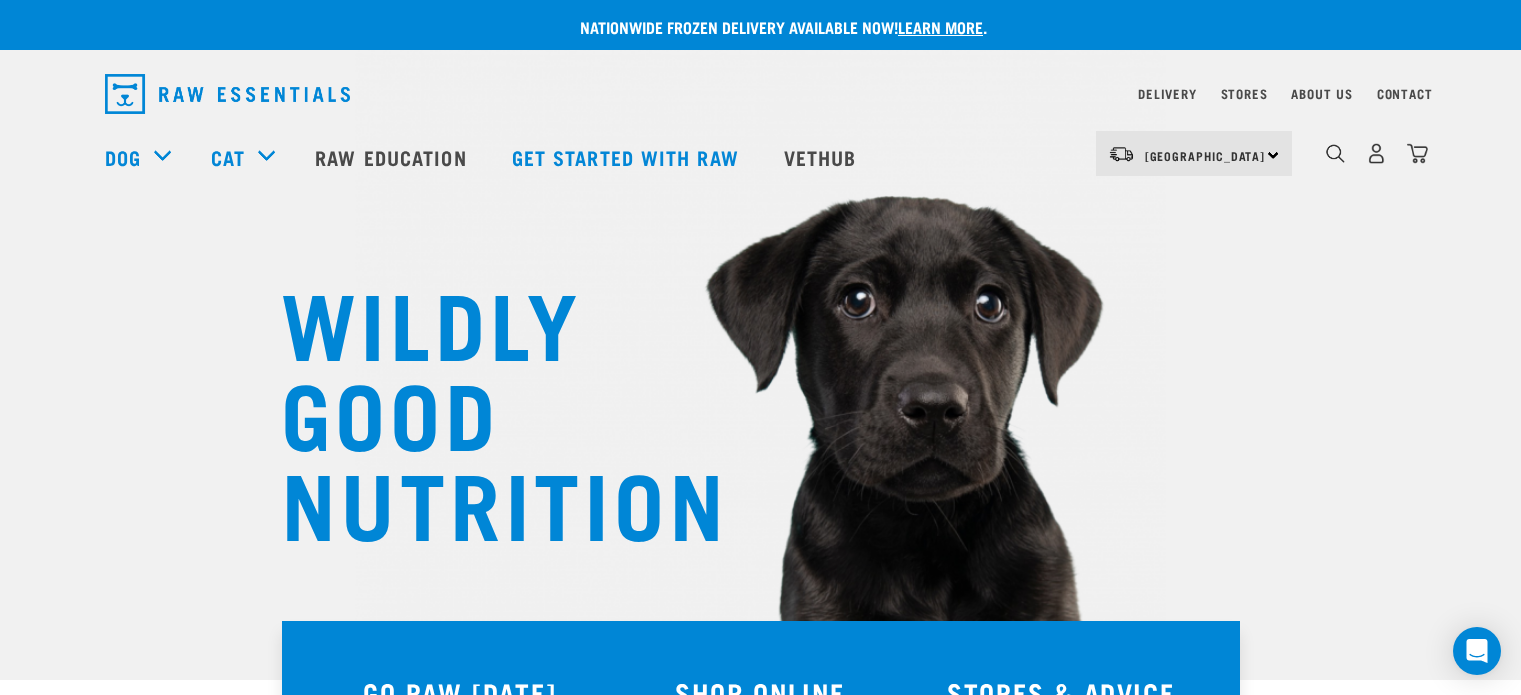 scroll, scrollTop: 0, scrollLeft: 0, axis: both 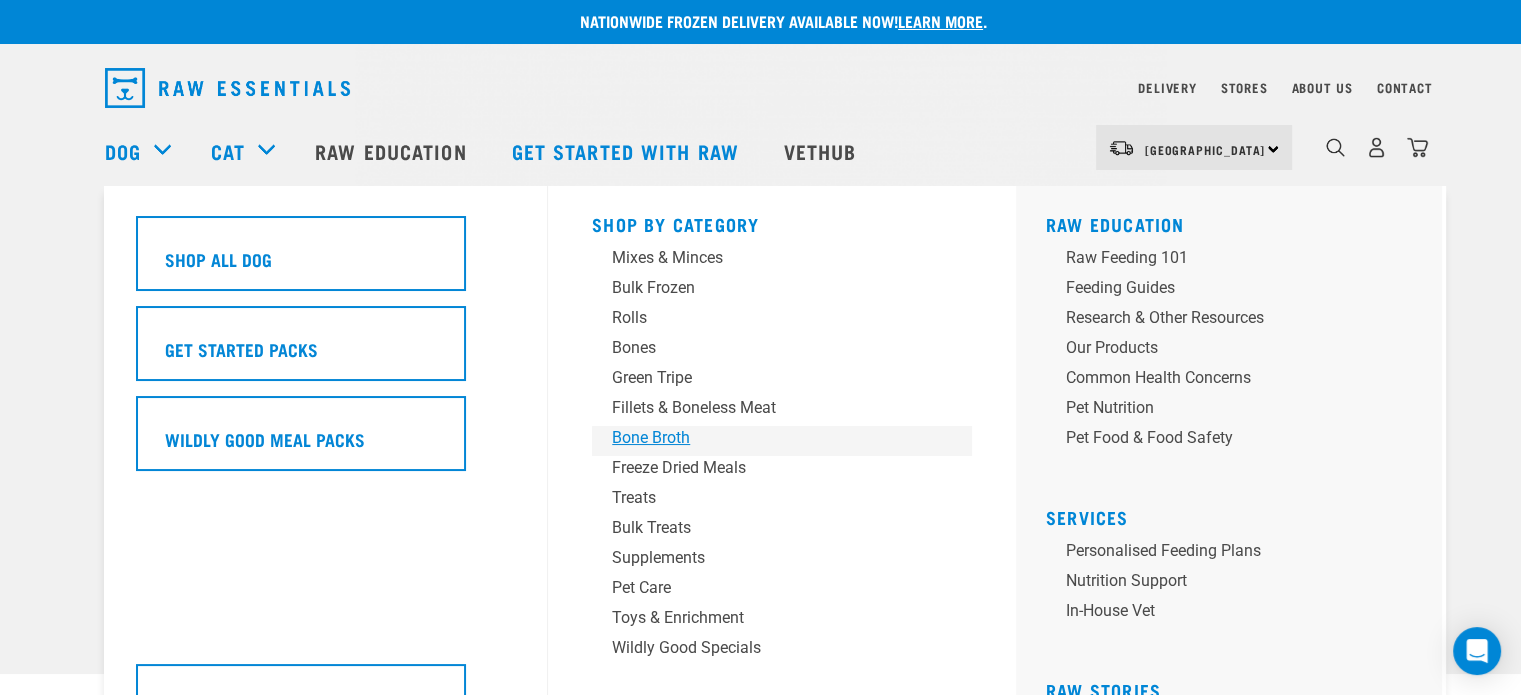 click on "Bone Broth" at bounding box center (768, 438) 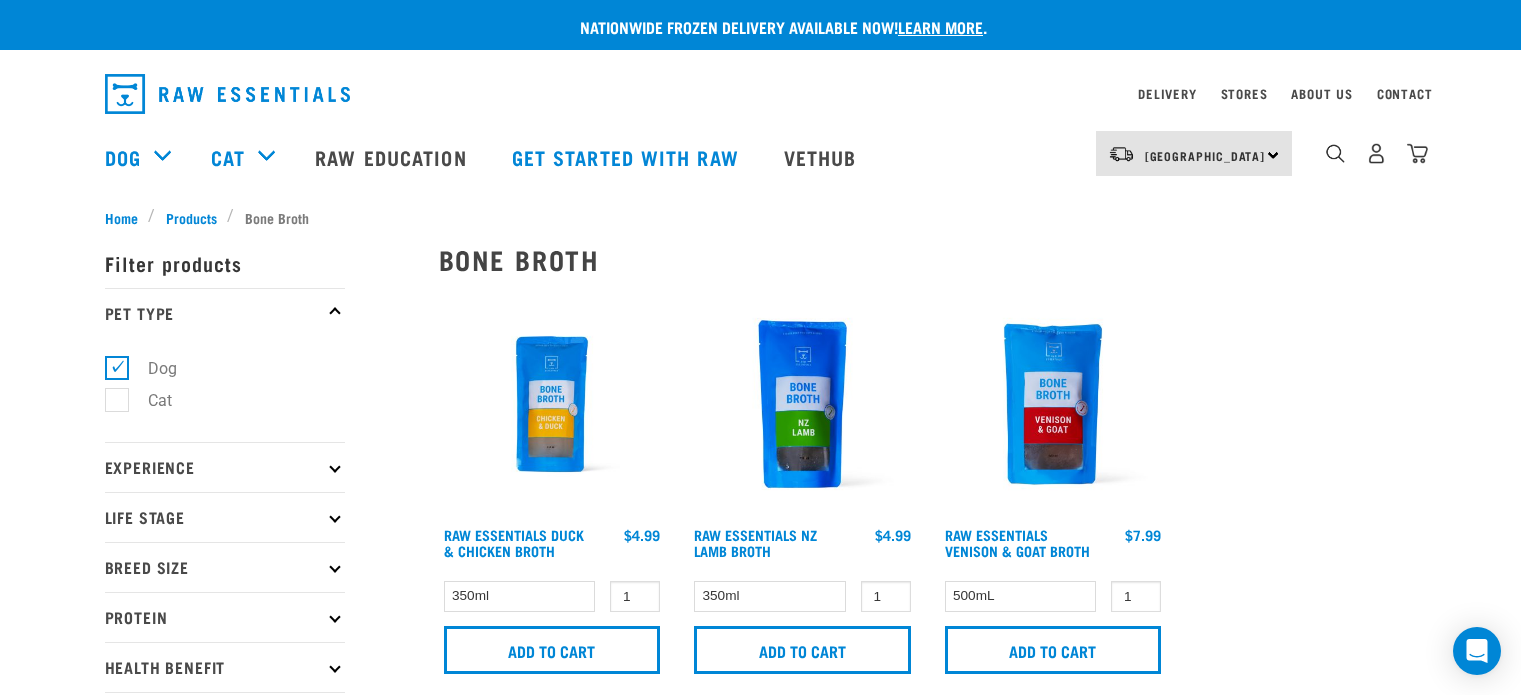 scroll, scrollTop: 0, scrollLeft: 0, axis: both 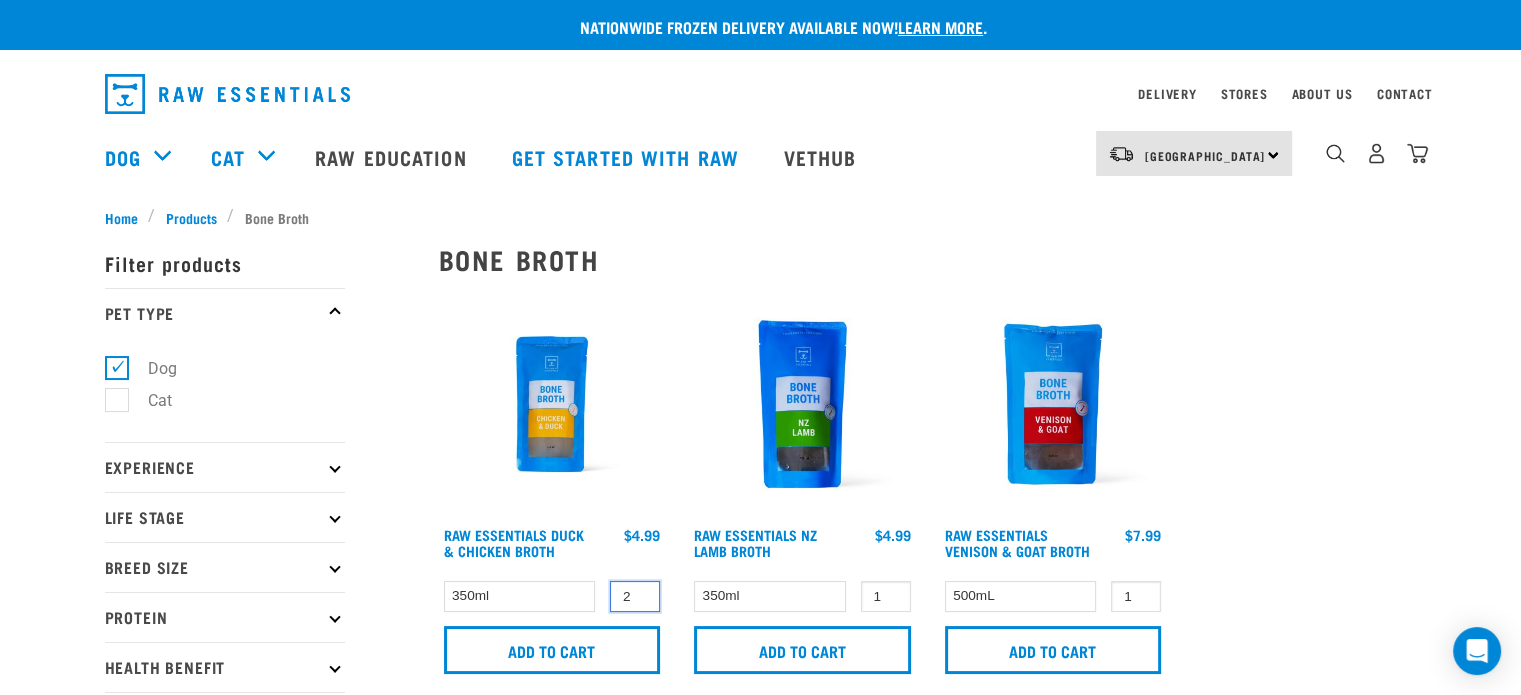 click on "2" at bounding box center (635, 596) 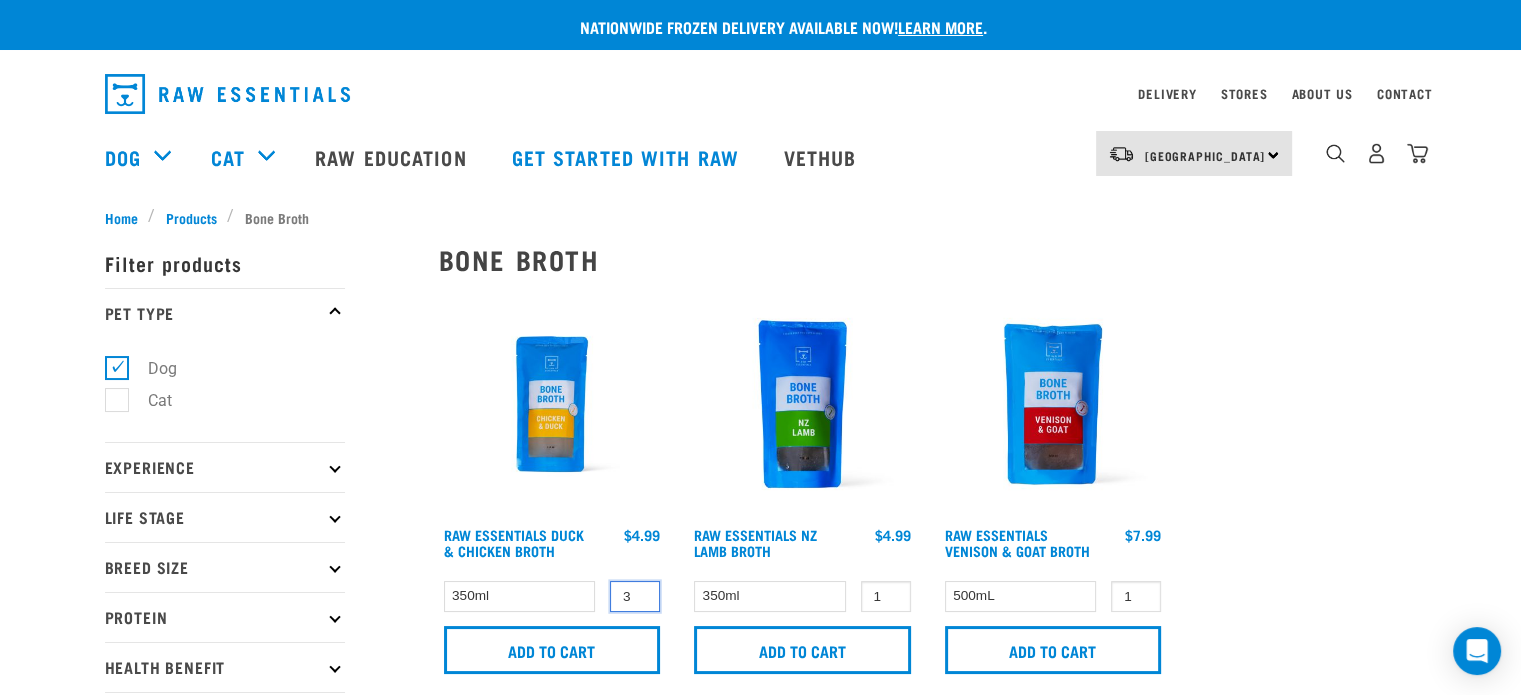 click on "3" at bounding box center [635, 596] 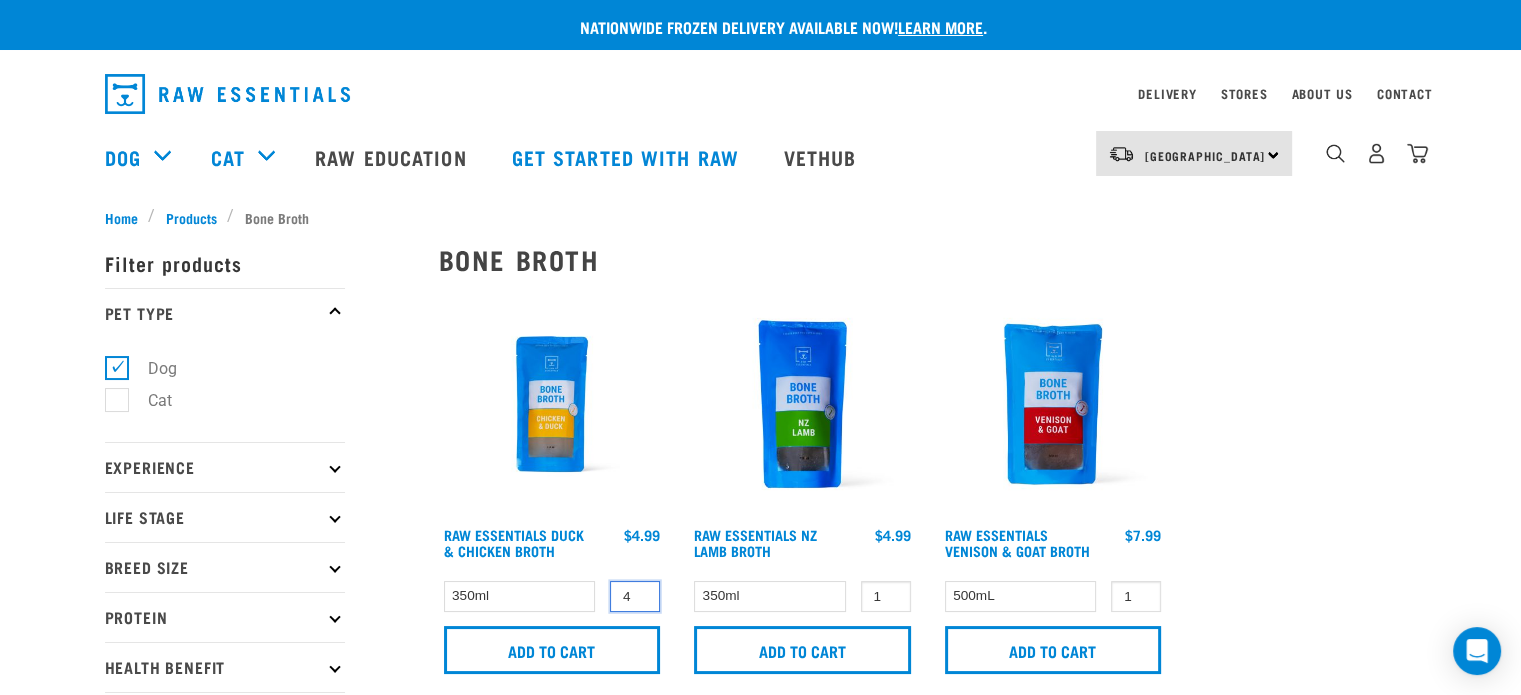 click on "4" at bounding box center (635, 596) 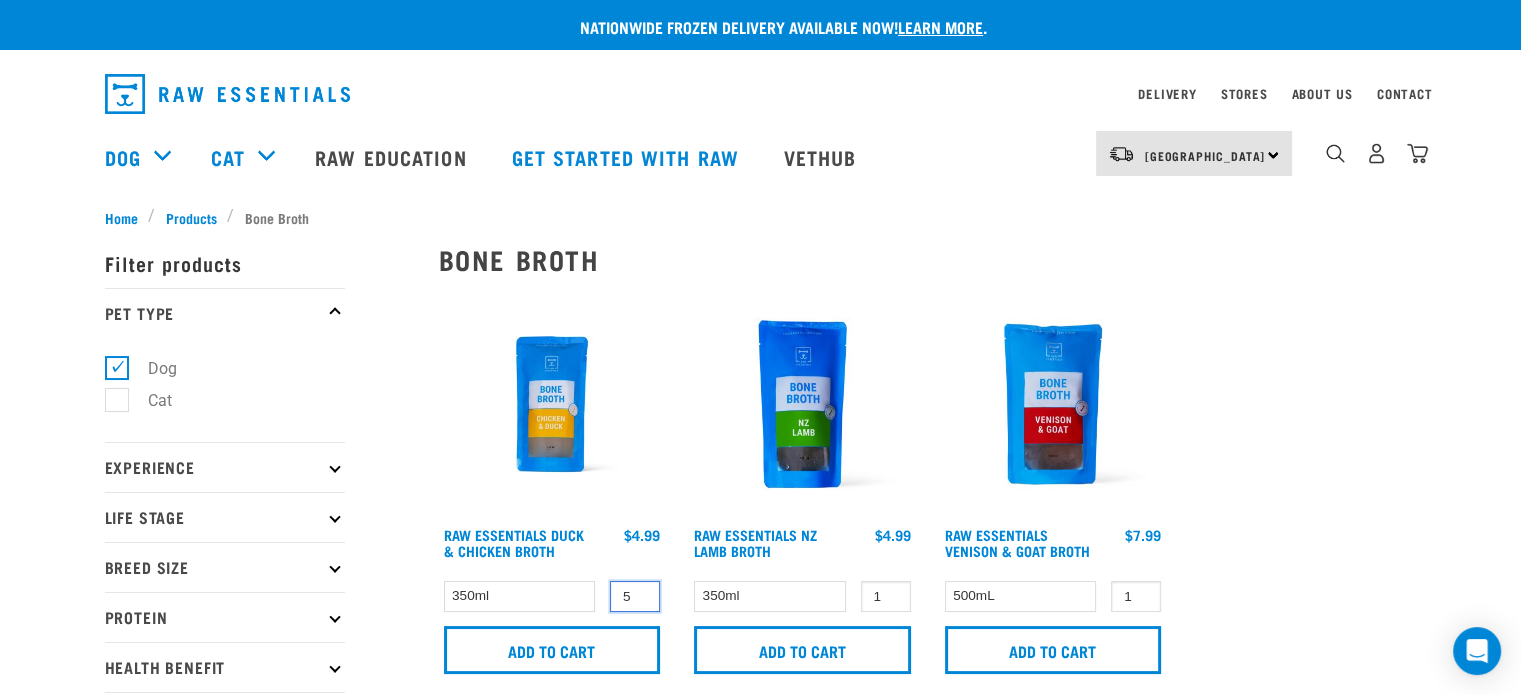 click on "5" at bounding box center (635, 596) 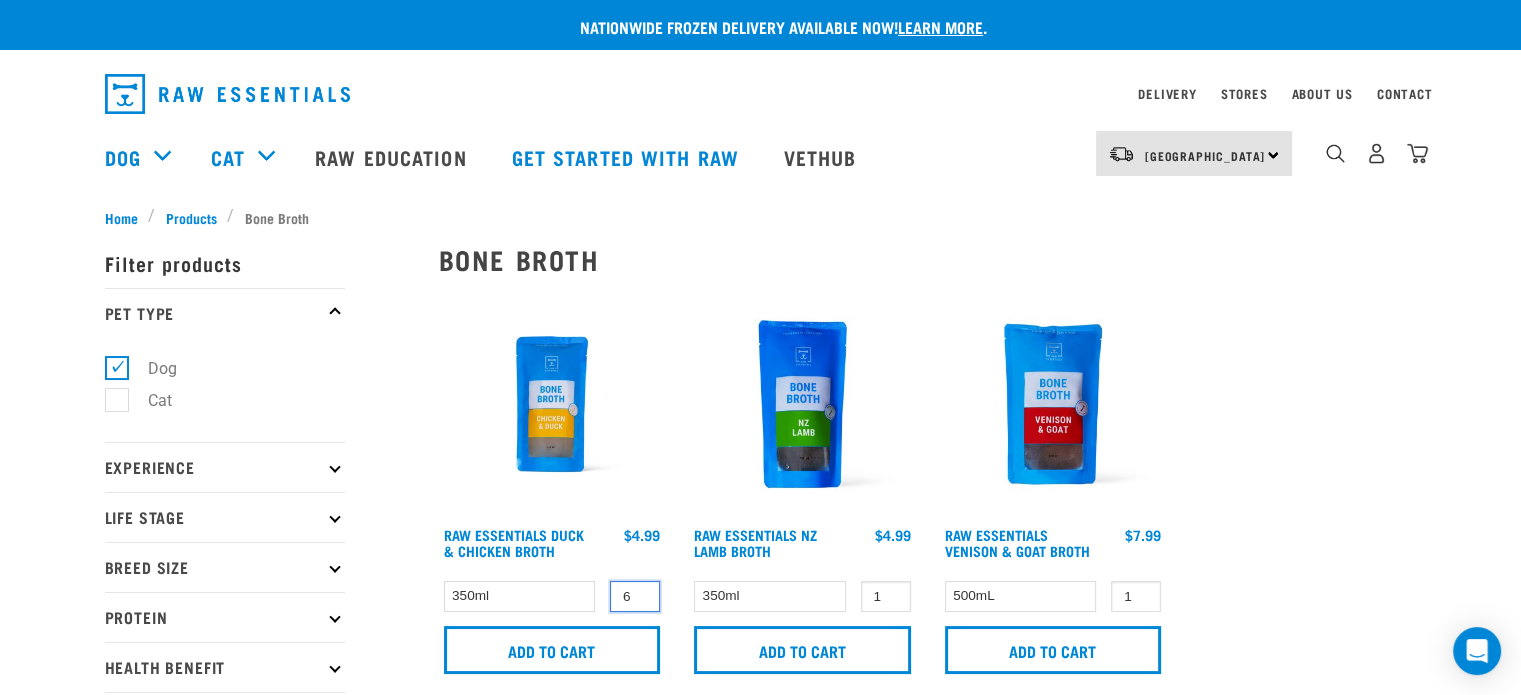 click on "6" at bounding box center [635, 596] 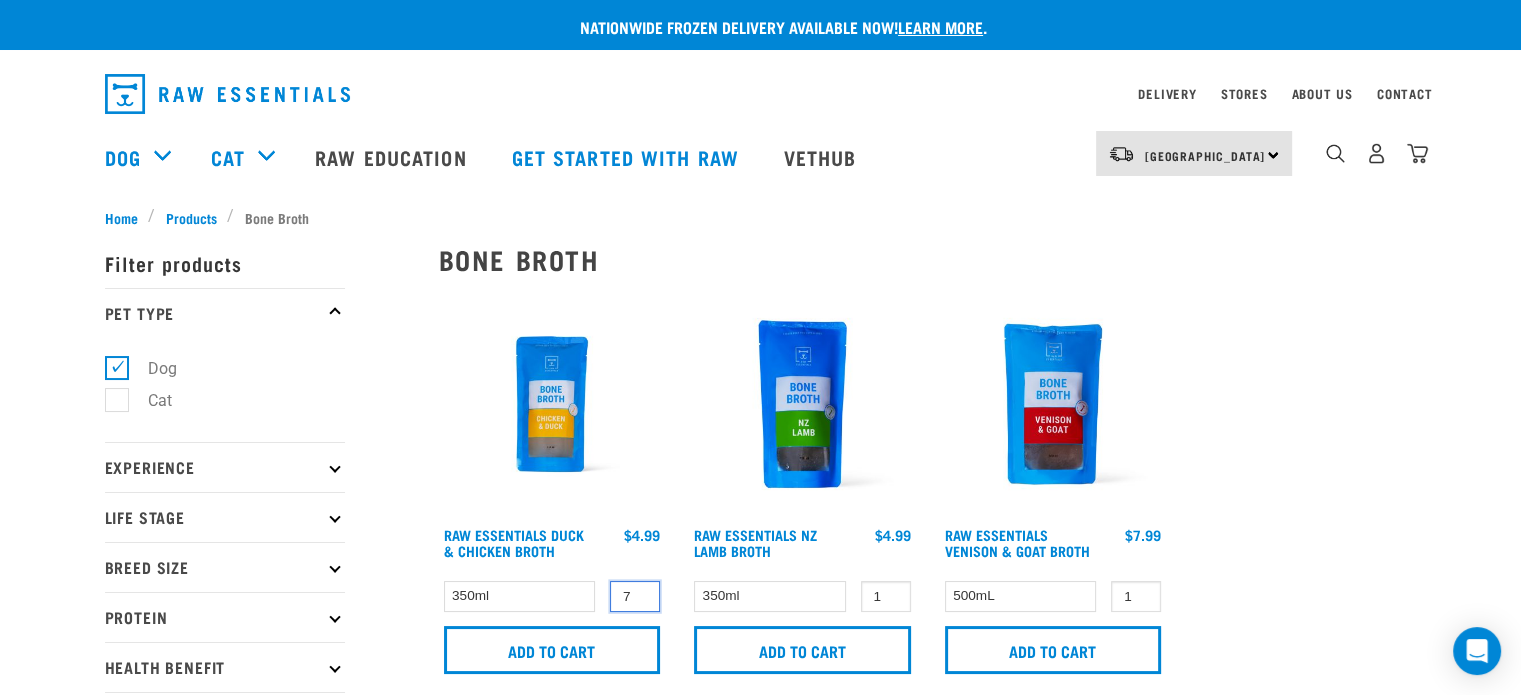 click on "7" at bounding box center [635, 596] 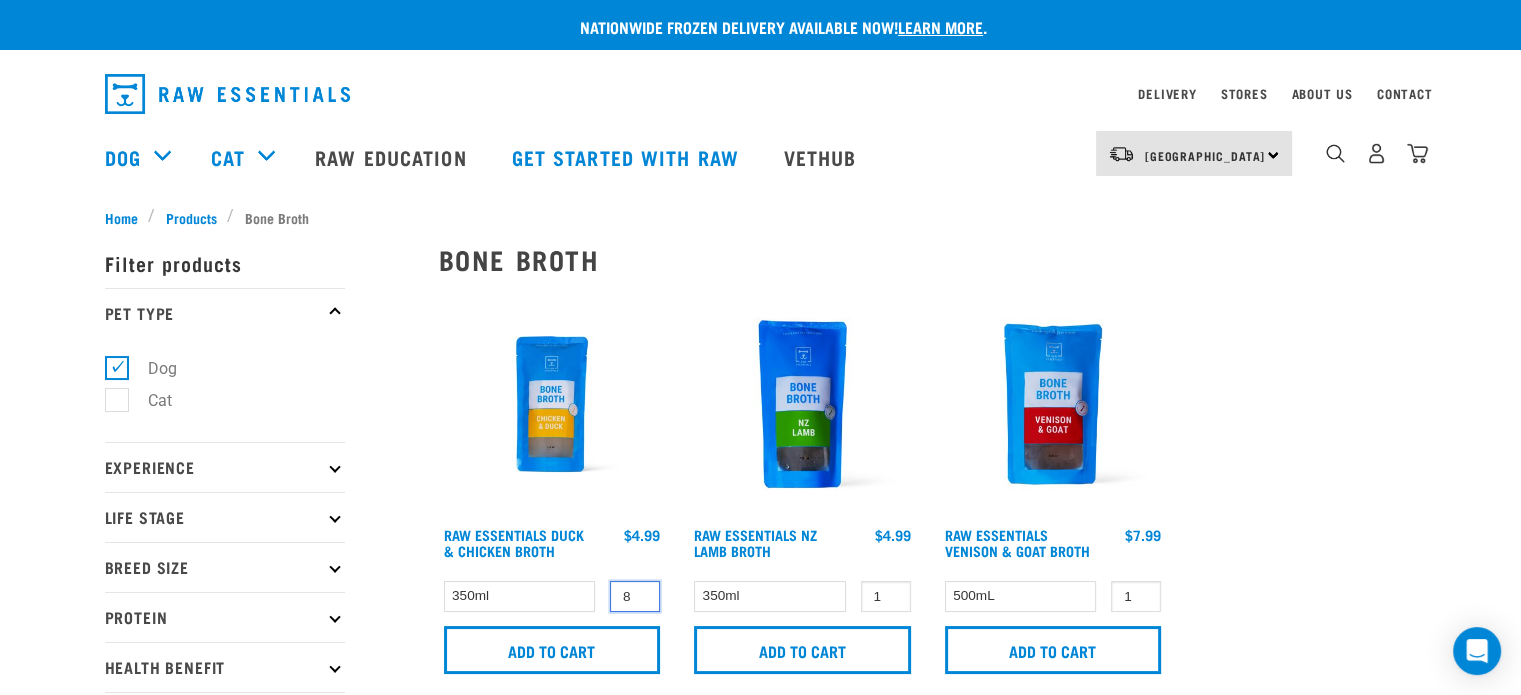 click on "8" at bounding box center (635, 596) 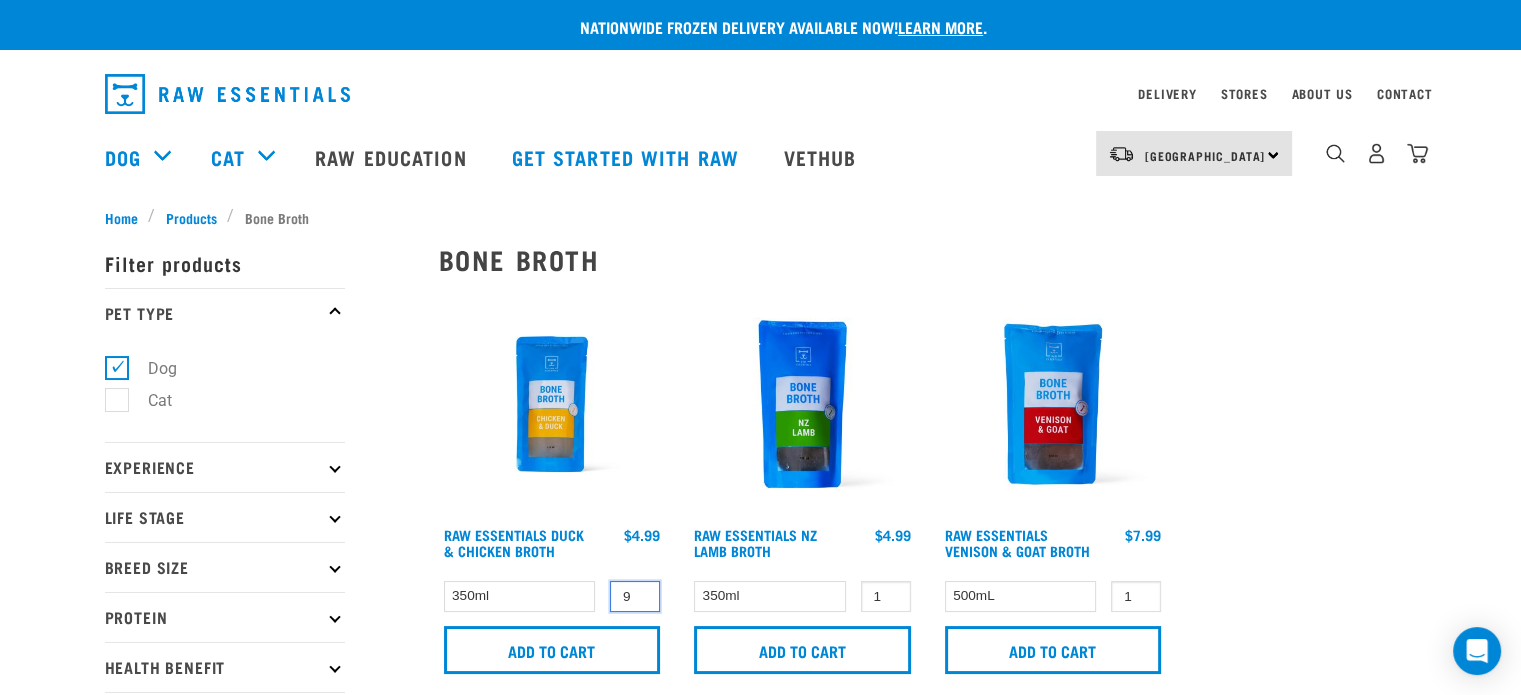 click on "9" at bounding box center [635, 596] 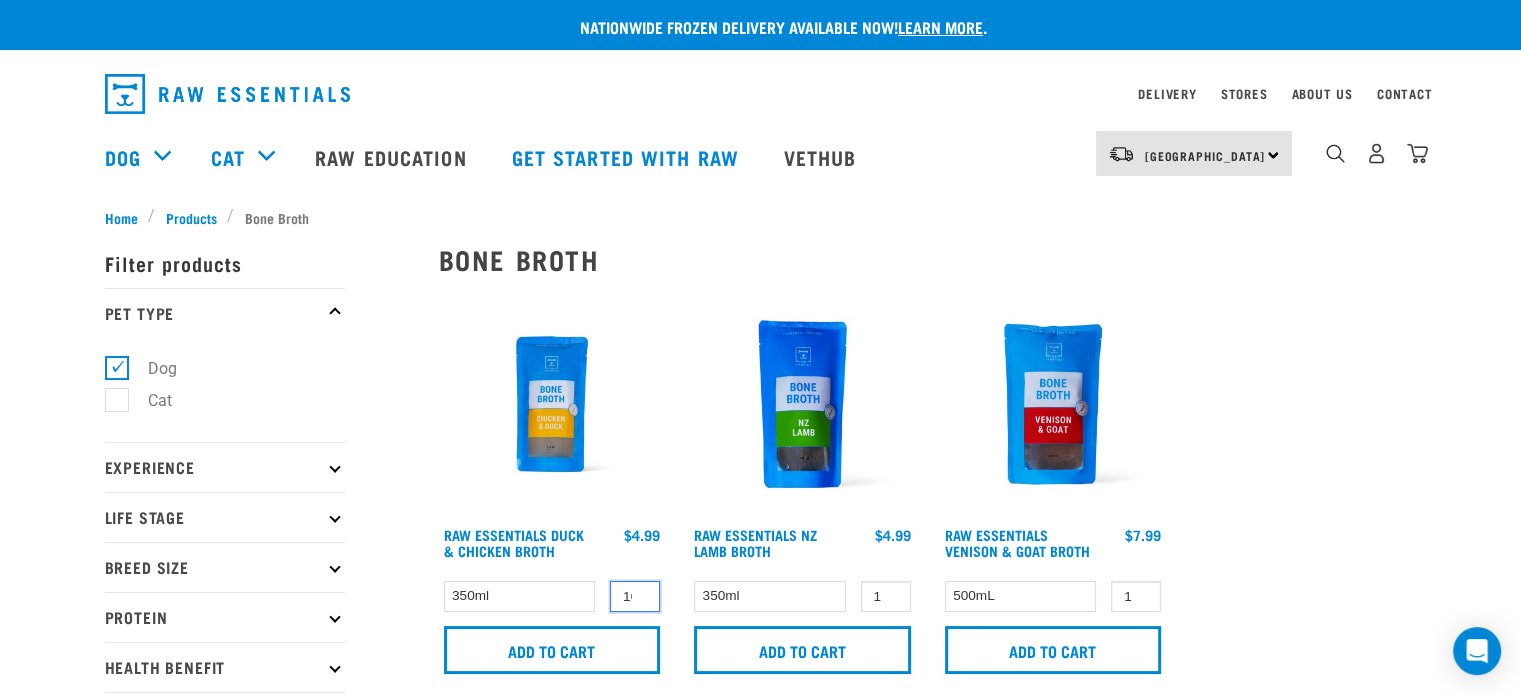 type on "10" 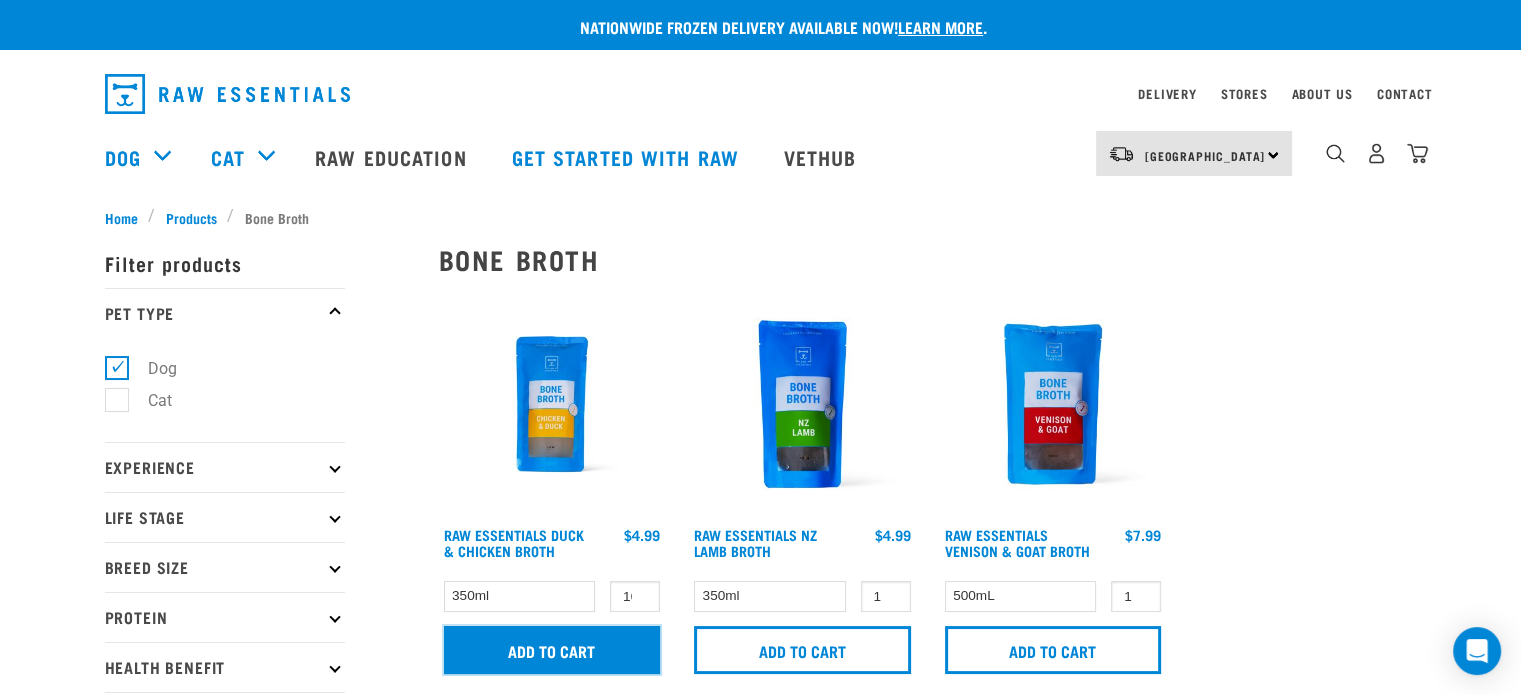 click on "Add to cart" at bounding box center (552, 650) 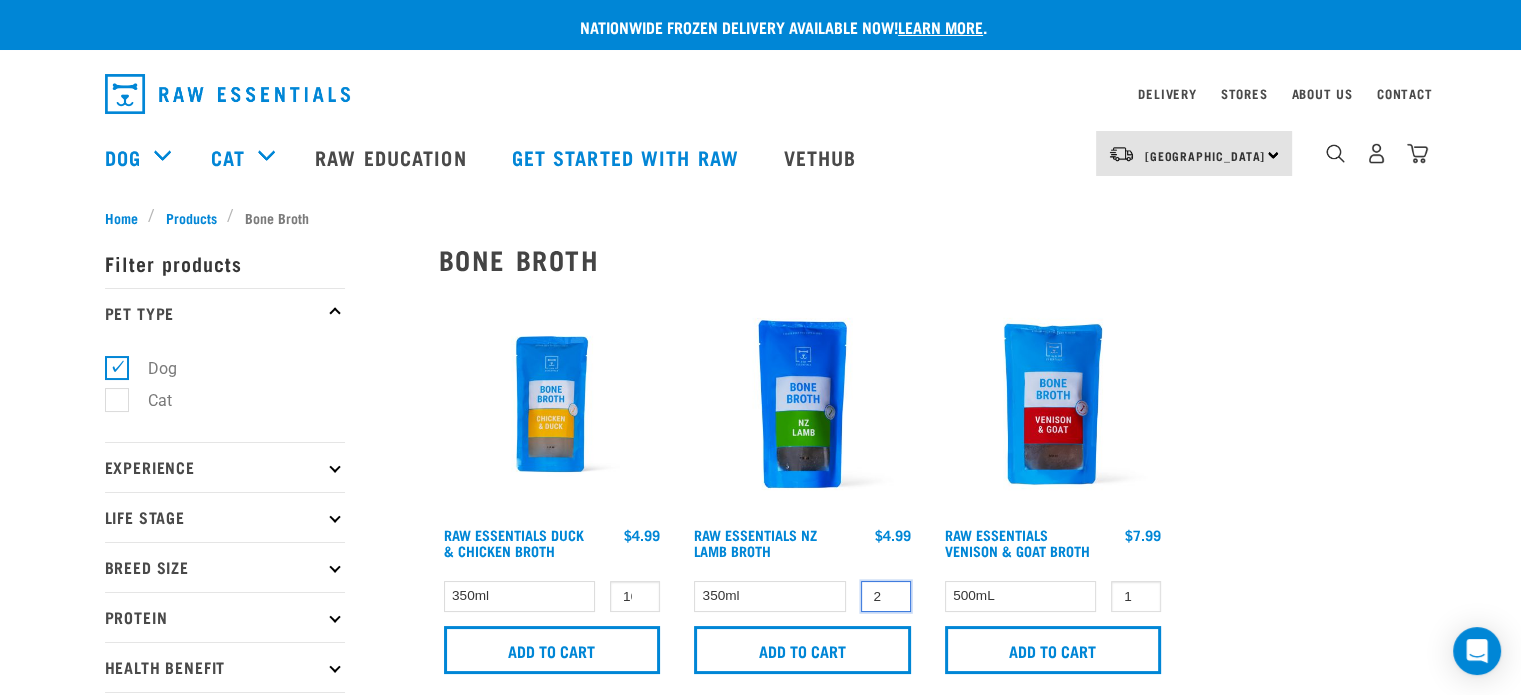 click on "2" at bounding box center (886, 596) 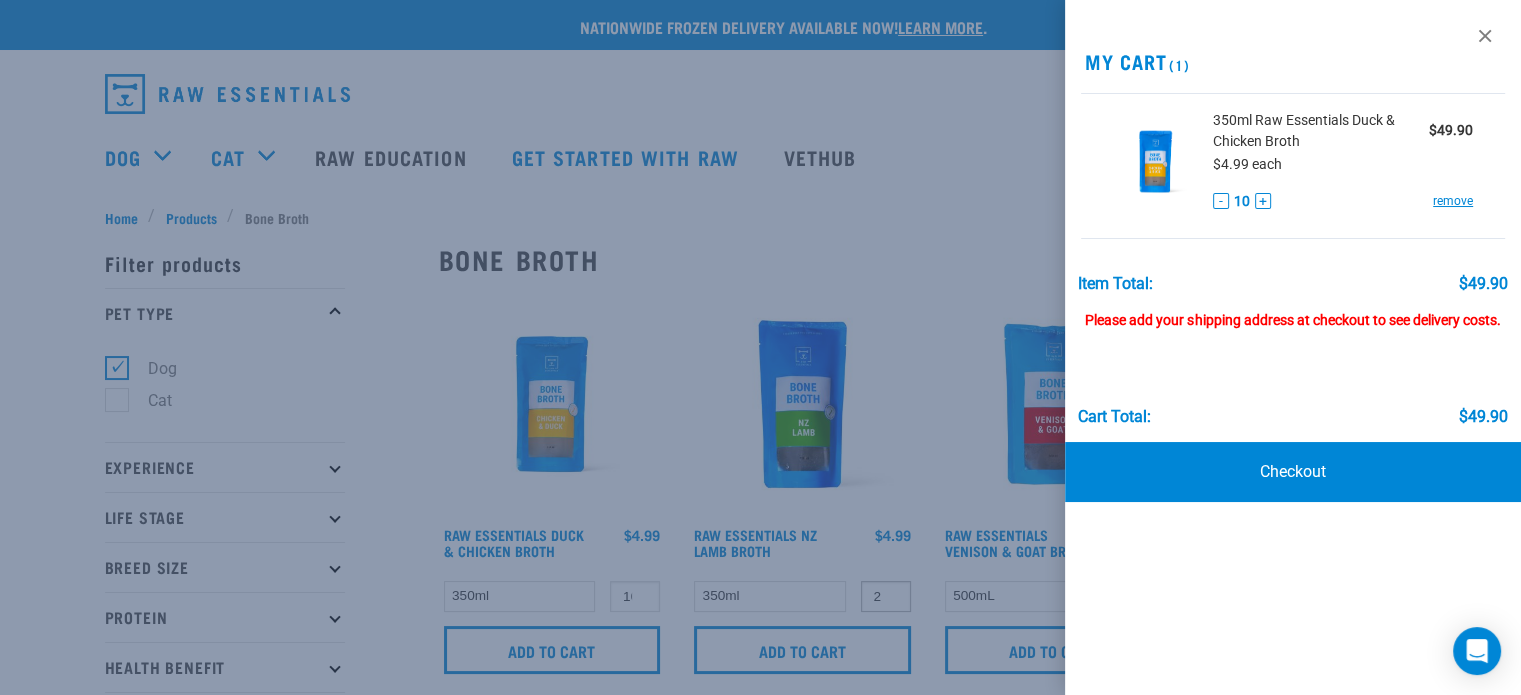 click at bounding box center (760, 347) 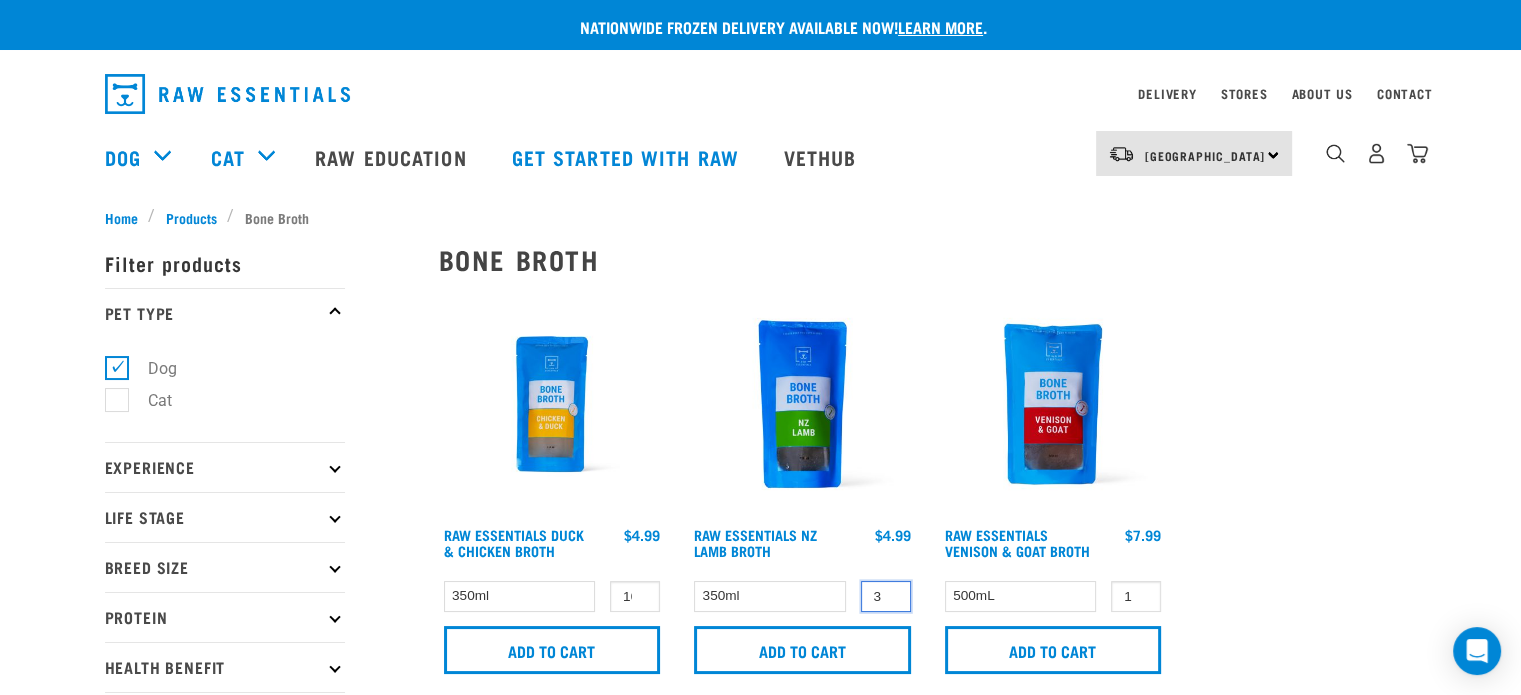 click on "3" at bounding box center [886, 596] 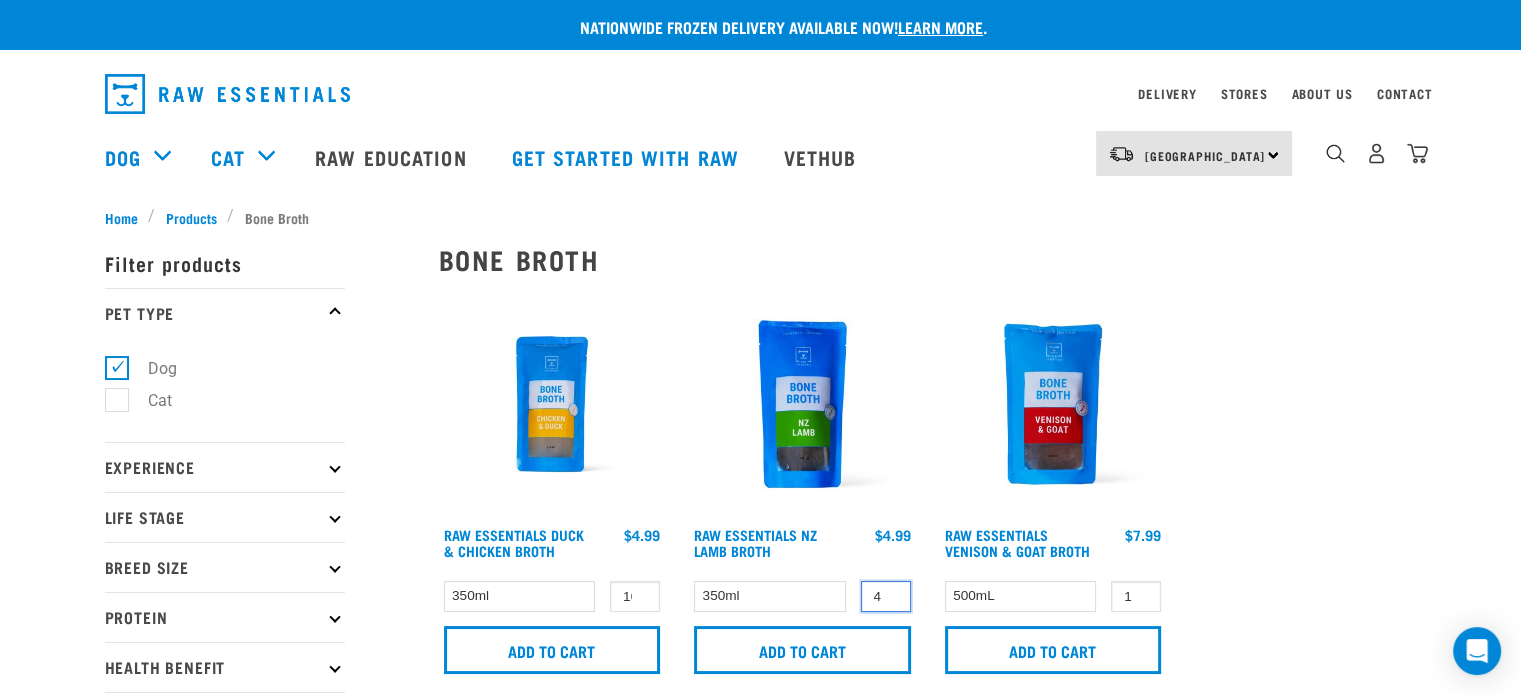 click on "4" at bounding box center [886, 596] 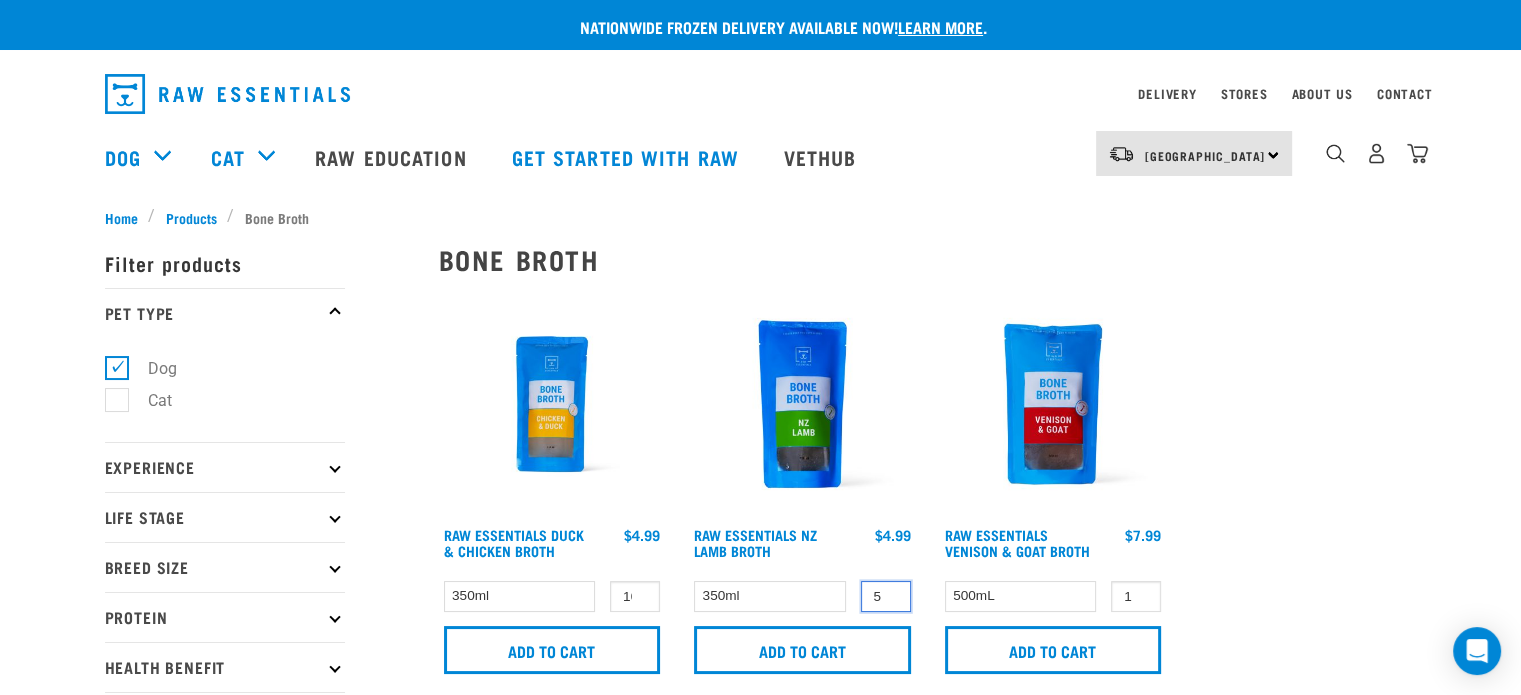 click on "5" at bounding box center [886, 596] 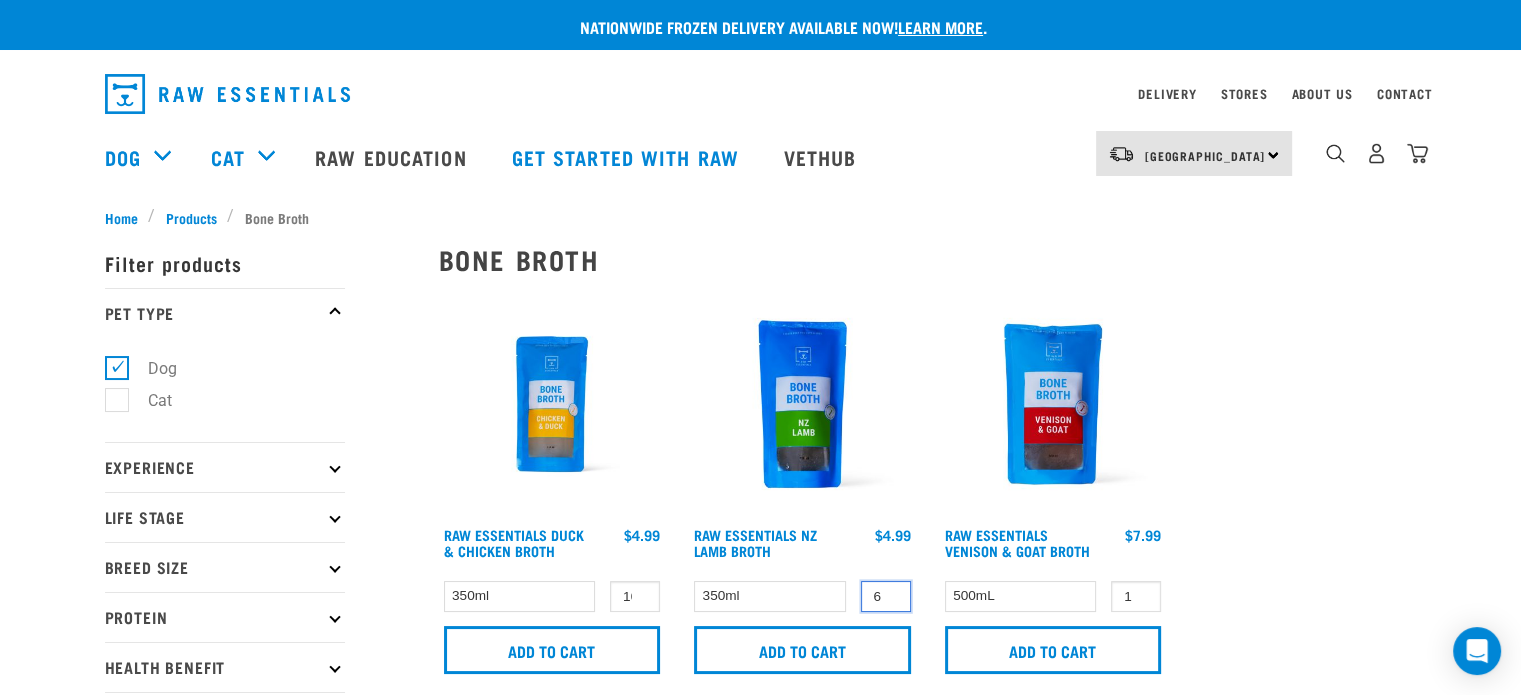 click on "6" at bounding box center [886, 596] 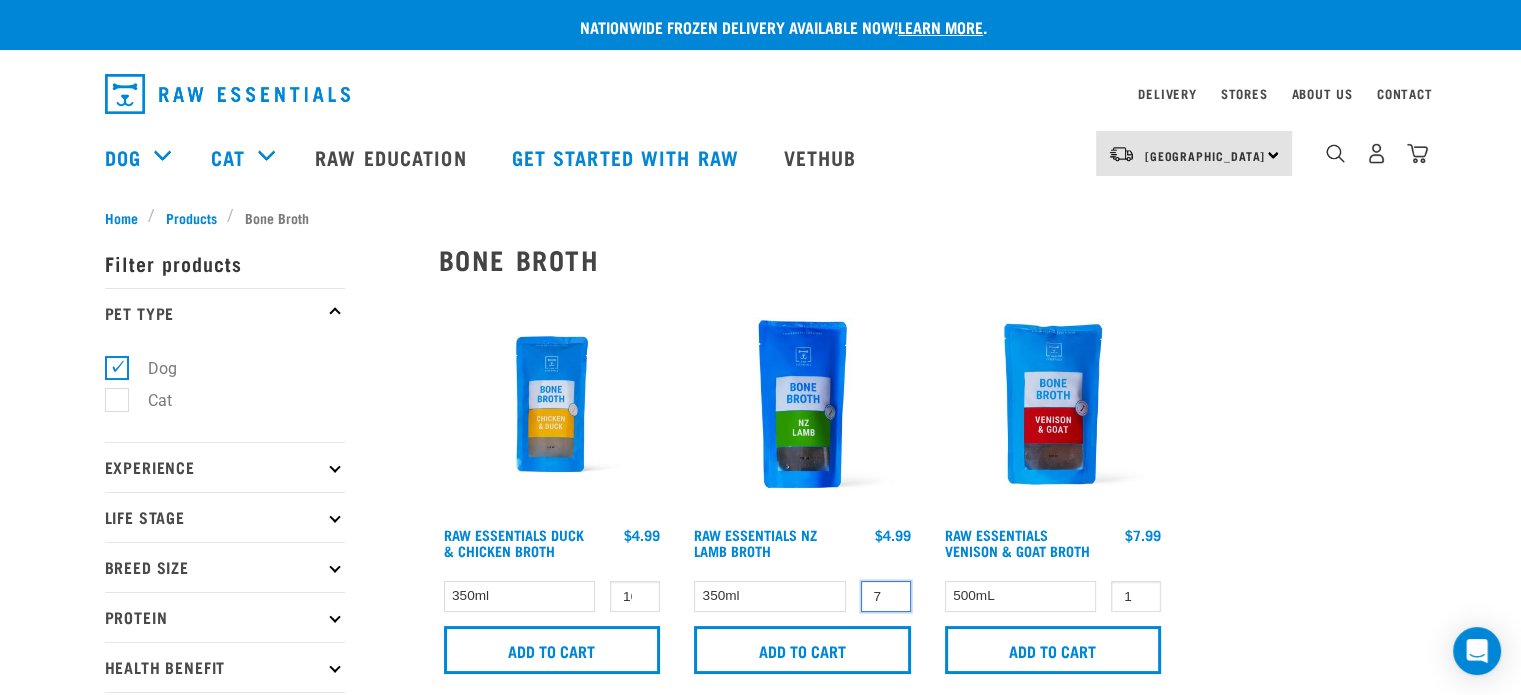 click on "7" at bounding box center [886, 596] 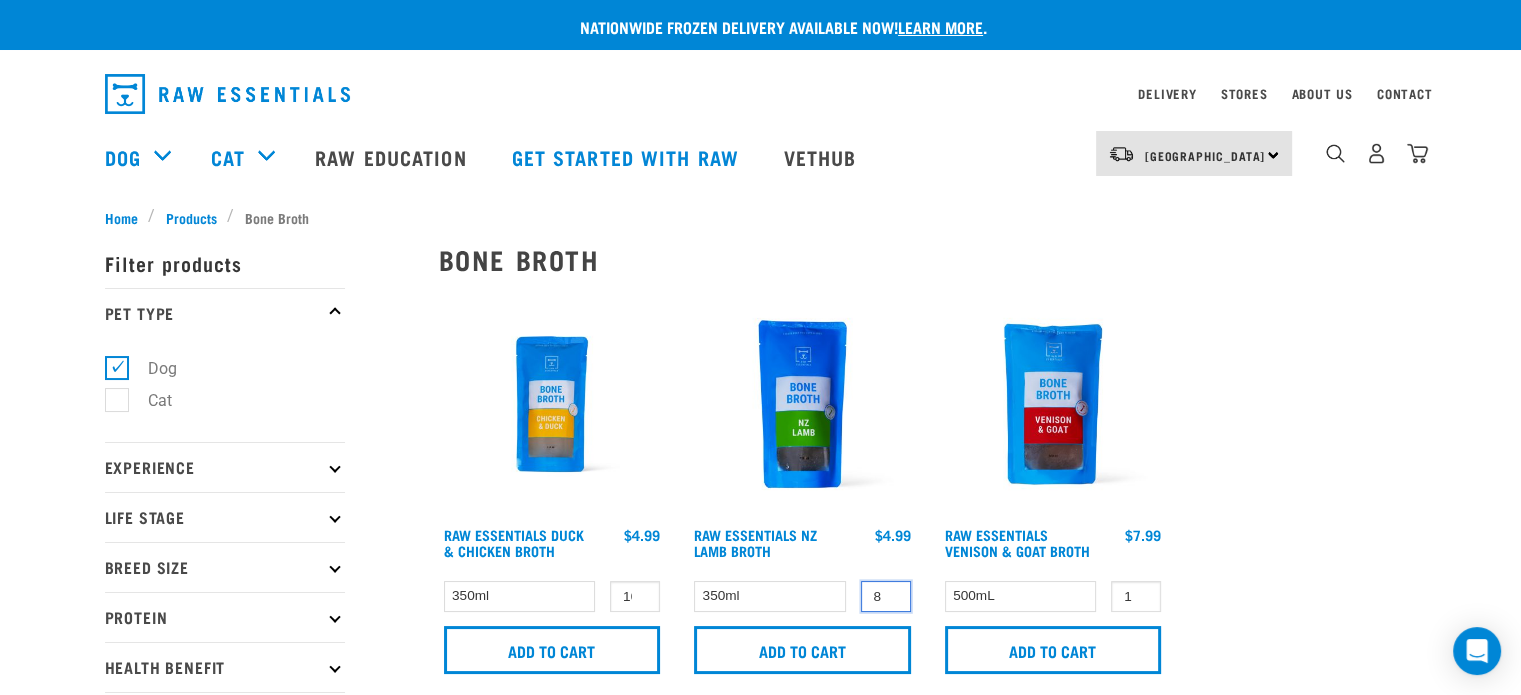 click on "8" at bounding box center [886, 596] 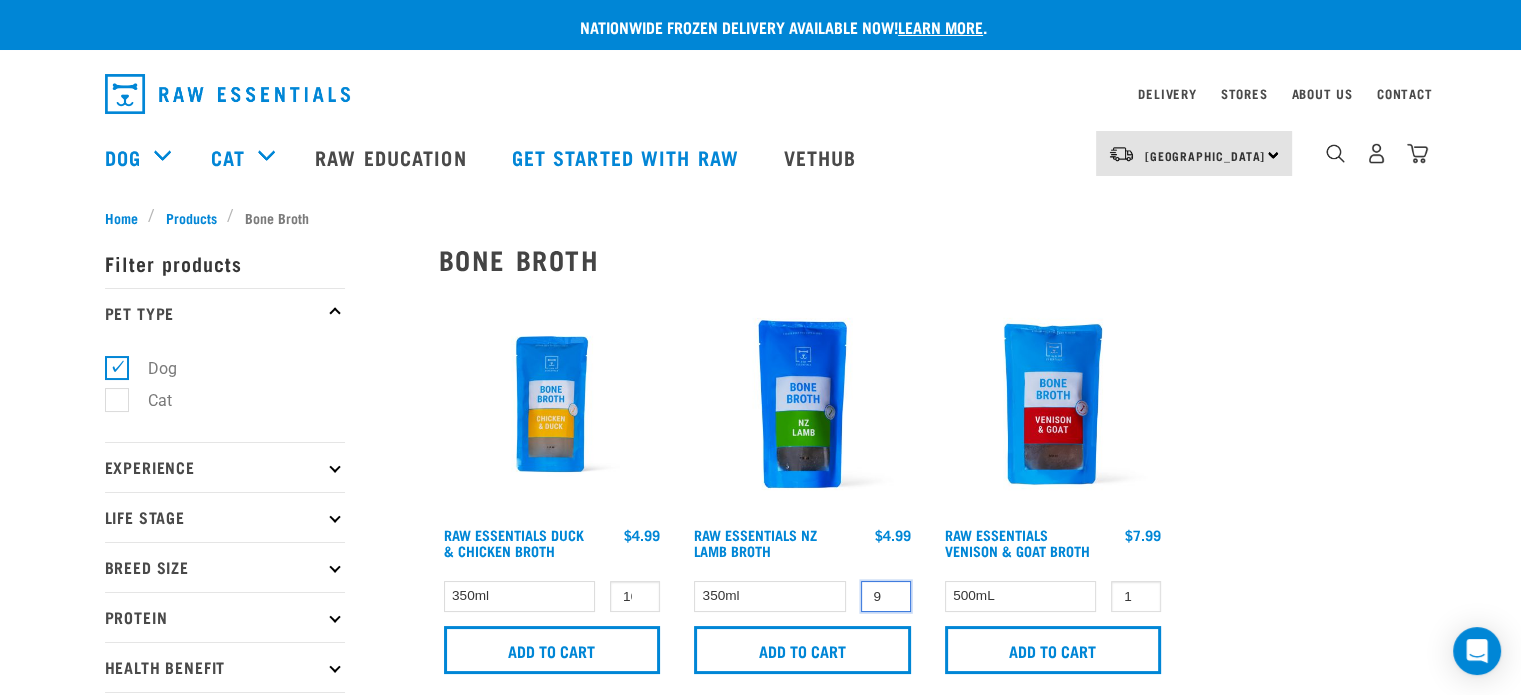click on "9" at bounding box center [886, 596] 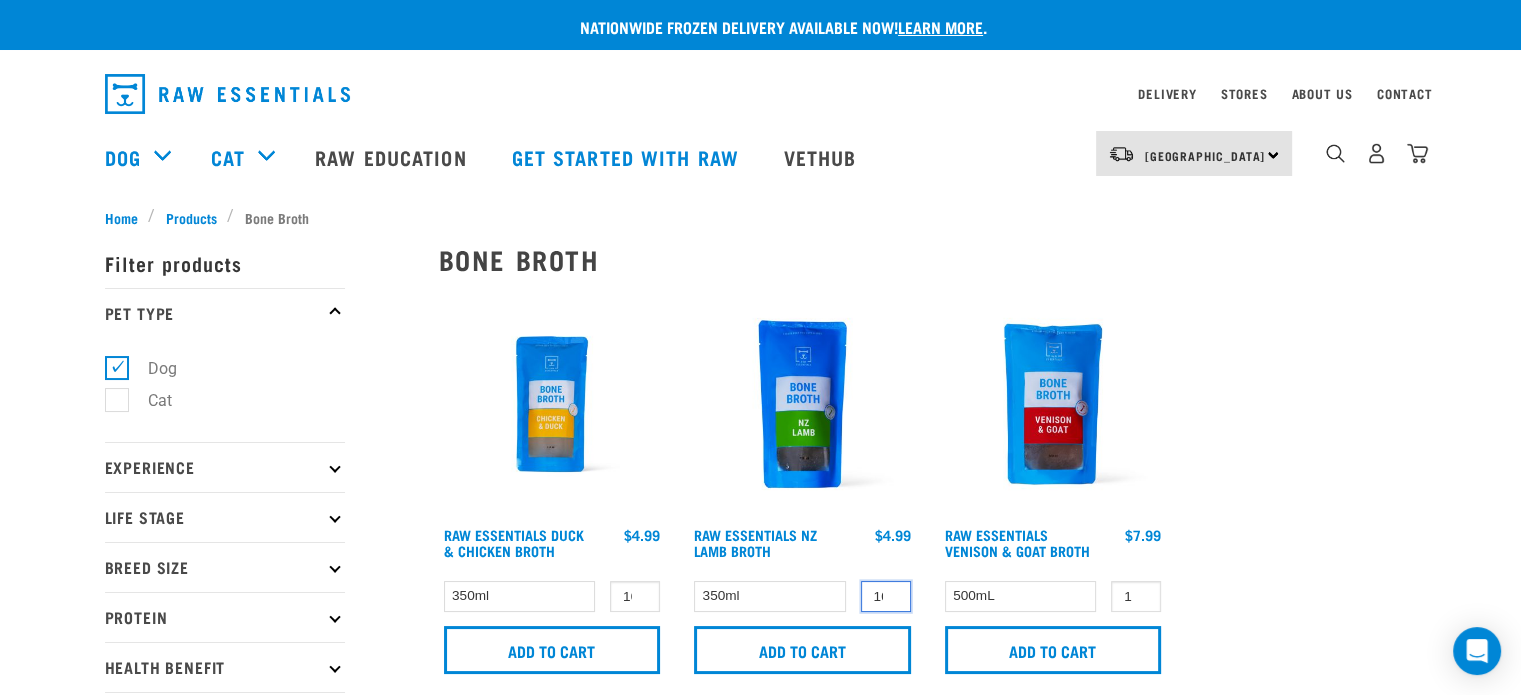 type on "10" 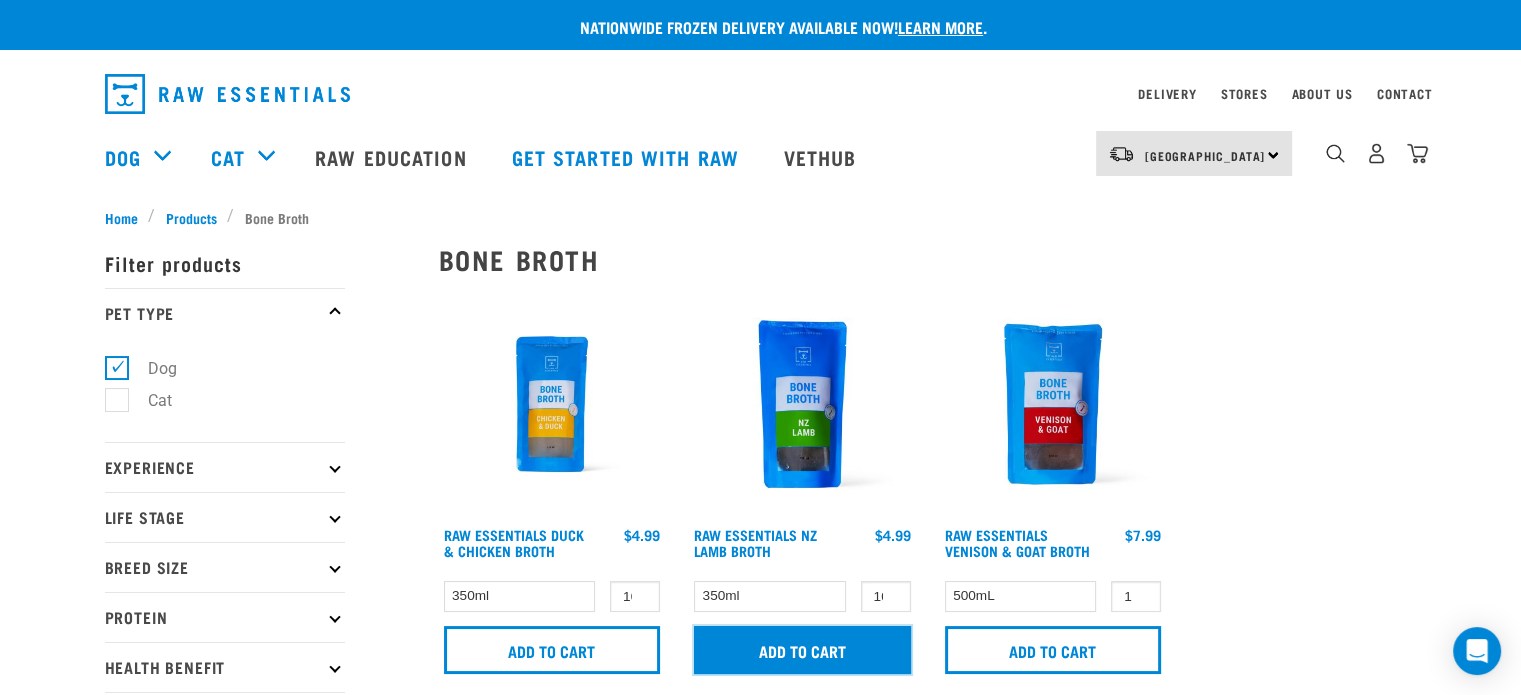 click on "Add to cart" at bounding box center [802, 650] 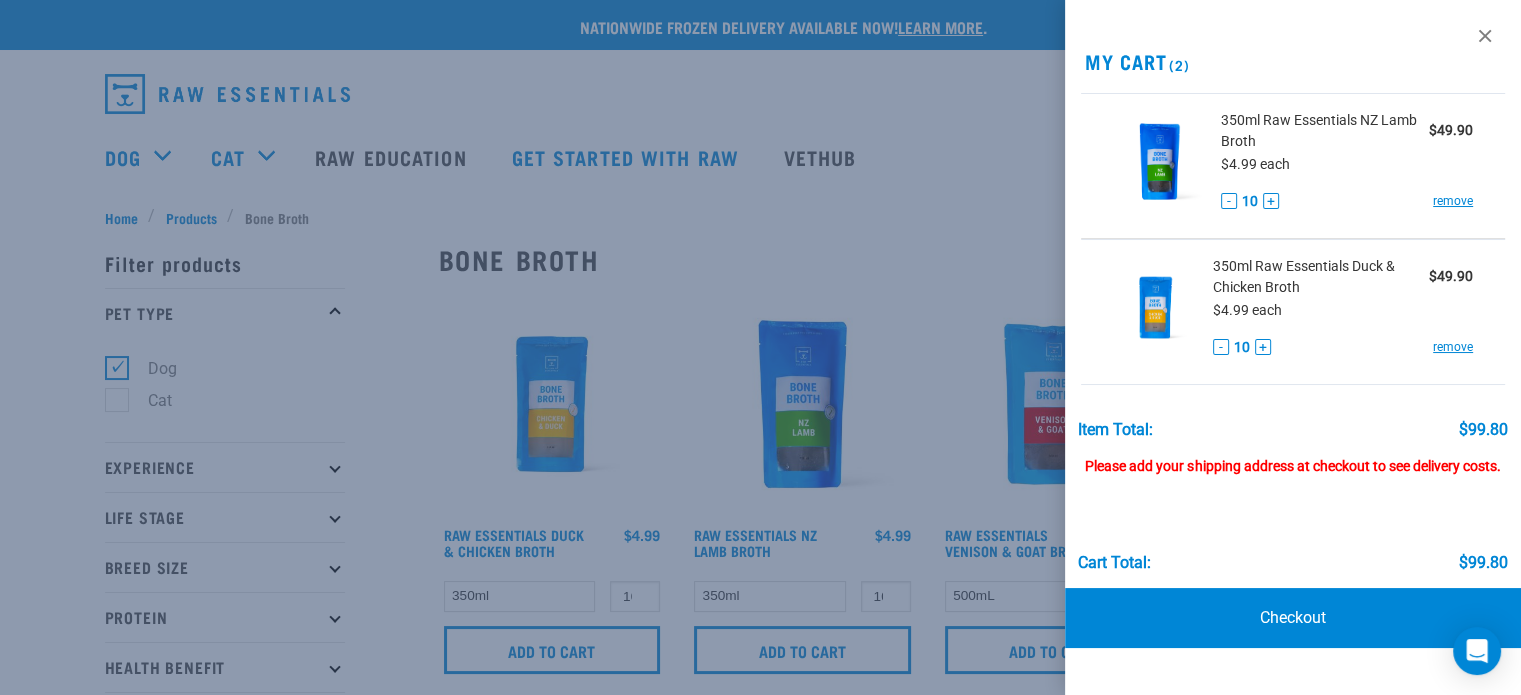 click on "Please add your shipping address at checkout to see delivery costs." at bounding box center (1292, 457) 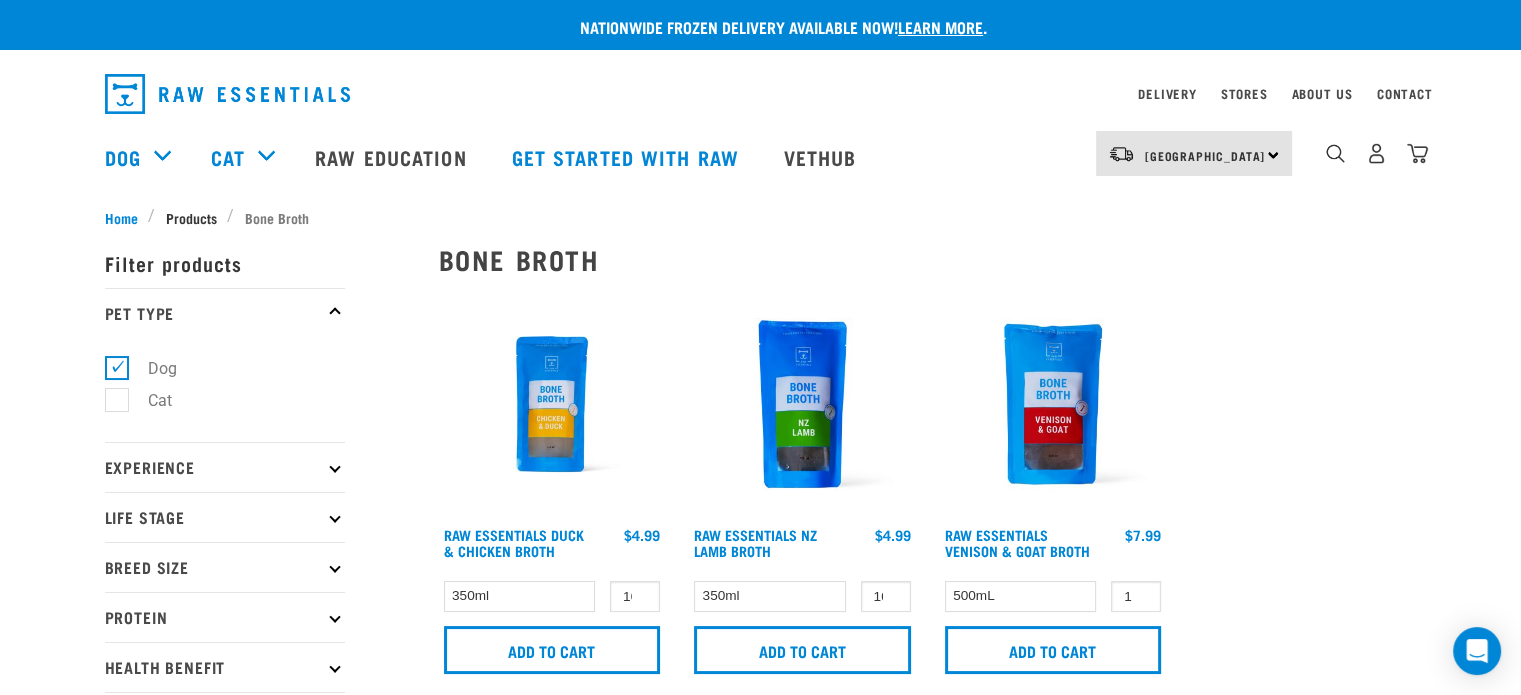click on "Products" at bounding box center (191, 217) 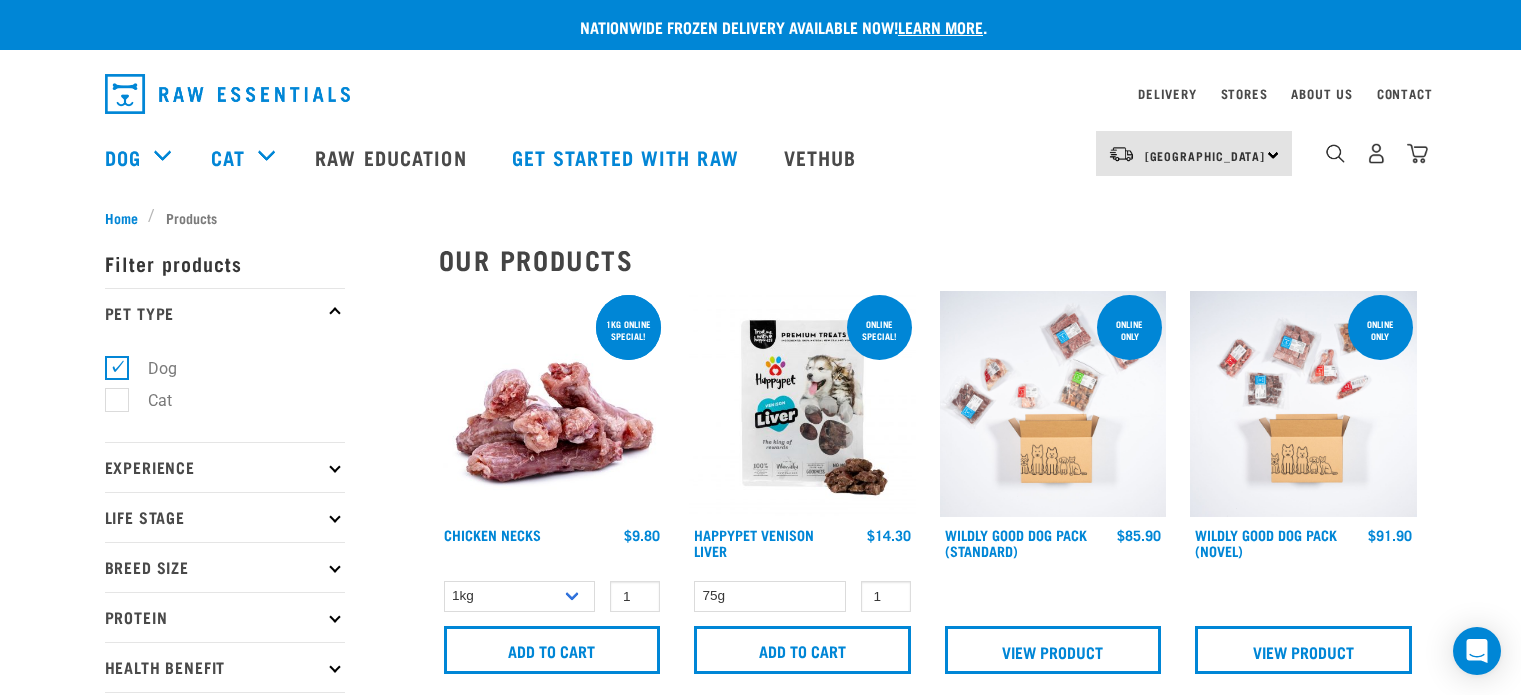scroll, scrollTop: 0, scrollLeft: 0, axis: both 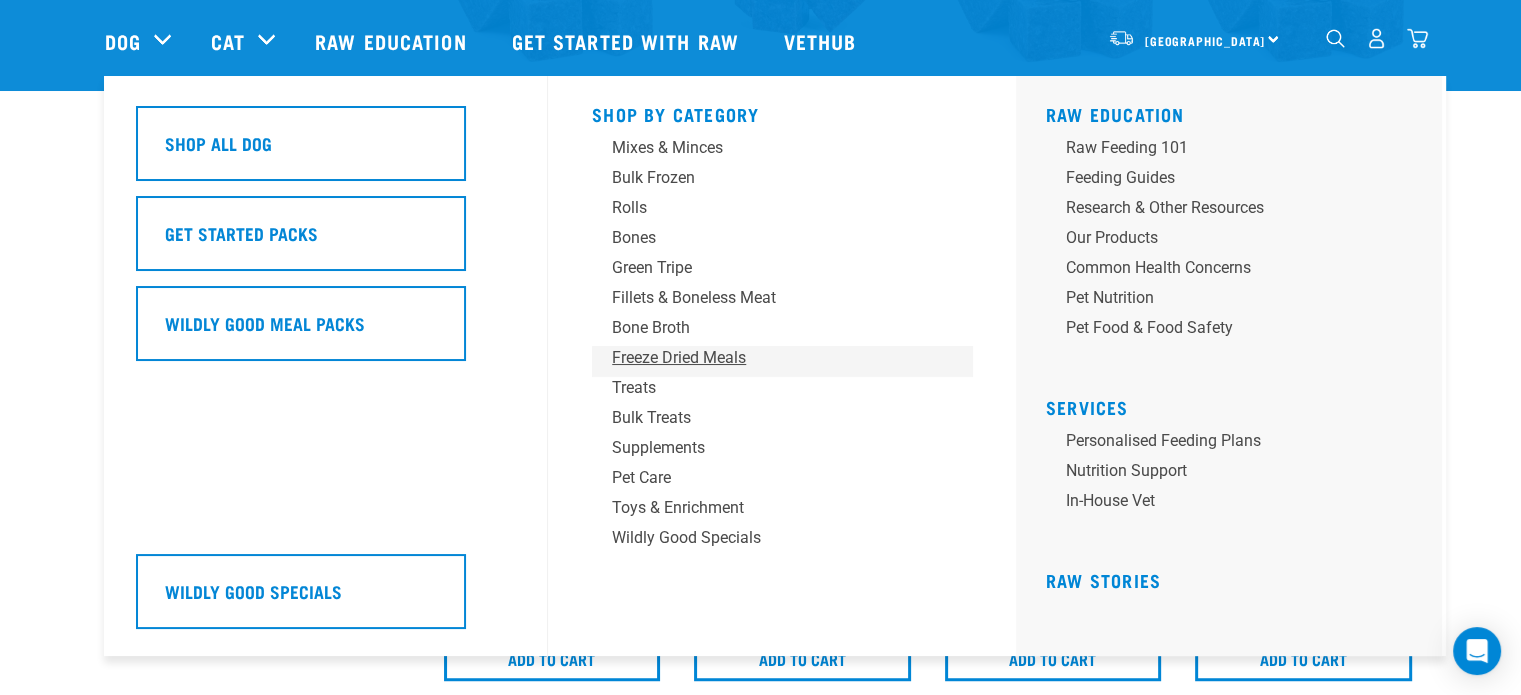click on "Freeze Dried Meals" at bounding box center [768, 358] 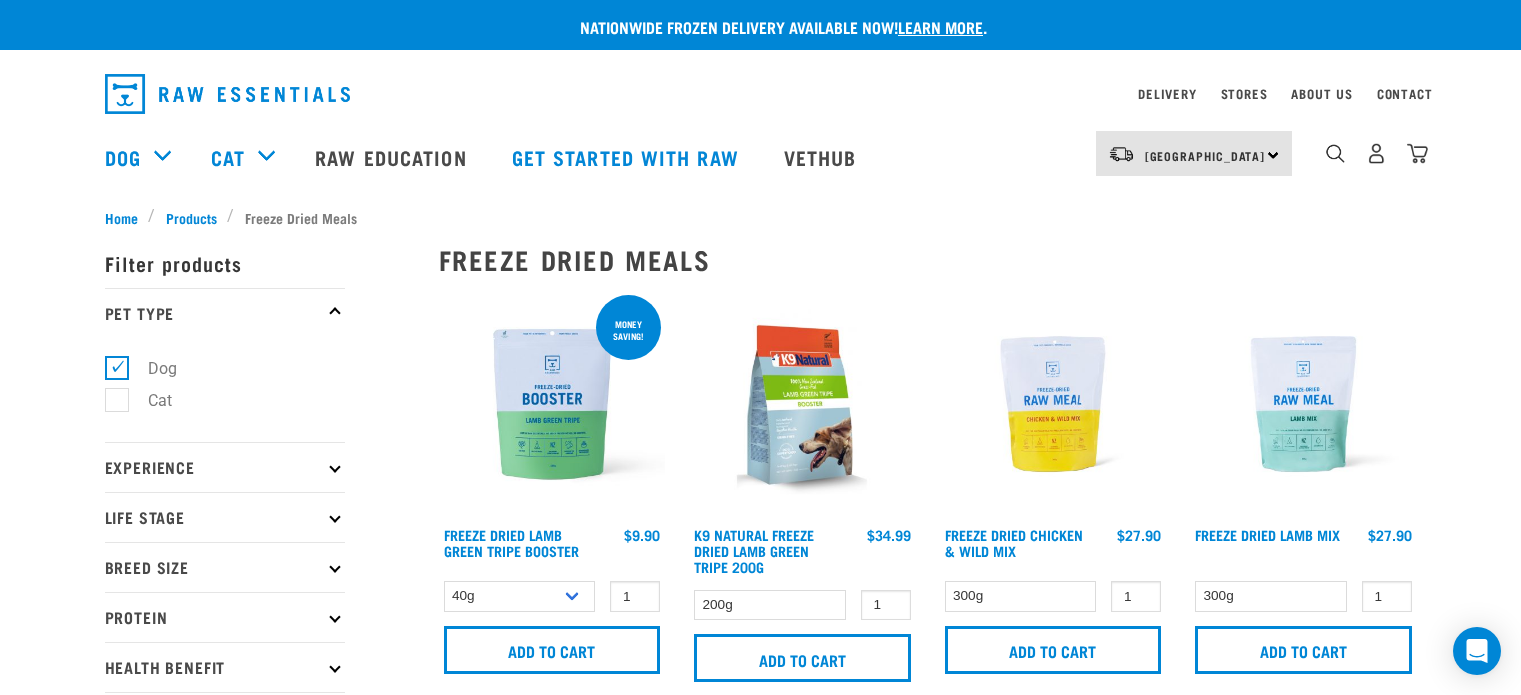 scroll, scrollTop: 0, scrollLeft: 0, axis: both 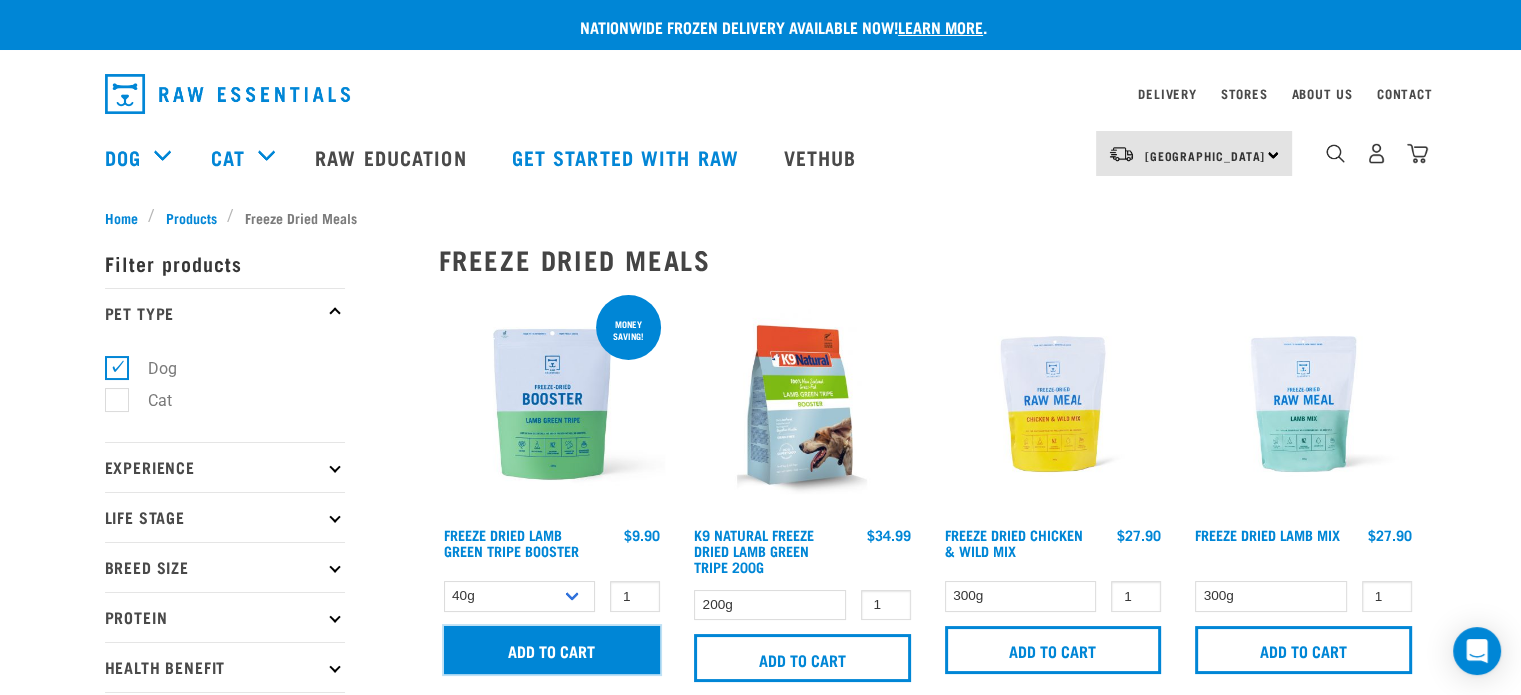 click on "Add to cart" at bounding box center (552, 650) 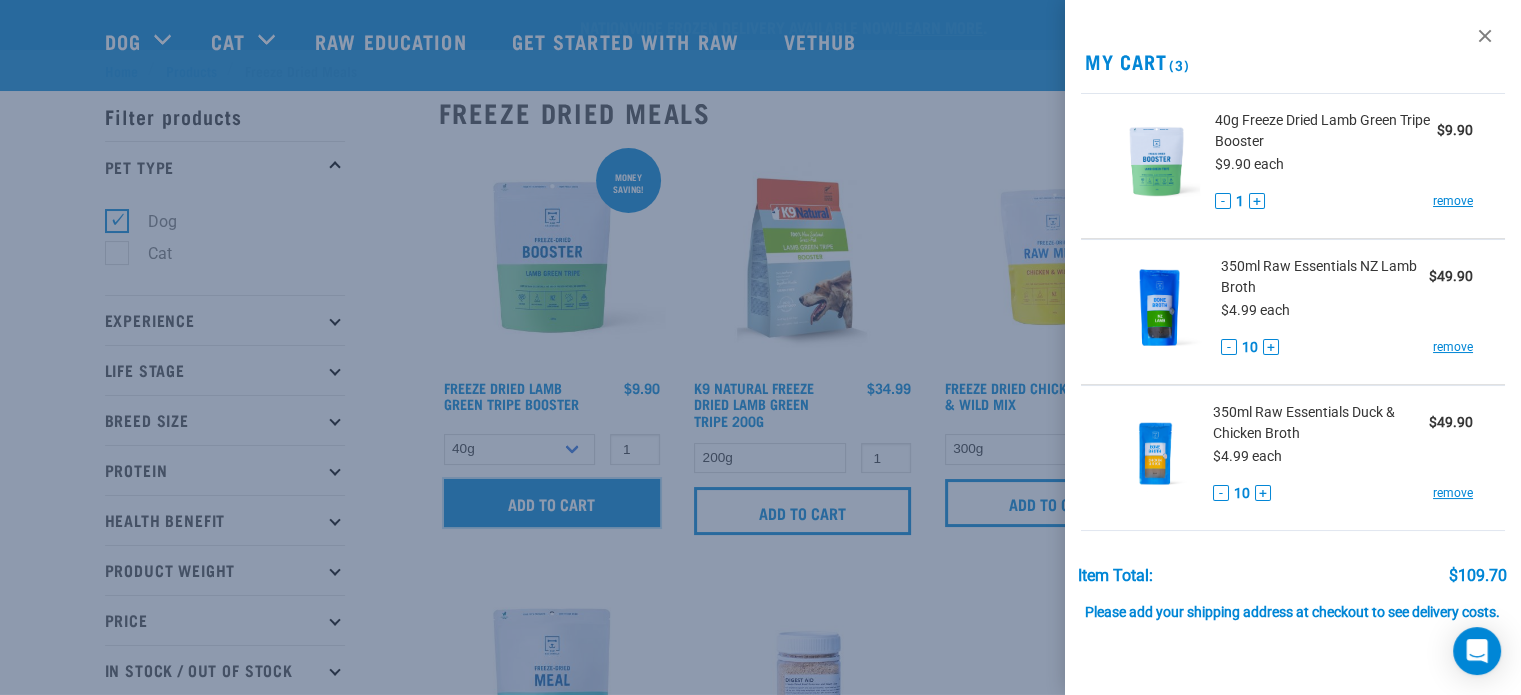 scroll, scrollTop: 412, scrollLeft: 0, axis: vertical 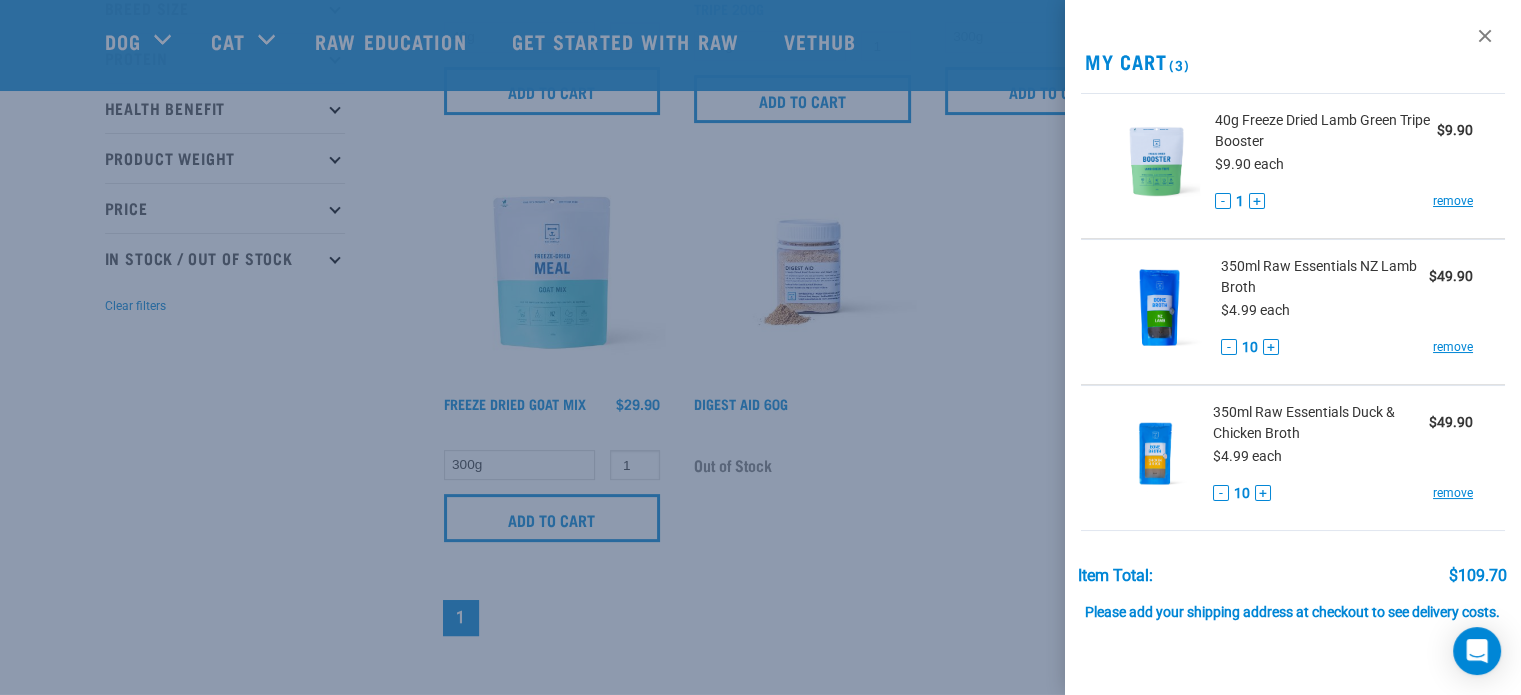 click at bounding box center [760, 347] 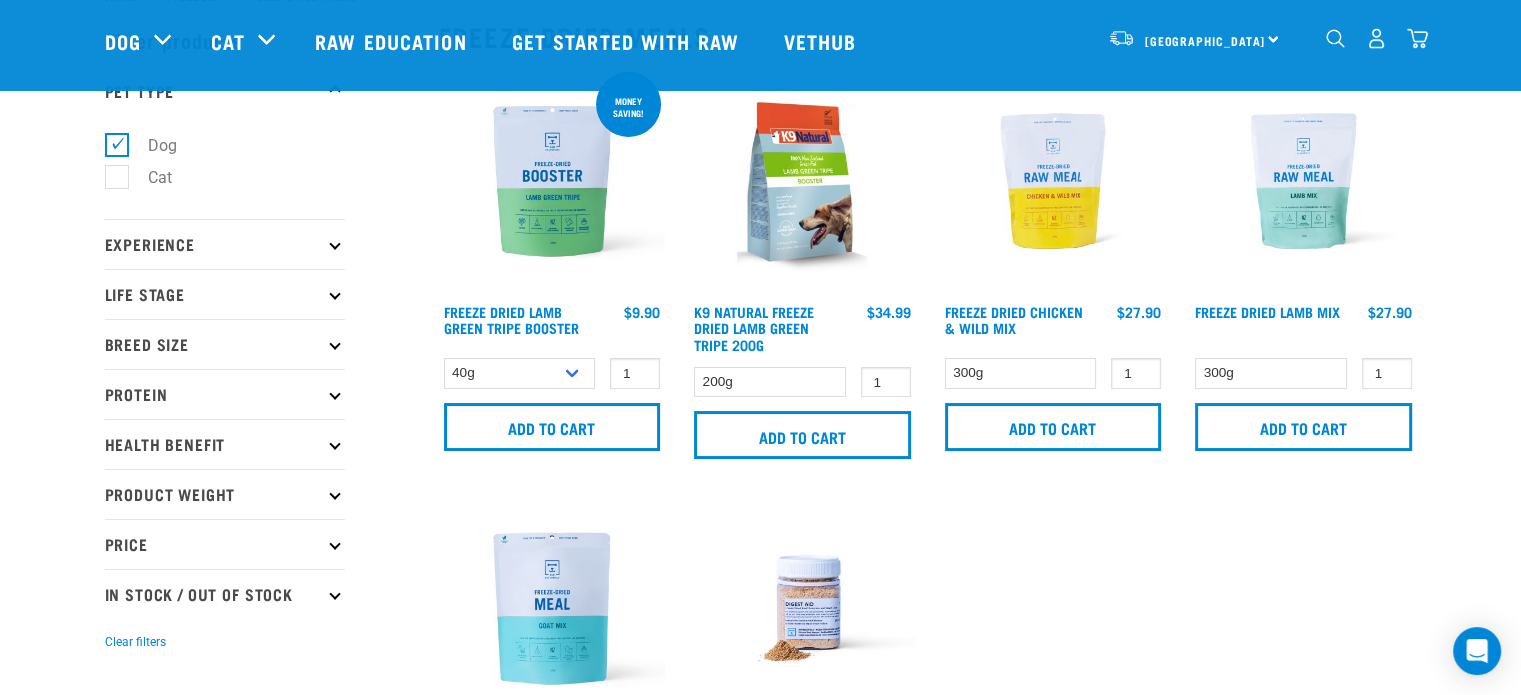 scroll, scrollTop: 72, scrollLeft: 0, axis: vertical 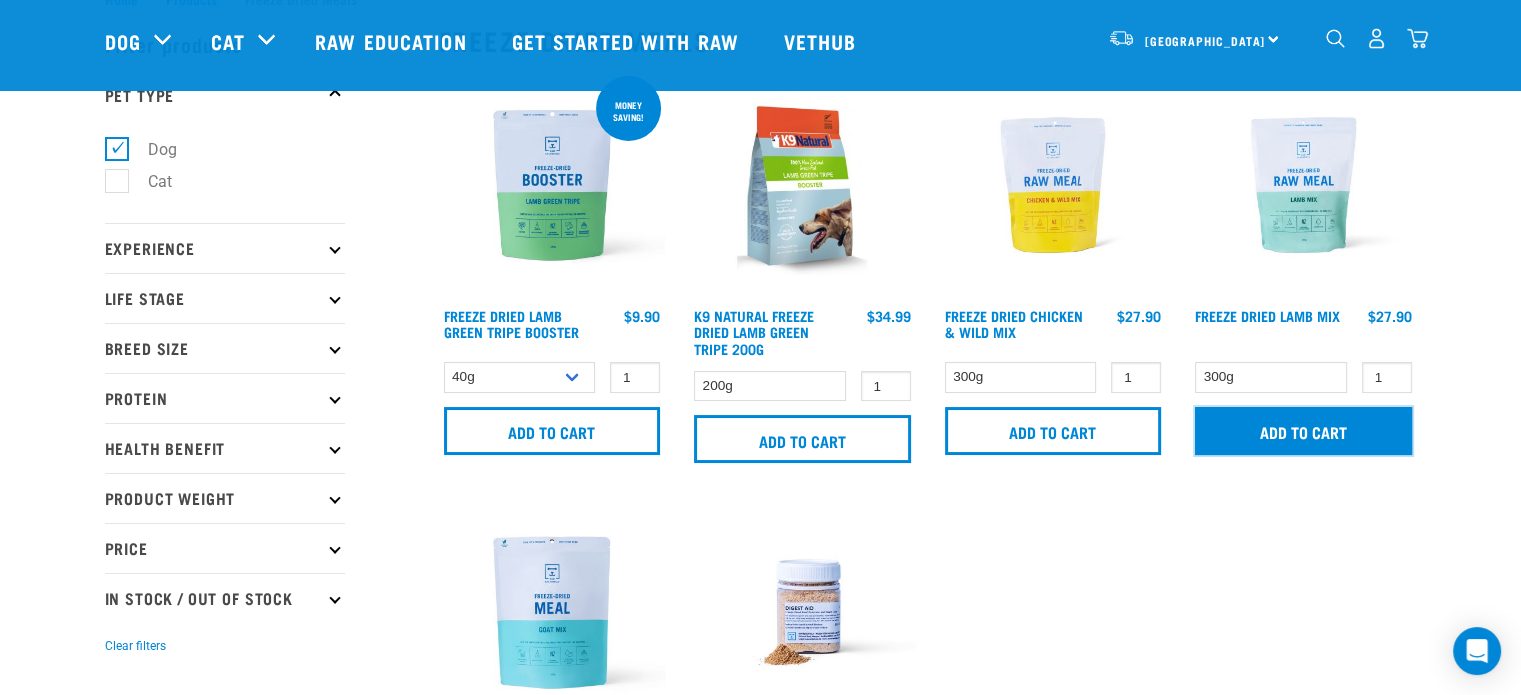 click on "Add to cart" at bounding box center [1303, 431] 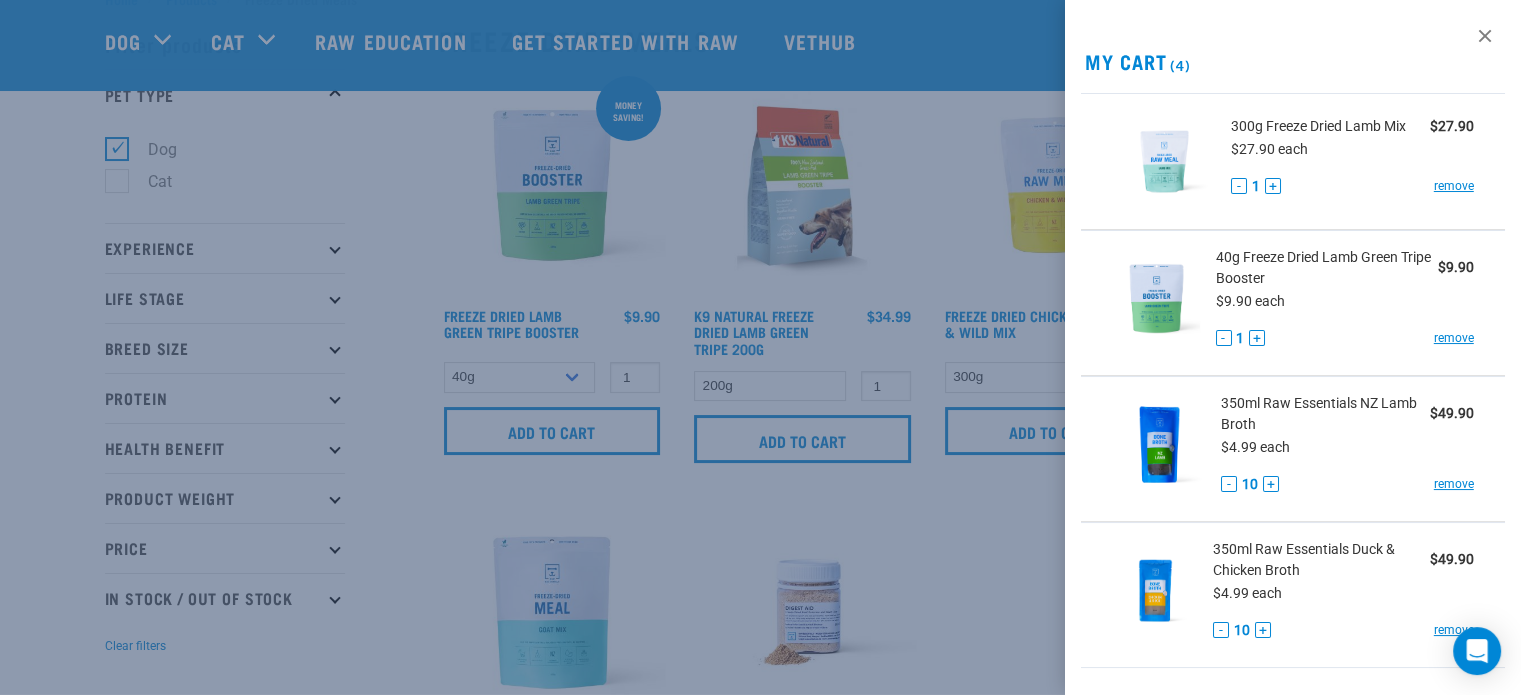 click at bounding box center (760, 347) 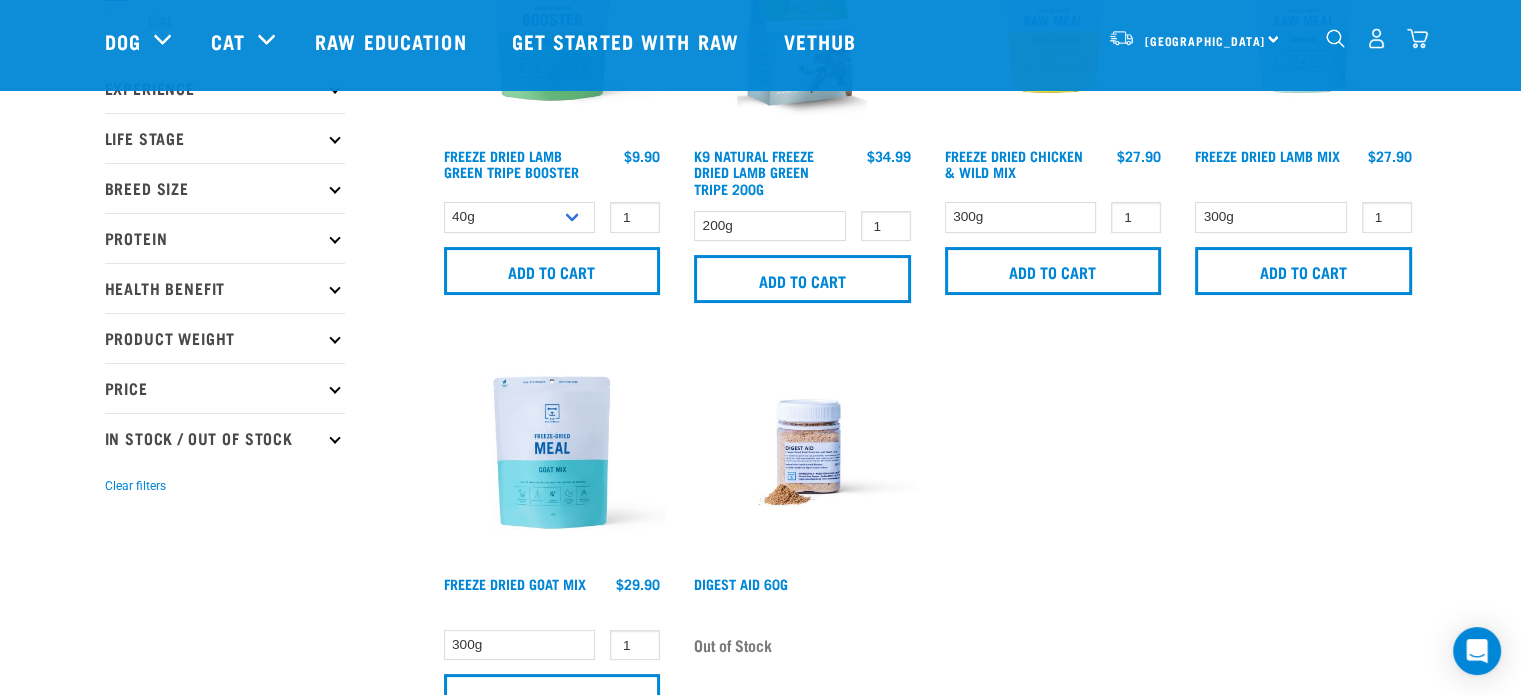 scroll, scrollTop: 231, scrollLeft: 0, axis: vertical 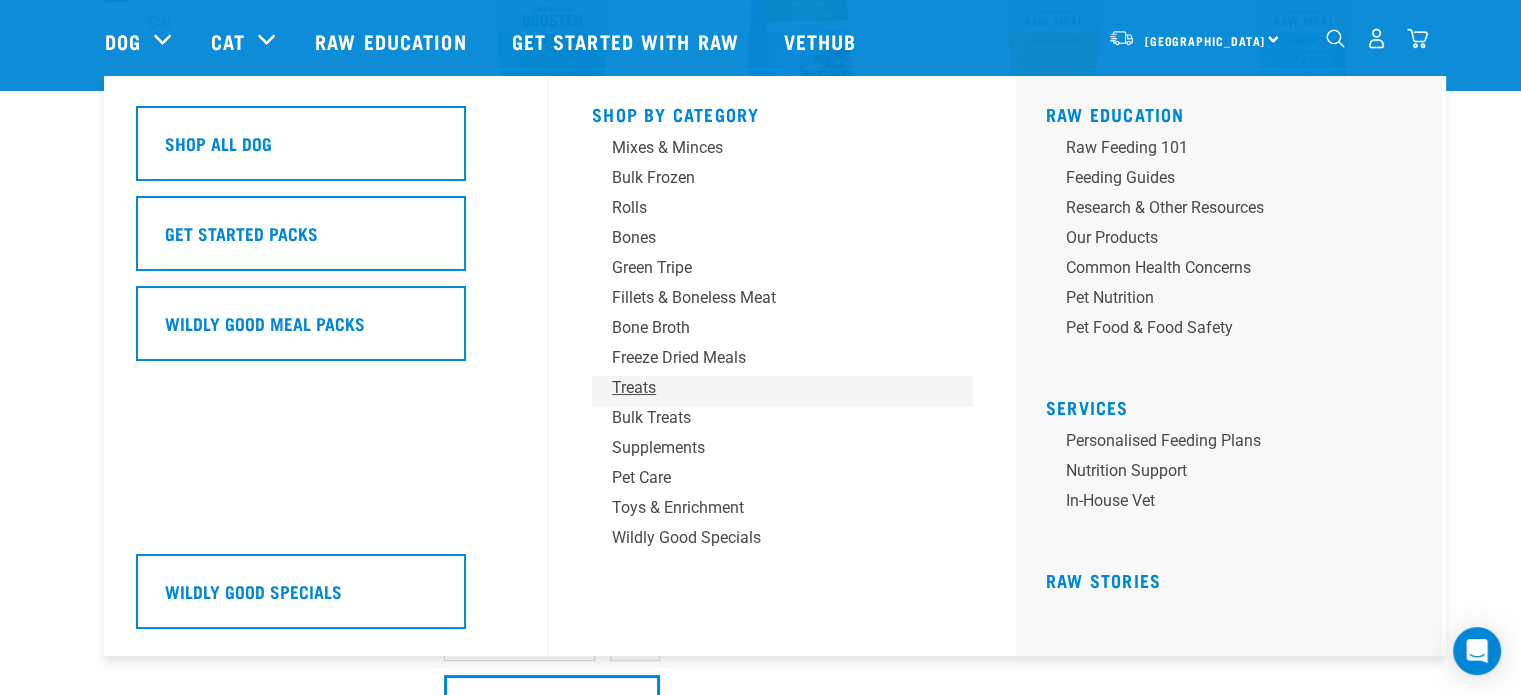 click on "Treats" at bounding box center [768, 388] 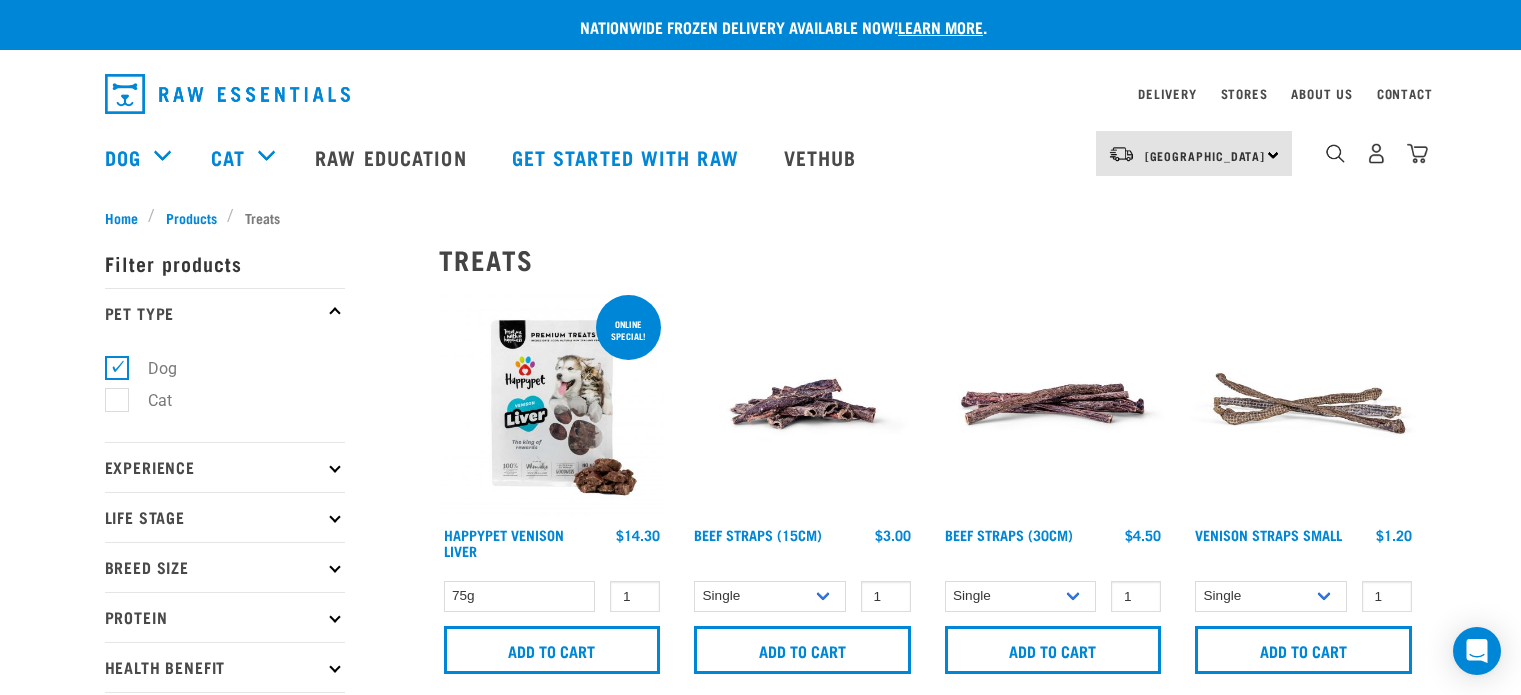 scroll, scrollTop: 0, scrollLeft: 0, axis: both 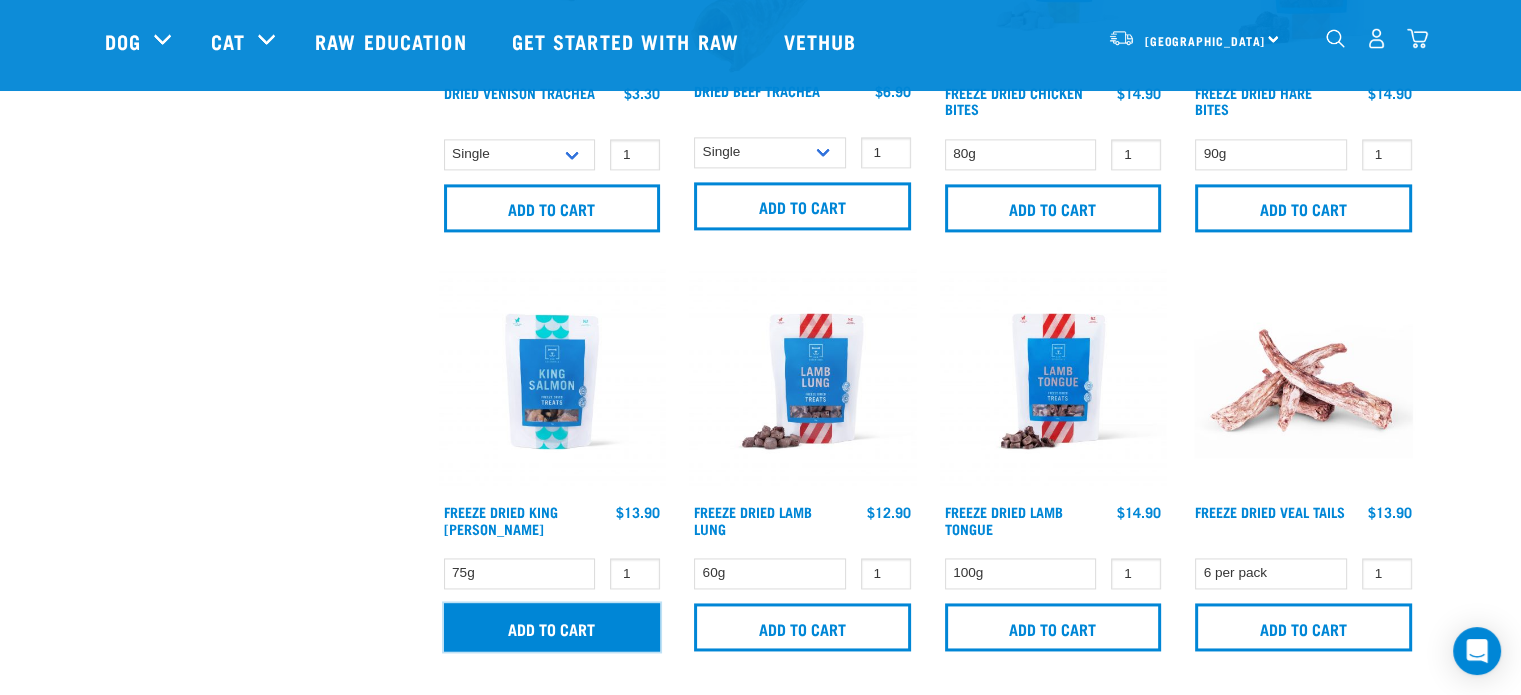 click on "Add to cart" at bounding box center [552, 627] 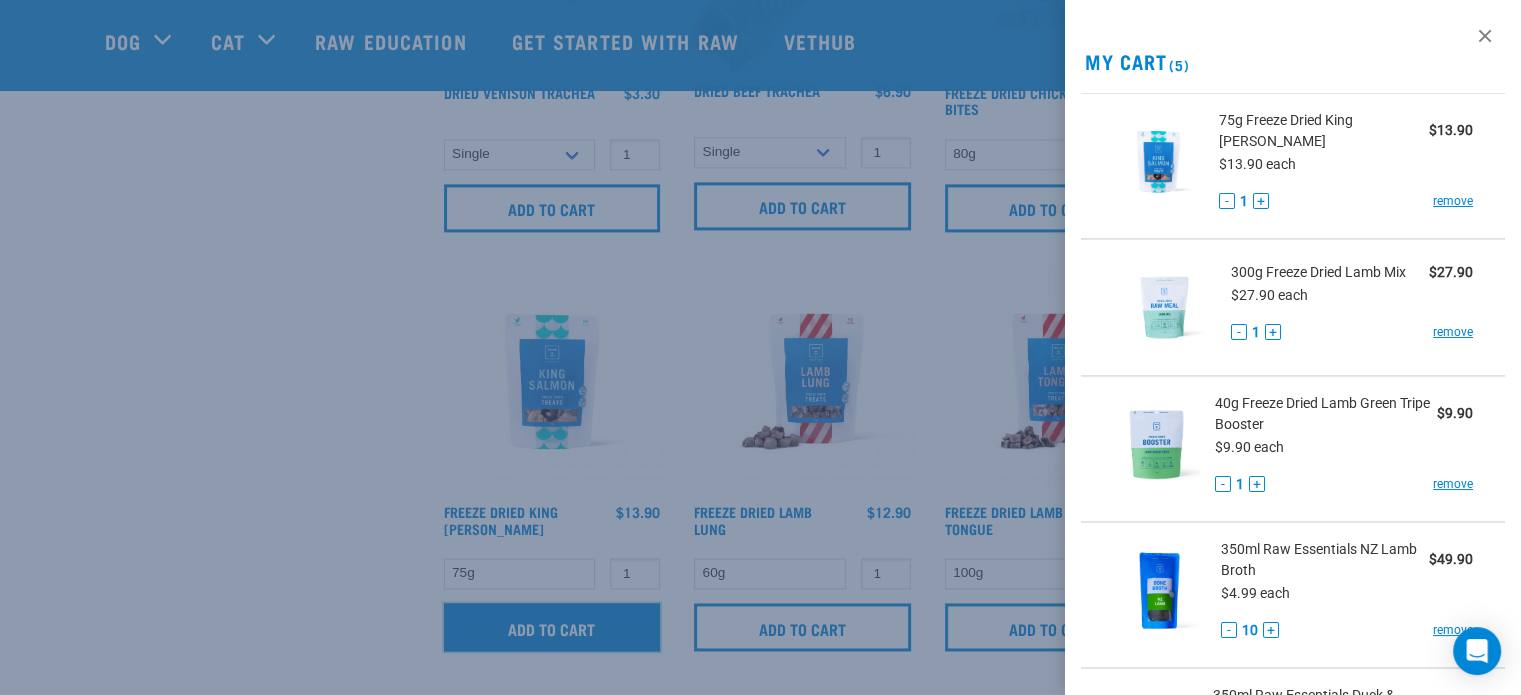 scroll, scrollTop: 3238, scrollLeft: 0, axis: vertical 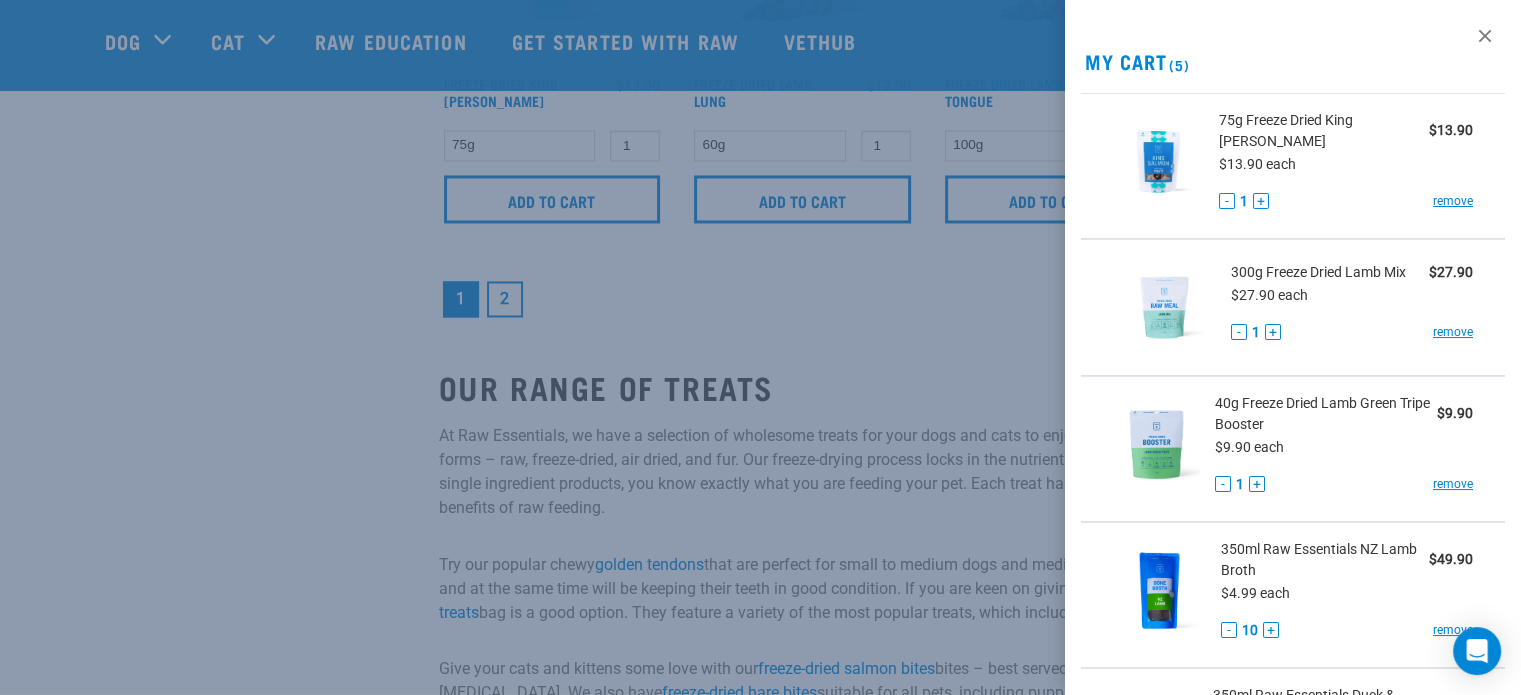 drag, startPoint x: 258, startPoint y: 505, endPoint x: 732, endPoint y: 306, distance: 514.0788 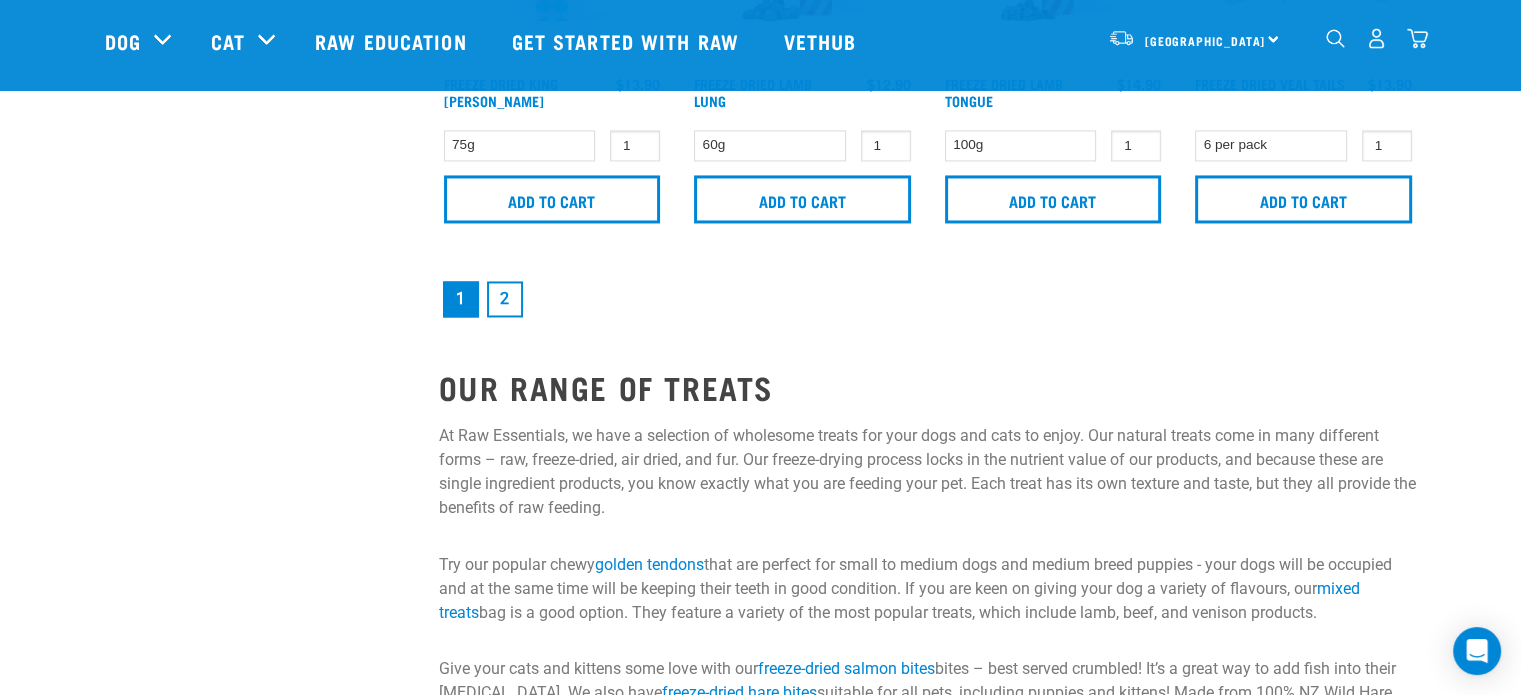 click on "2" at bounding box center (505, 299) 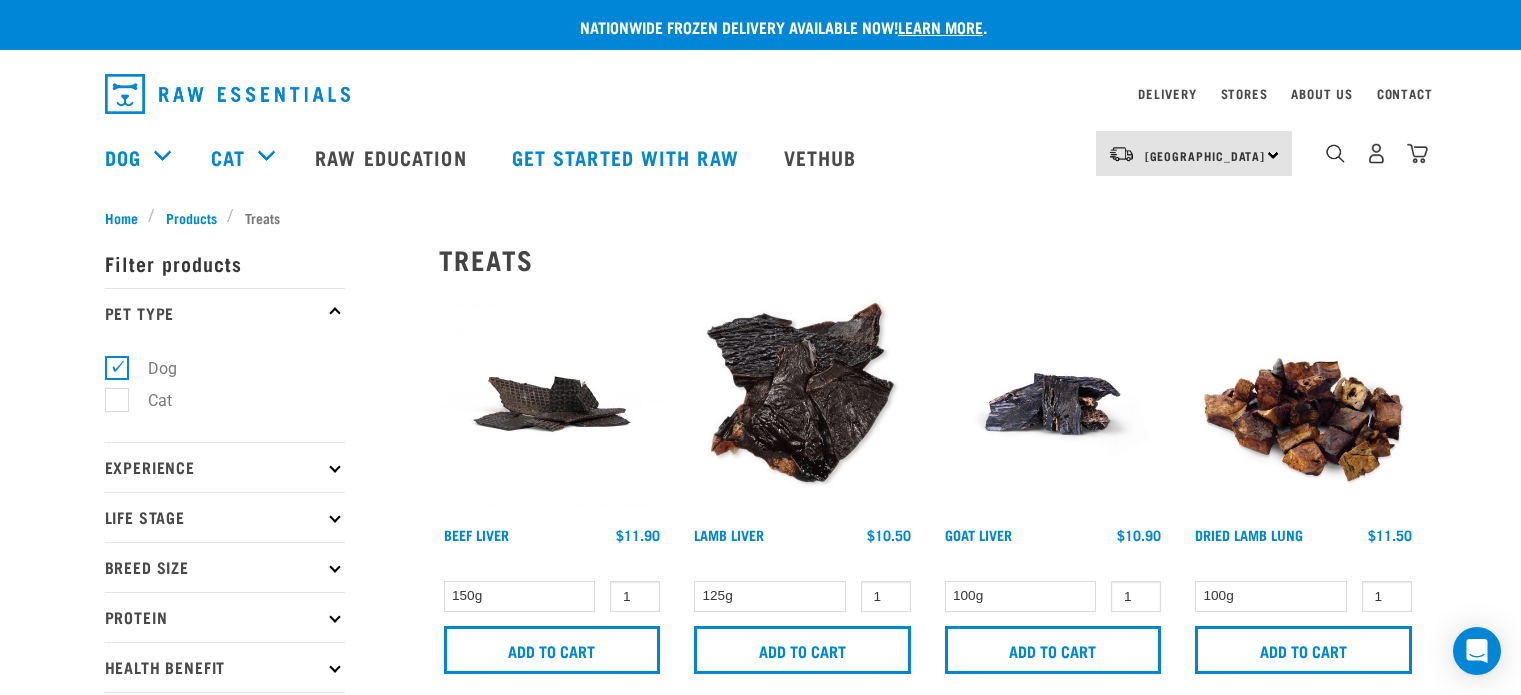 scroll, scrollTop: 0, scrollLeft: 0, axis: both 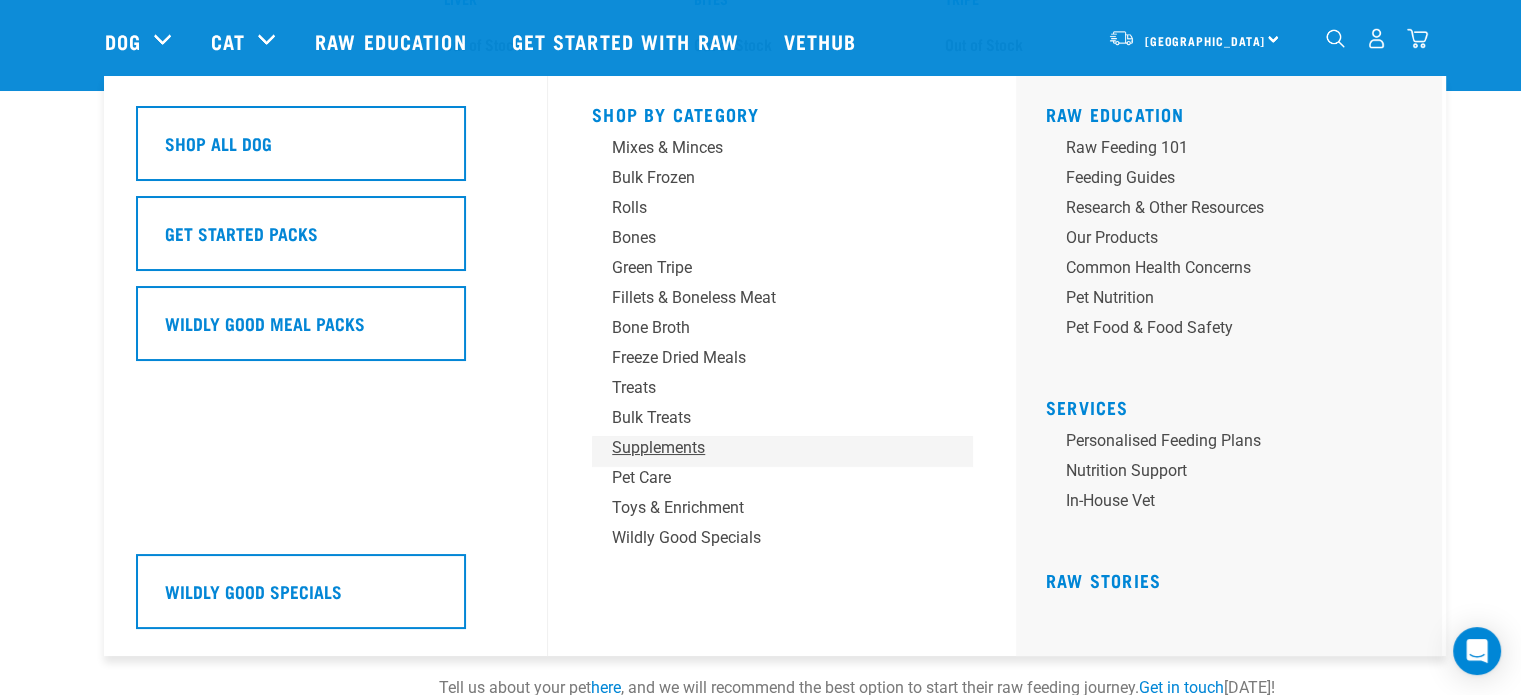 click on "Supplements" at bounding box center [768, 448] 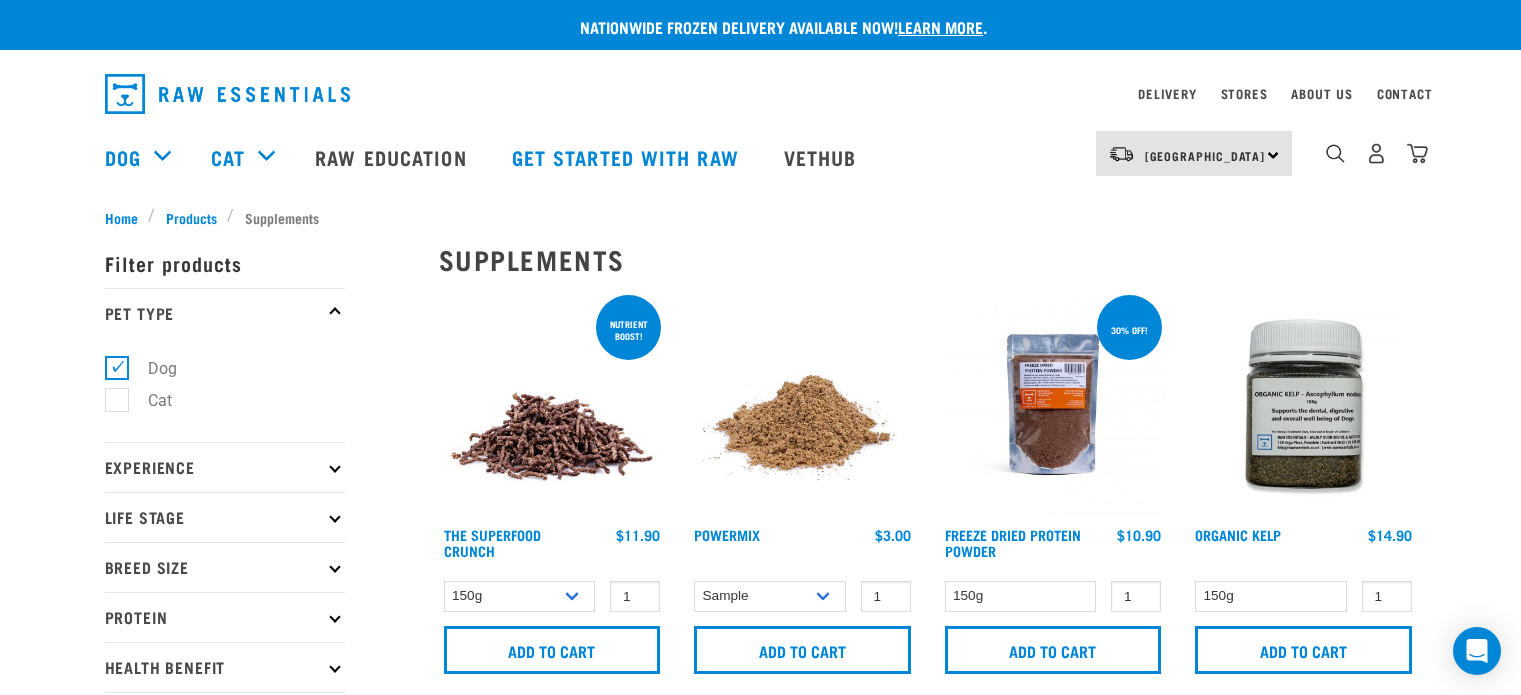 scroll, scrollTop: 0, scrollLeft: 0, axis: both 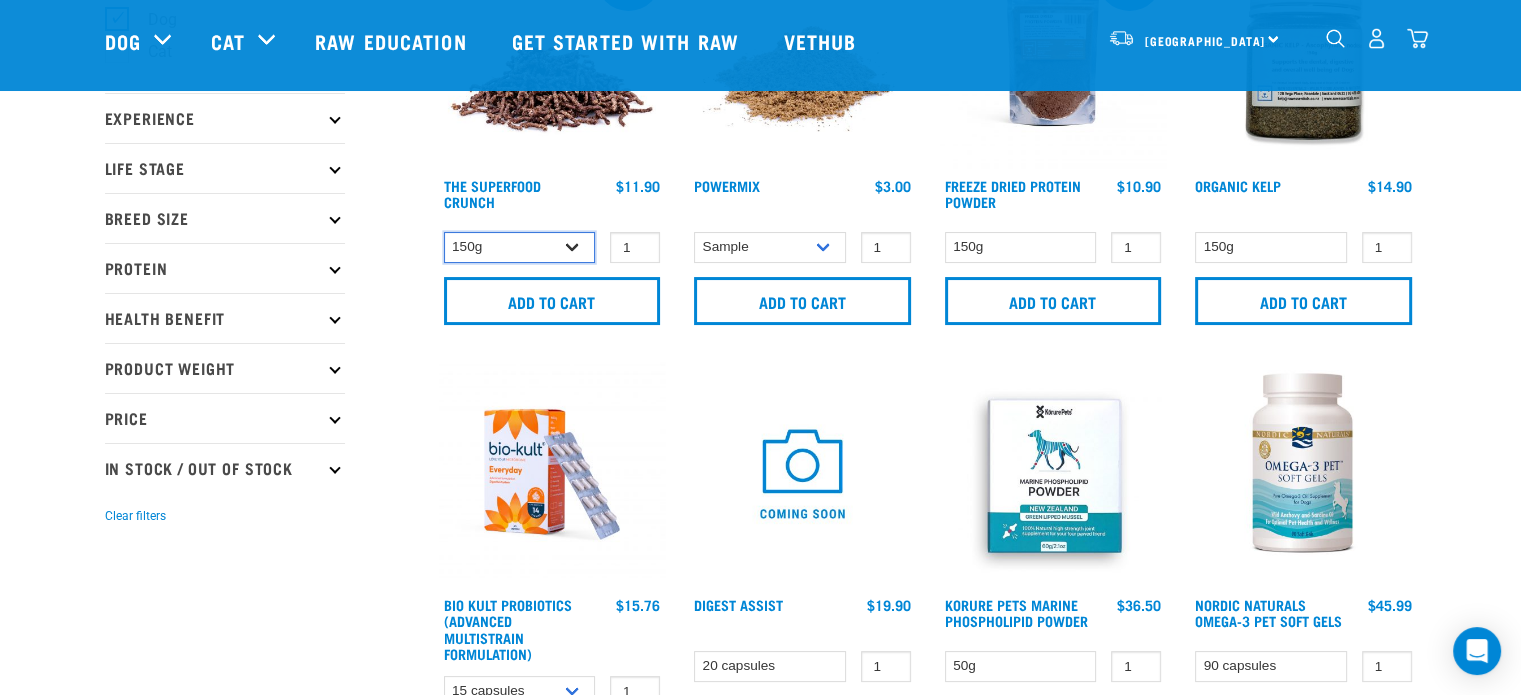 click on "150g
300g" at bounding box center [520, 247] 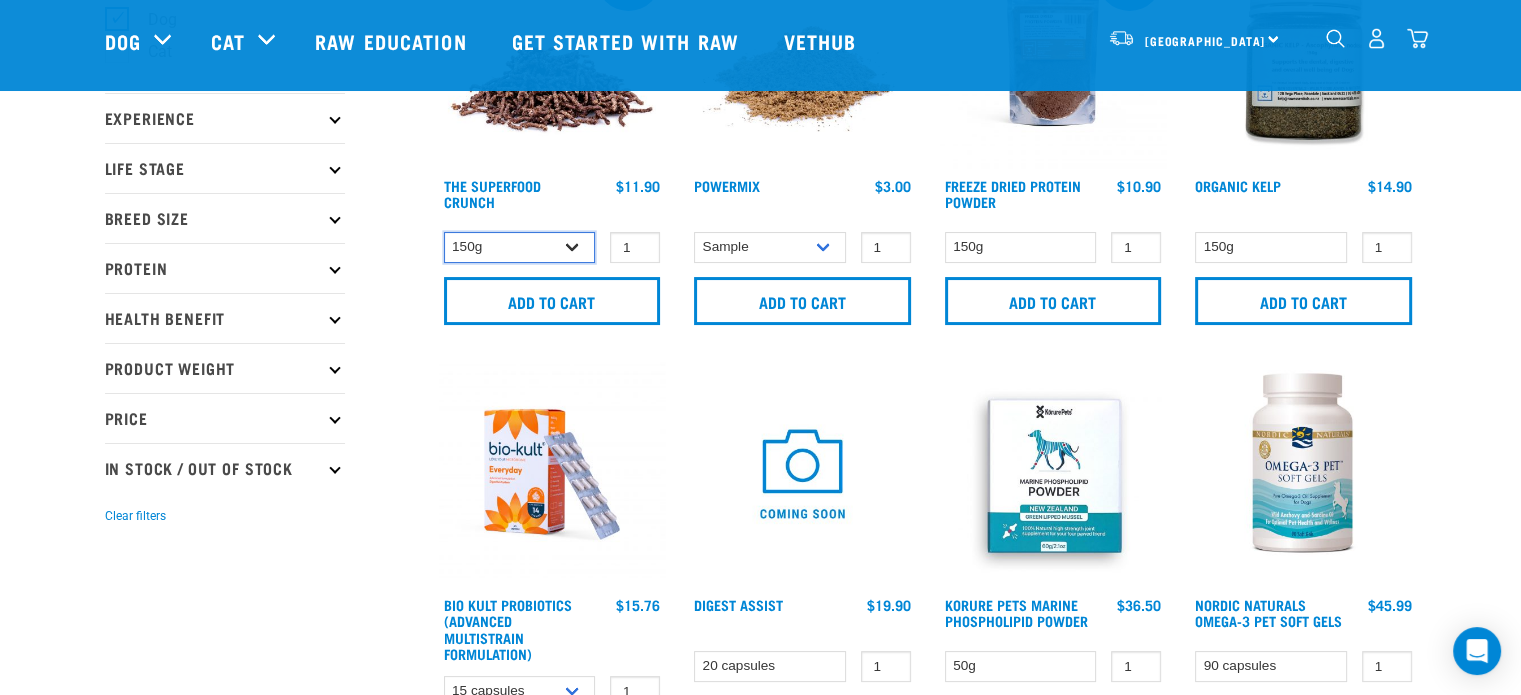 select on "31261" 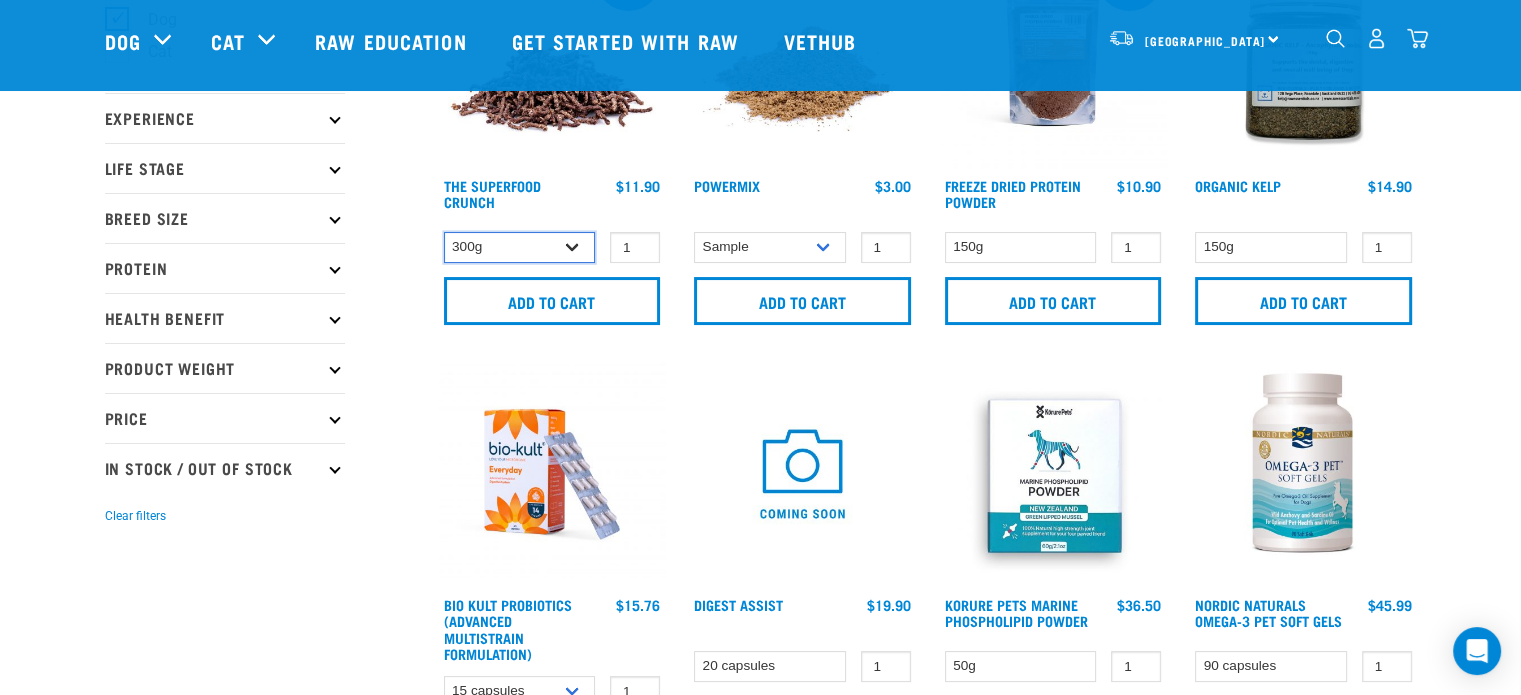click on "150g
300g" at bounding box center (520, 247) 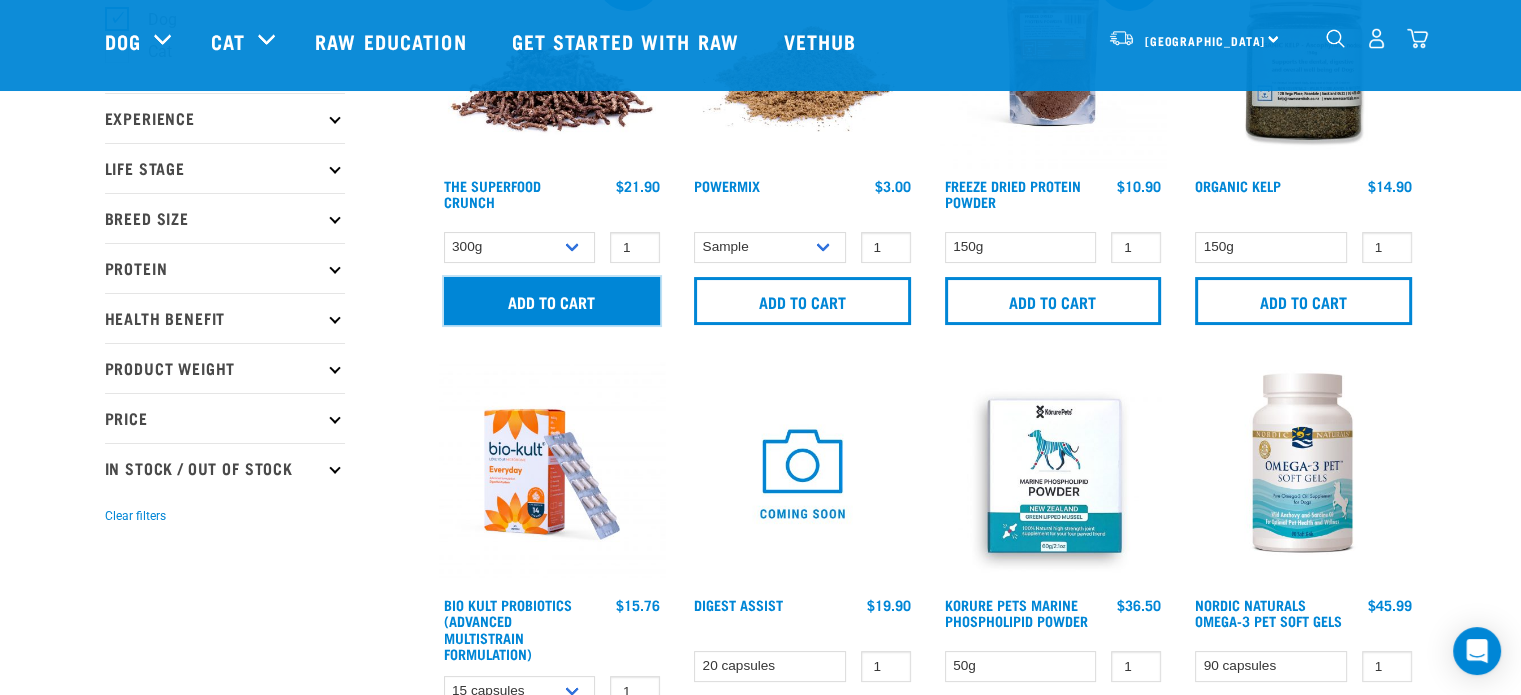 click on "Add to cart" at bounding box center (552, 301) 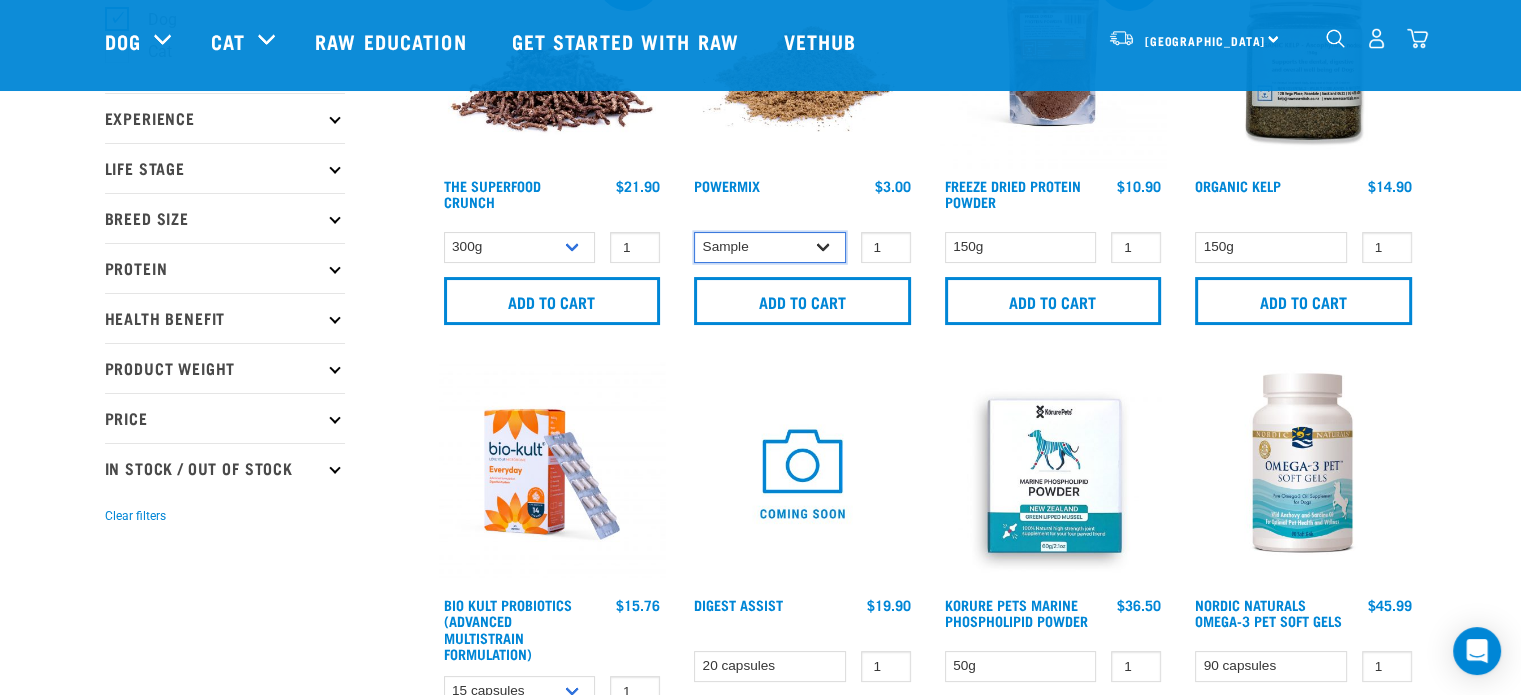 click on "Sample
Small (30g)
Large (60g)" at bounding box center [770, 247] 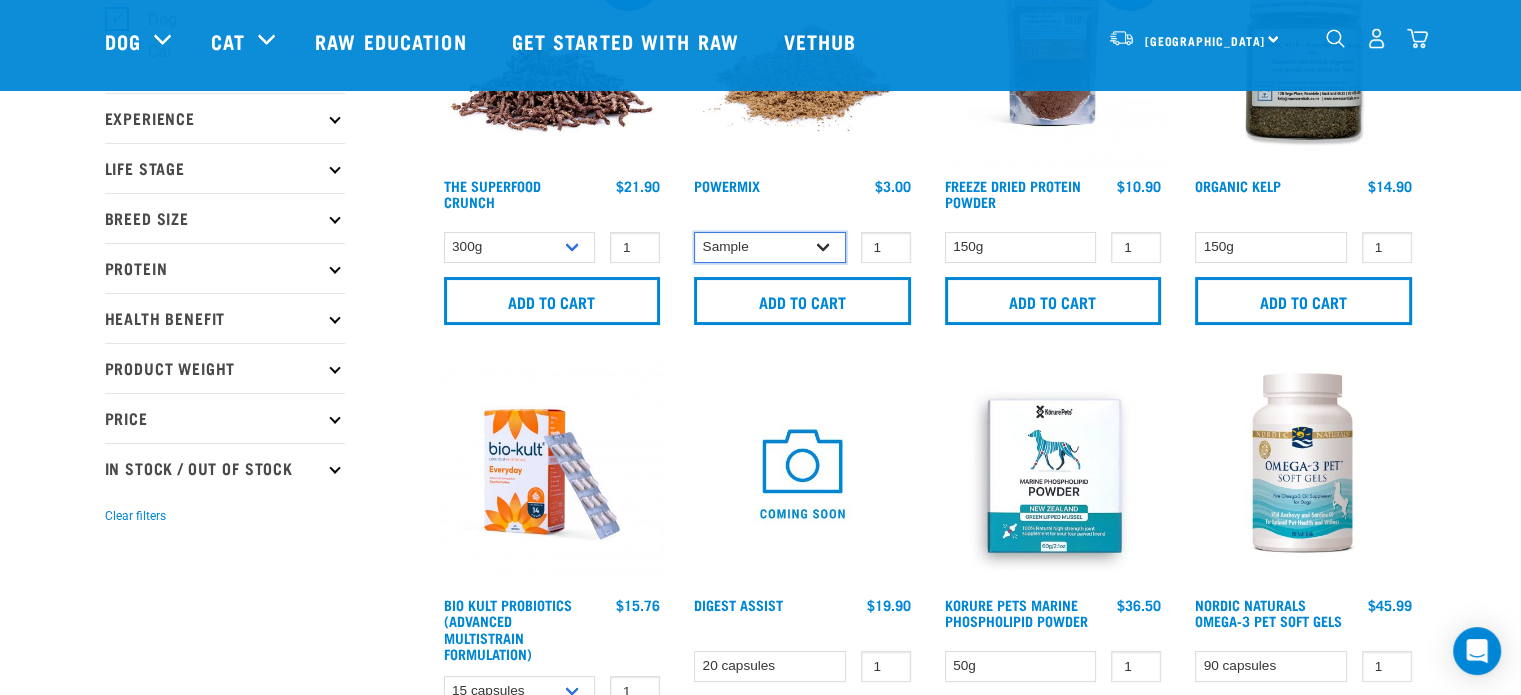select on "31234" 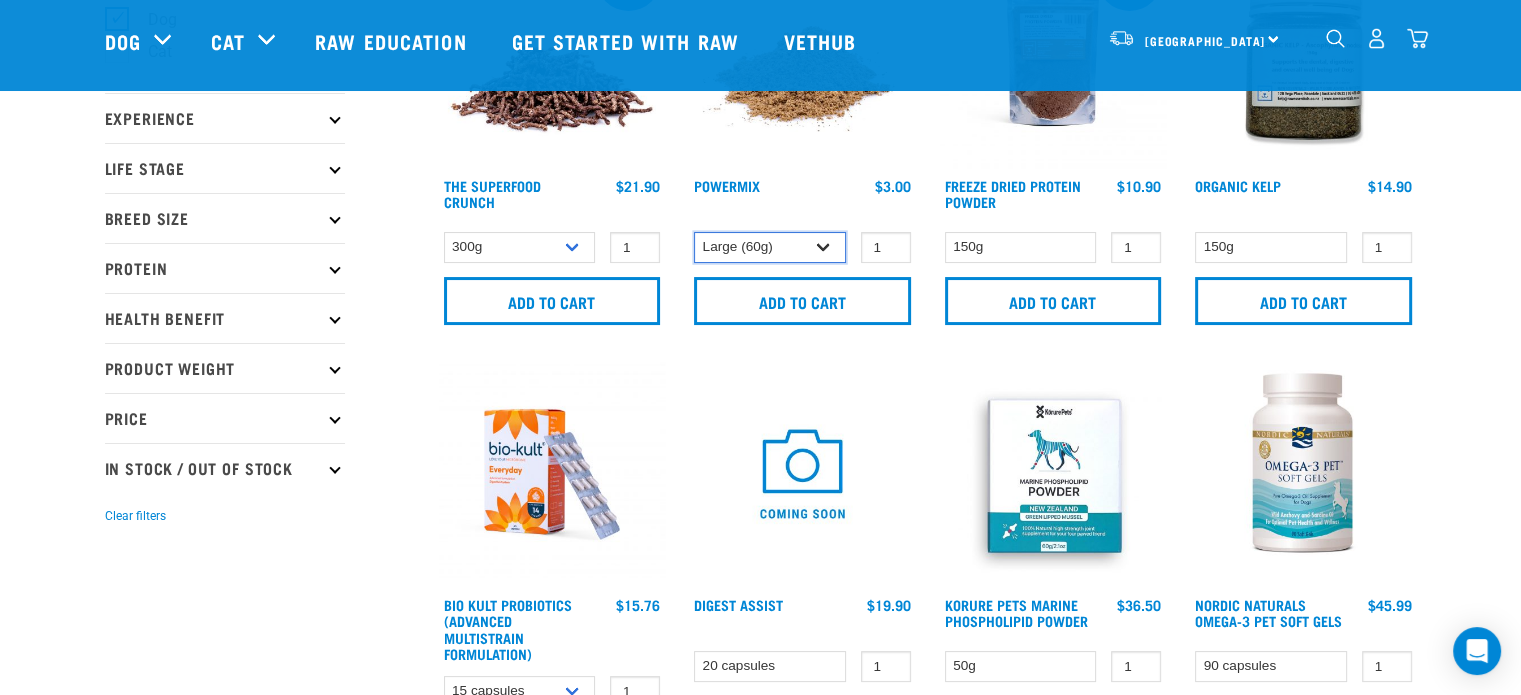 click on "Sample
Small (30g)
Large (60g)" at bounding box center [770, 247] 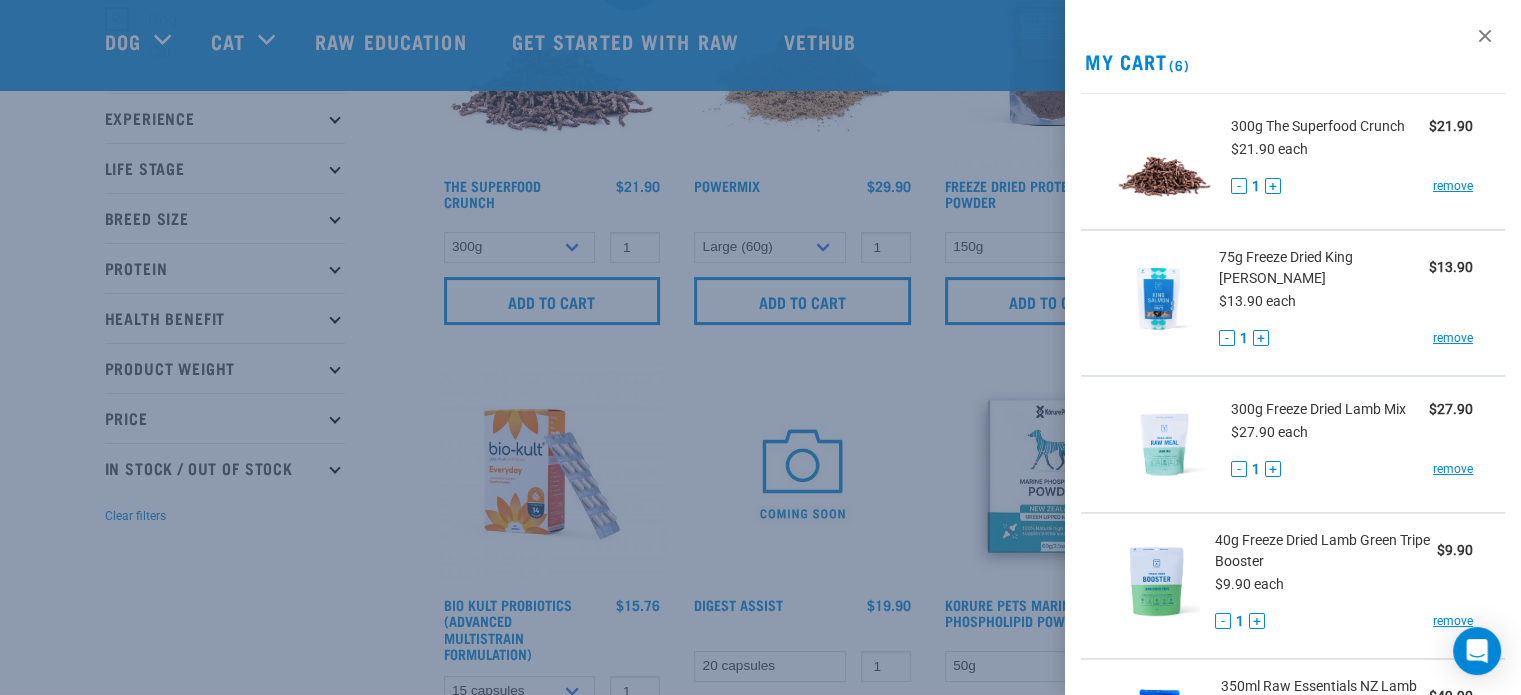 click at bounding box center (760, 347) 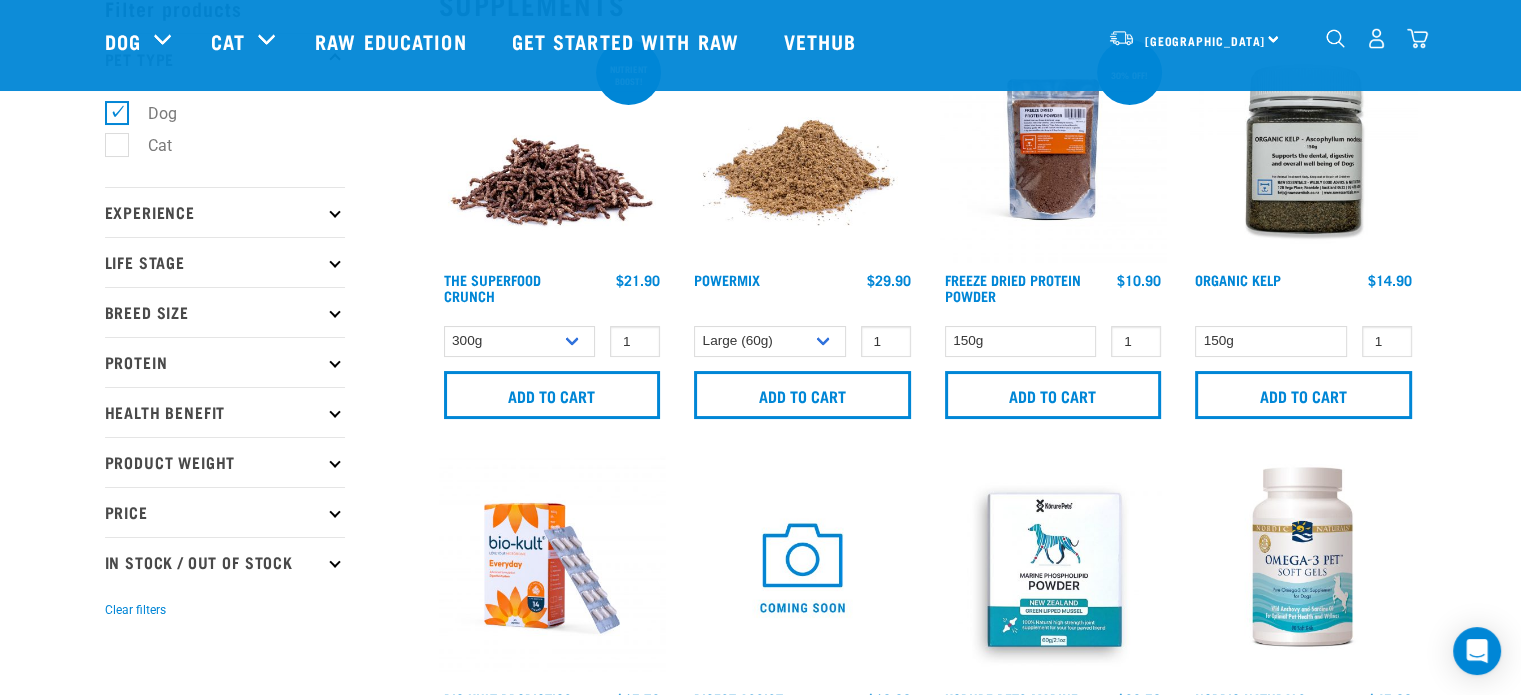 scroll, scrollTop: 108, scrollLeft: 0, axis: vertical 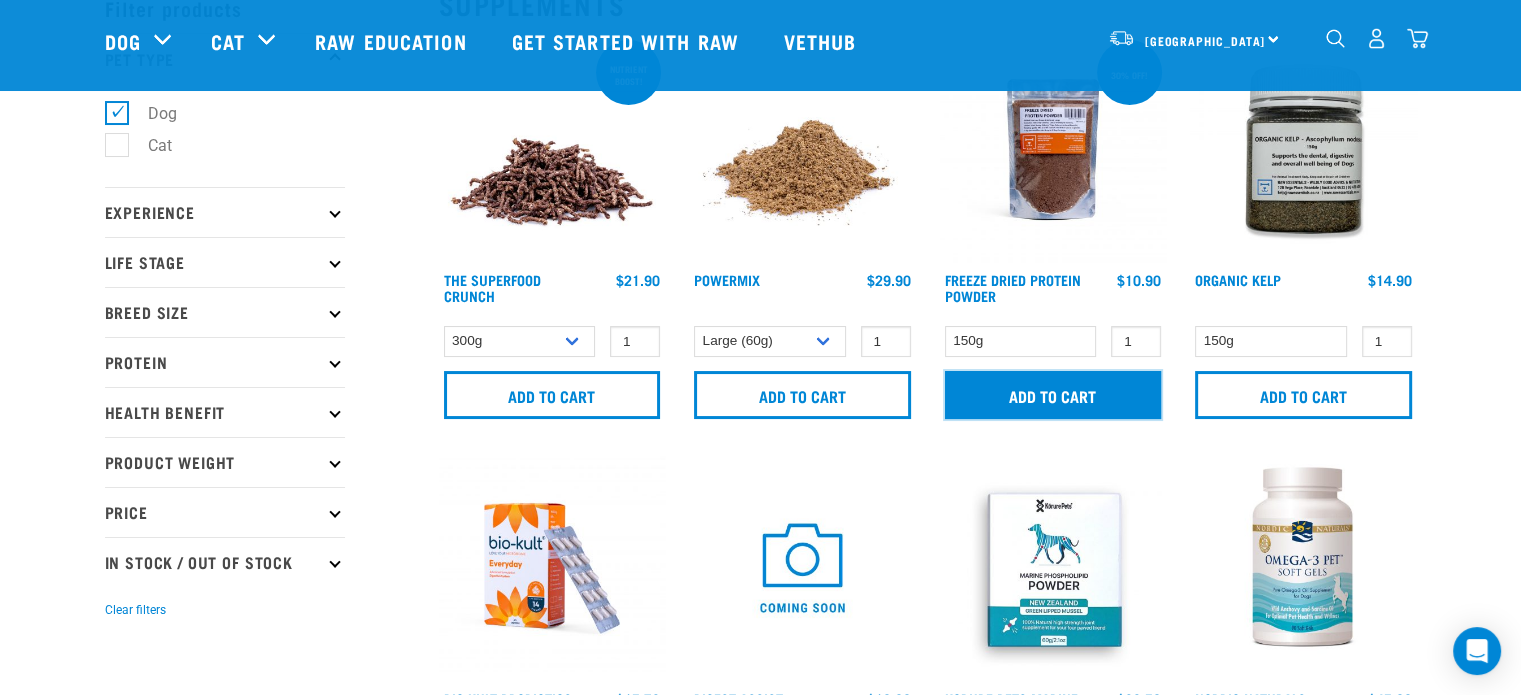 click on "Add to cart" at bounding box center [1053, 395] 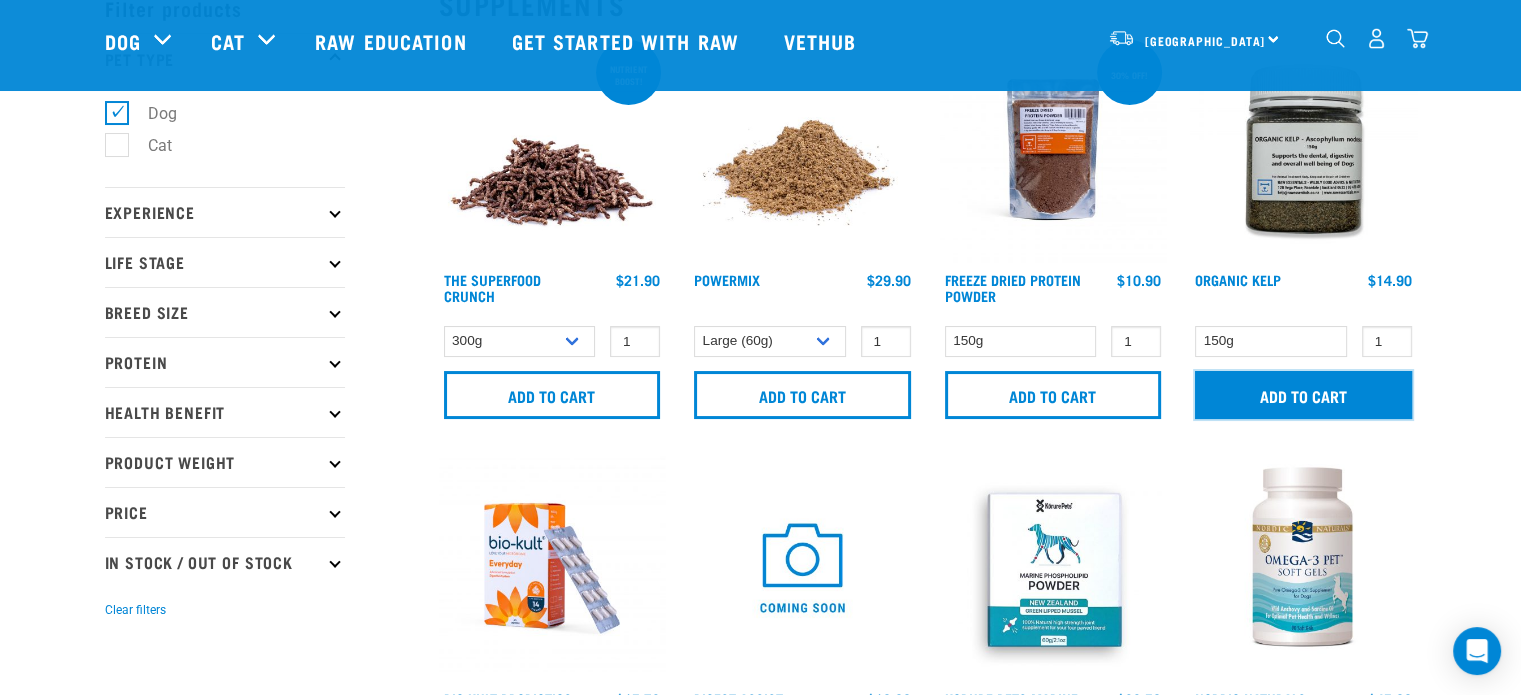 click on "Add to cart" at bounding box center [1303, 395] 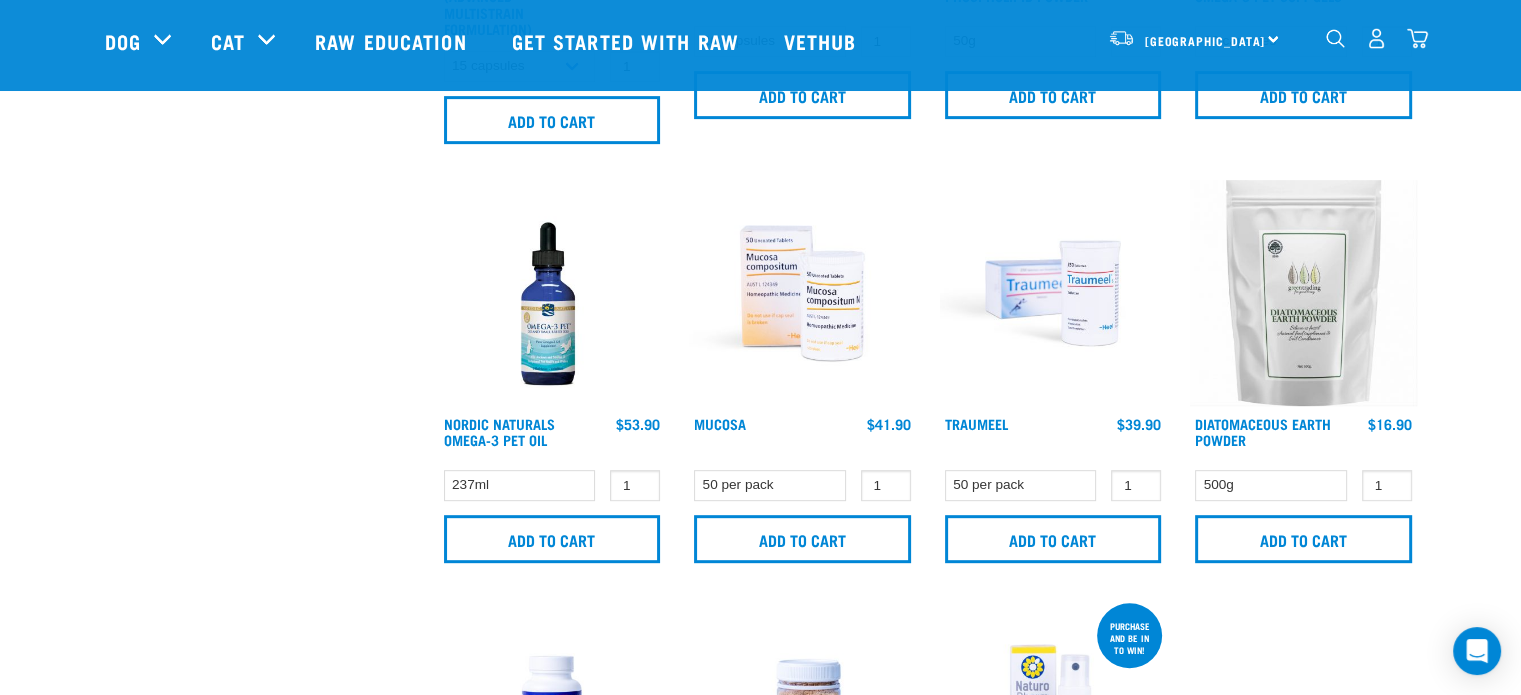 scroll, scrollTop: 842, scrollLeft: 0, axis: vertical 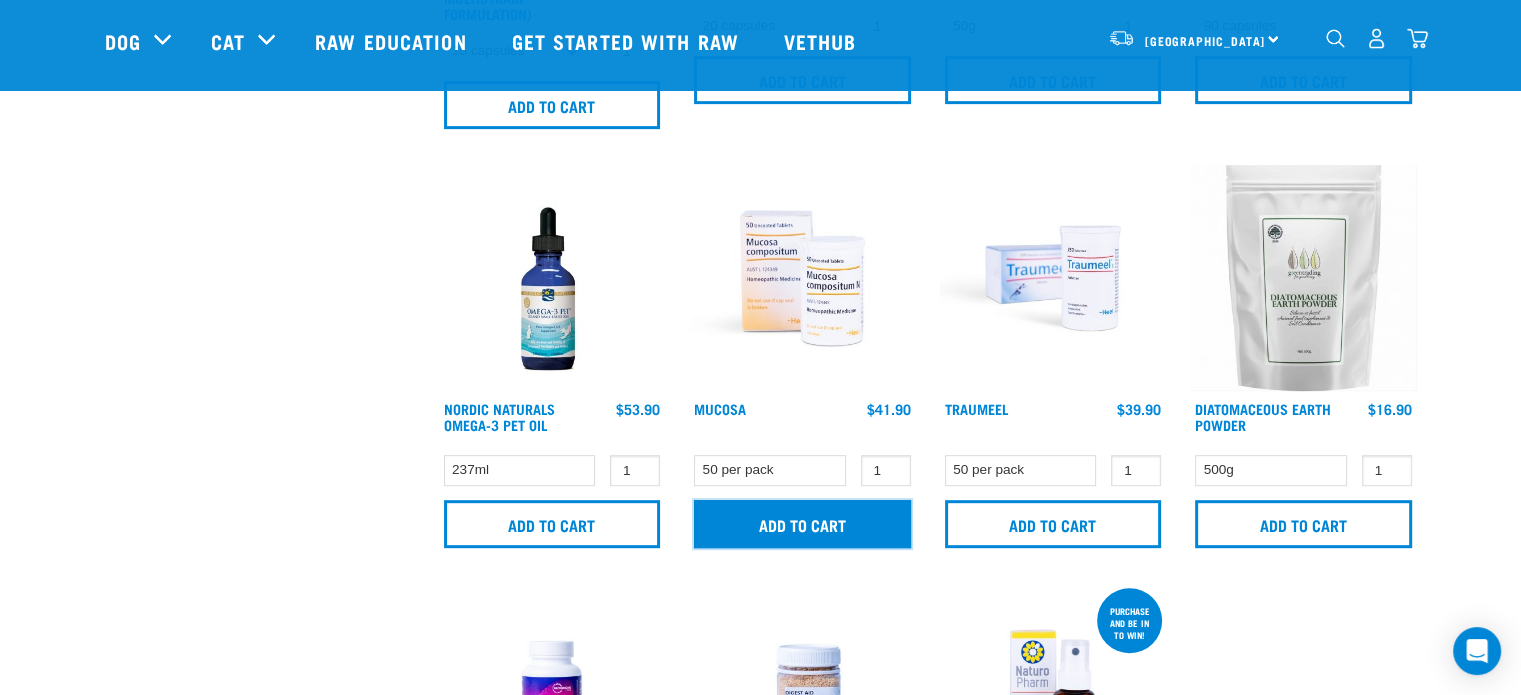 click on "Add to cart" at bounding box center [802, 524] 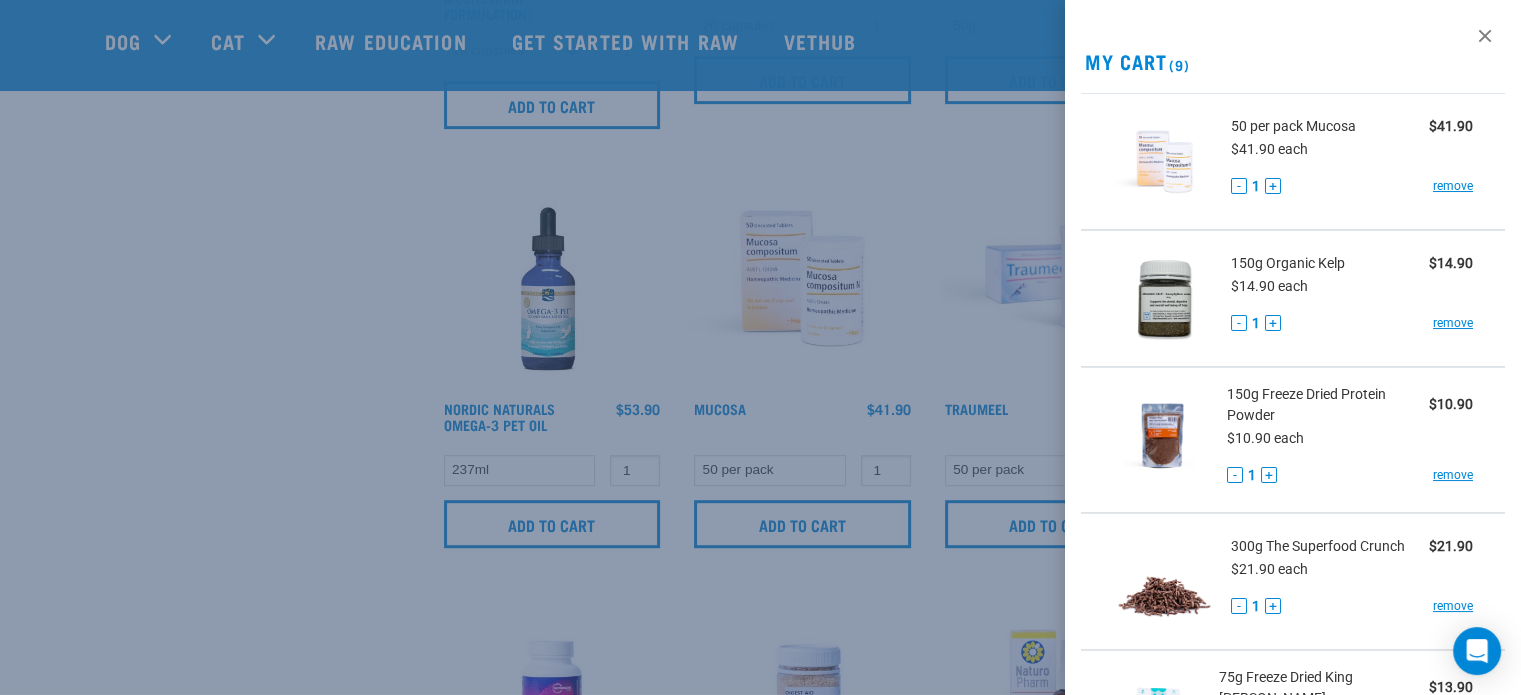 click at bounding box center (760, 347) 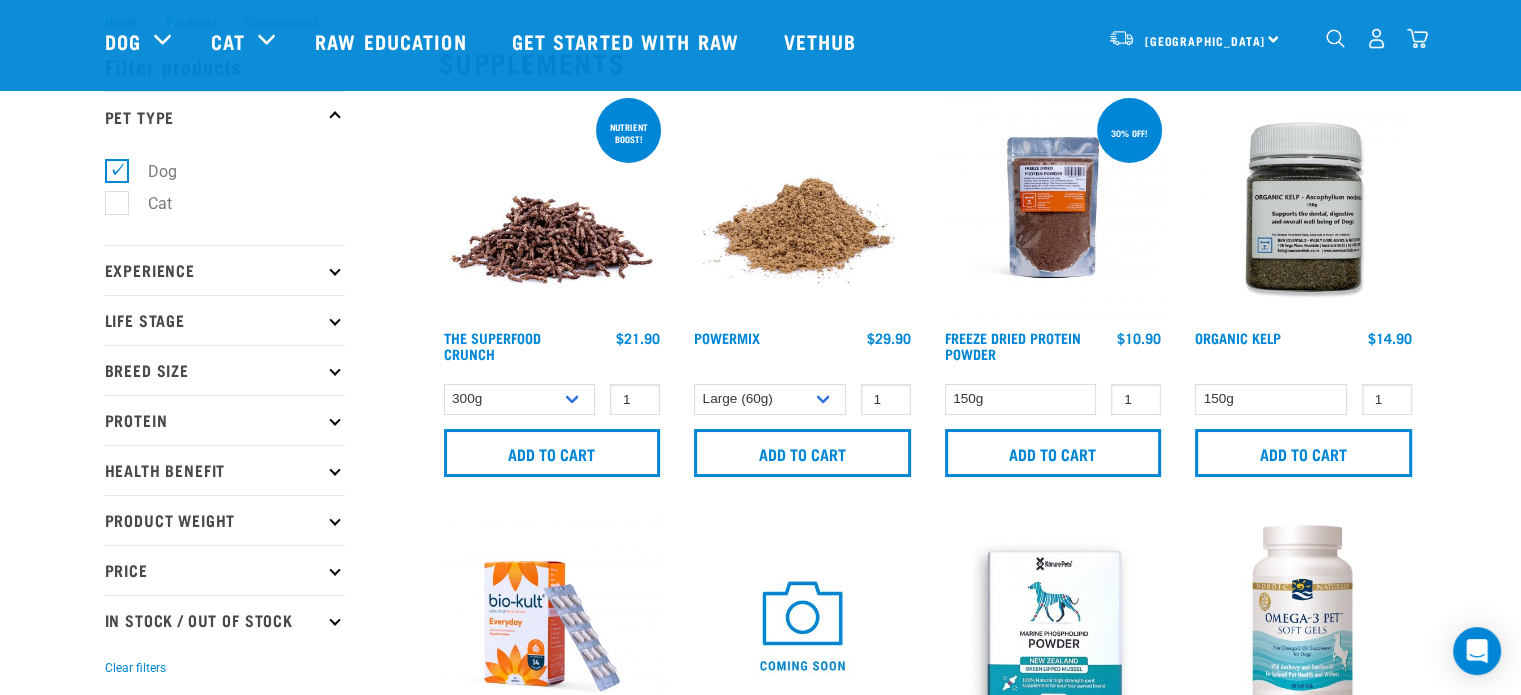 scroll, scrollTop: 0, scrollLeft: 0, axis: both 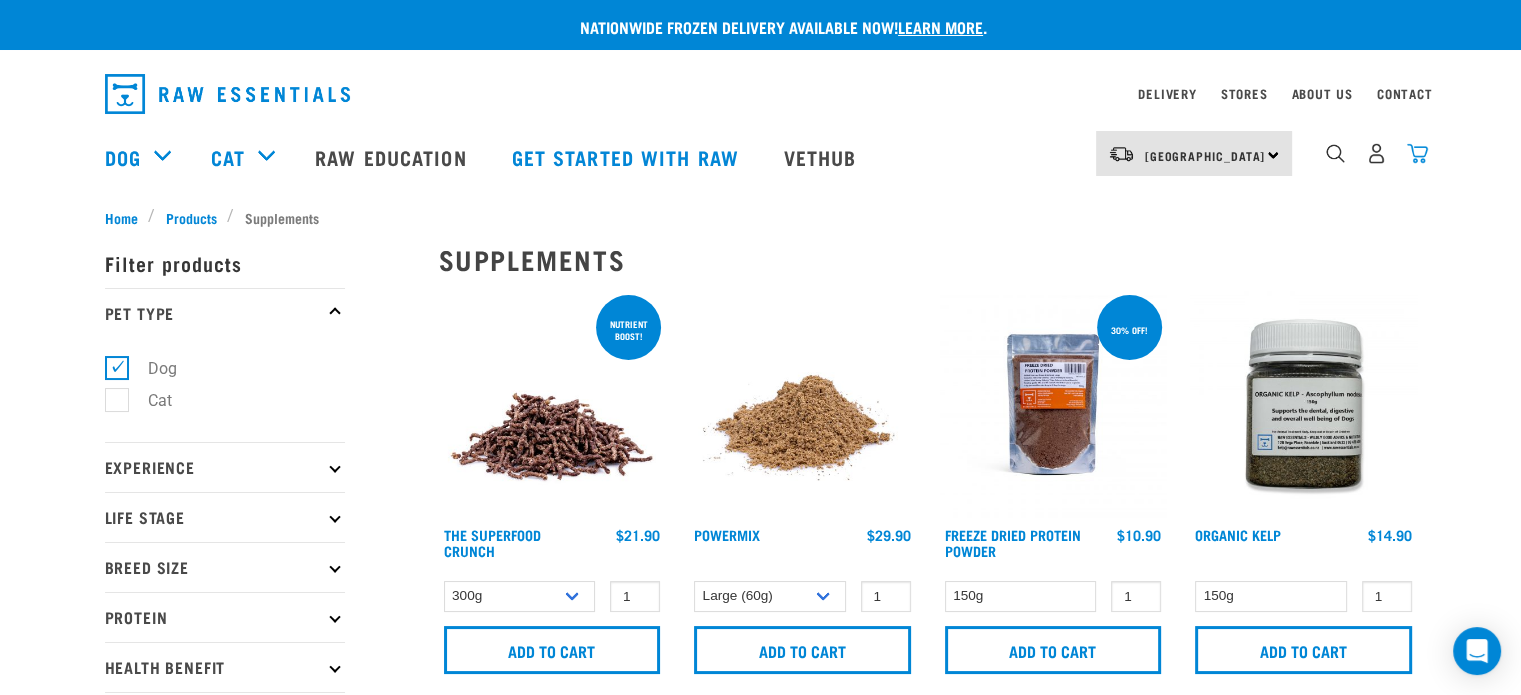 click at bounding box center [1417, 153] 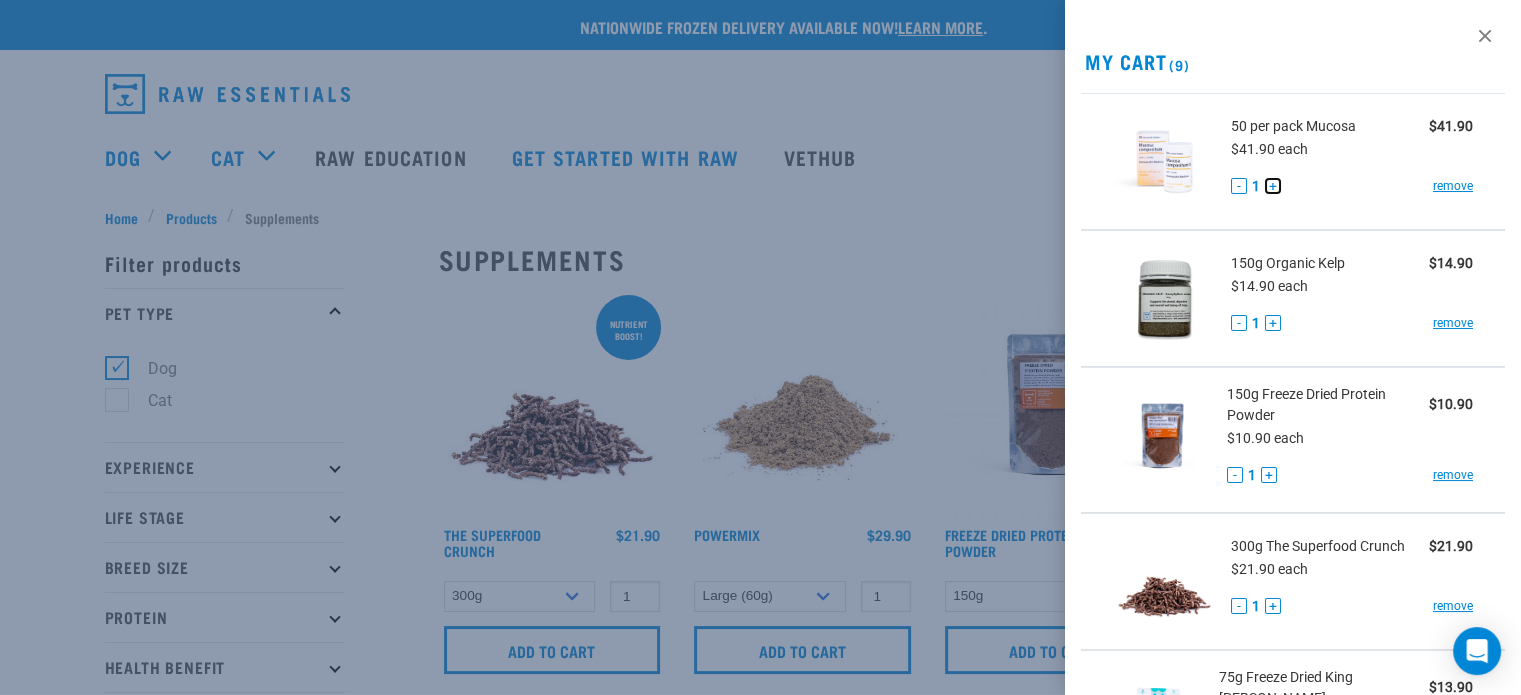 click on "+" at bounding box center (1273, 186) 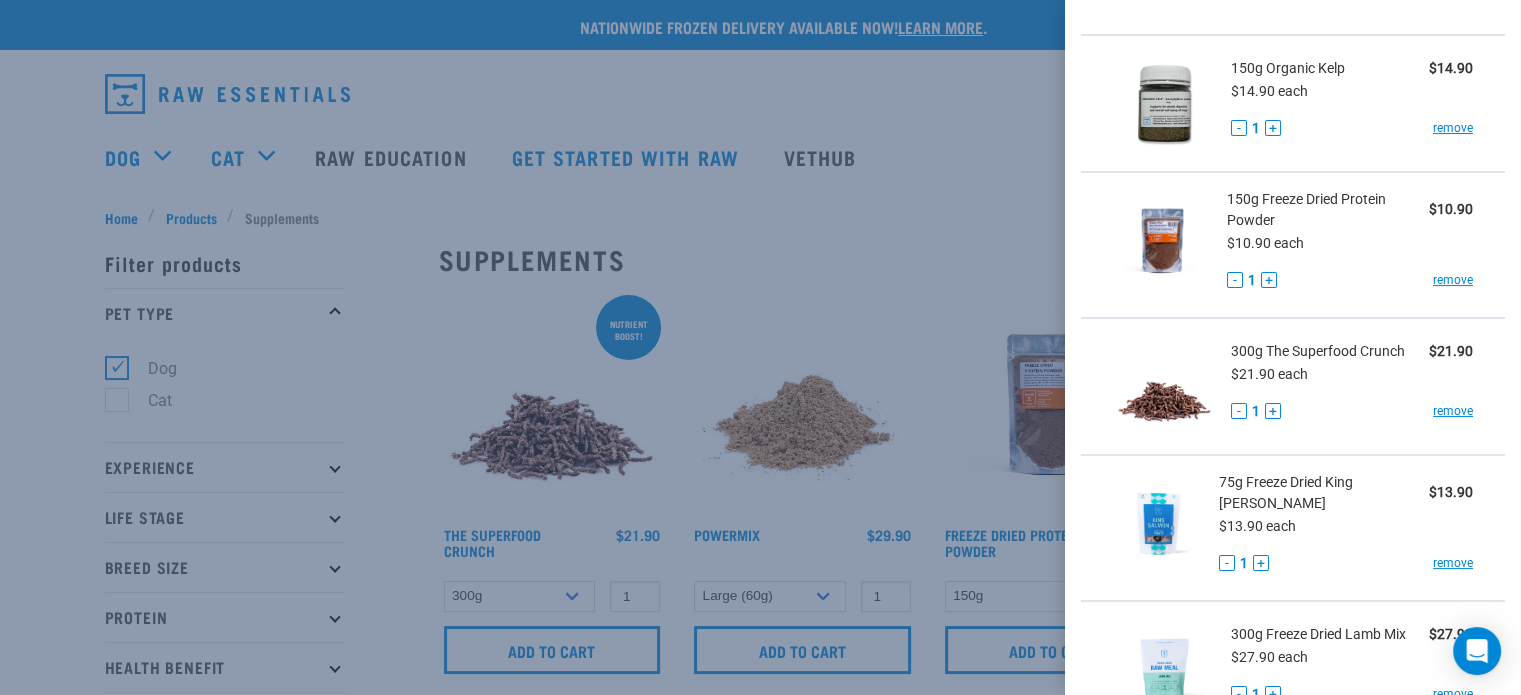 scroll, scrollTop: 192, scrollLeft: 0, axis: vertical 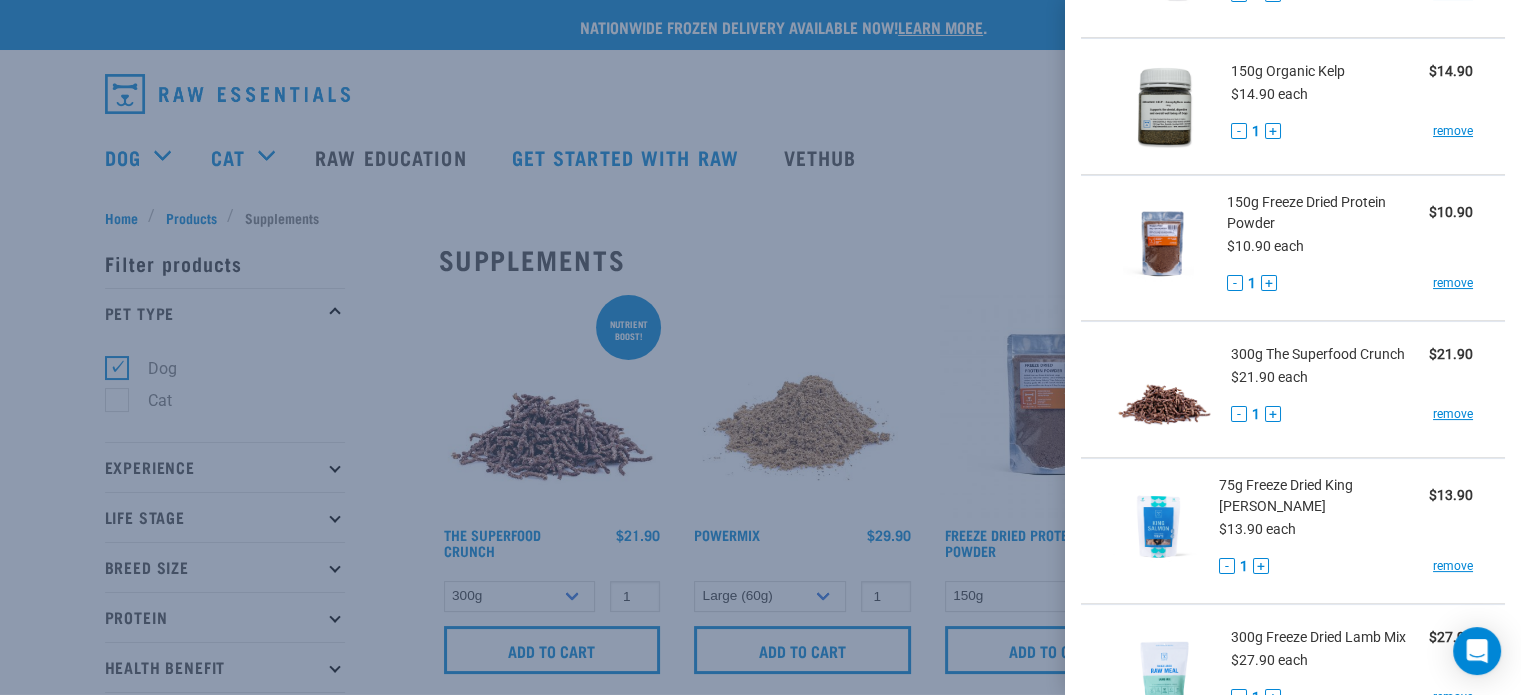 click at bounding box center (760, 347) 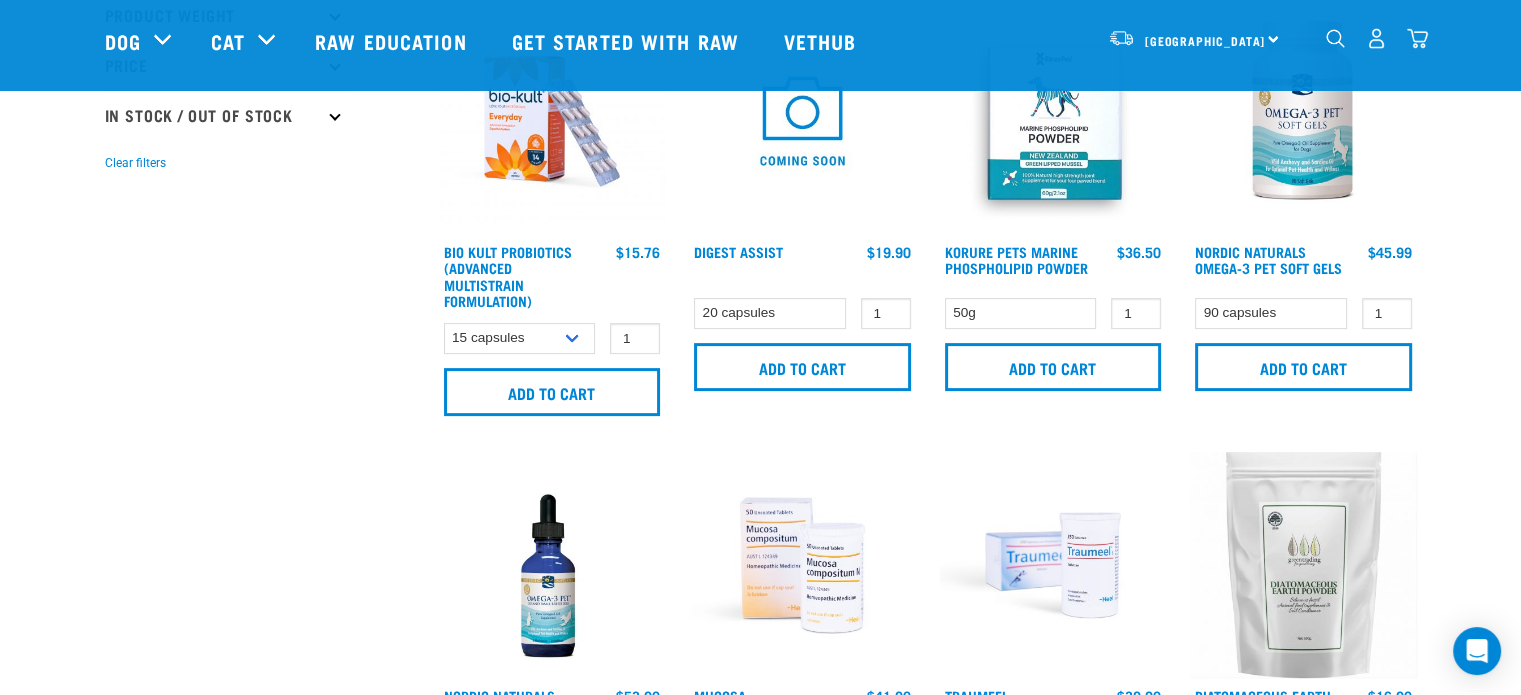 scroll, scrollTop: 920, scrollLeft: 0, axis: vertical 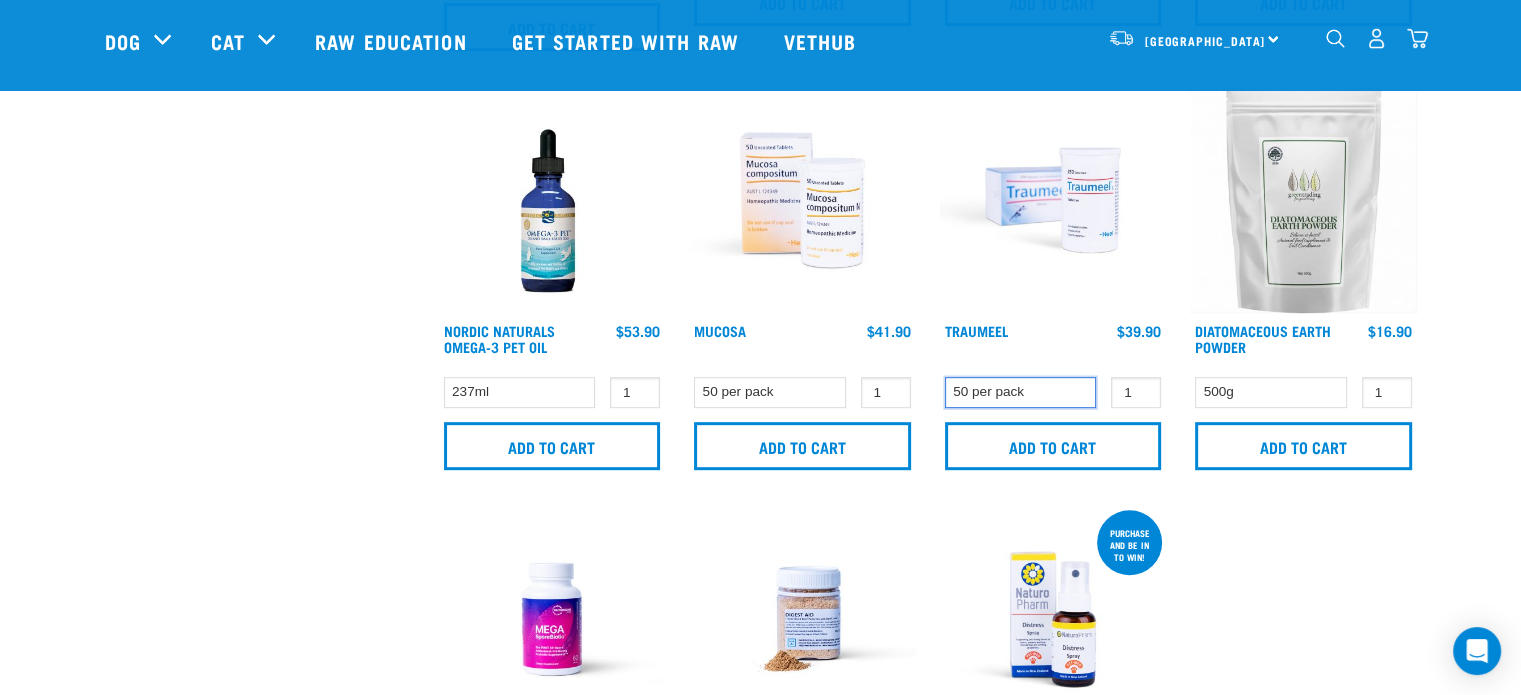 click on "50 per pack" at bounding box center [1021, 392] 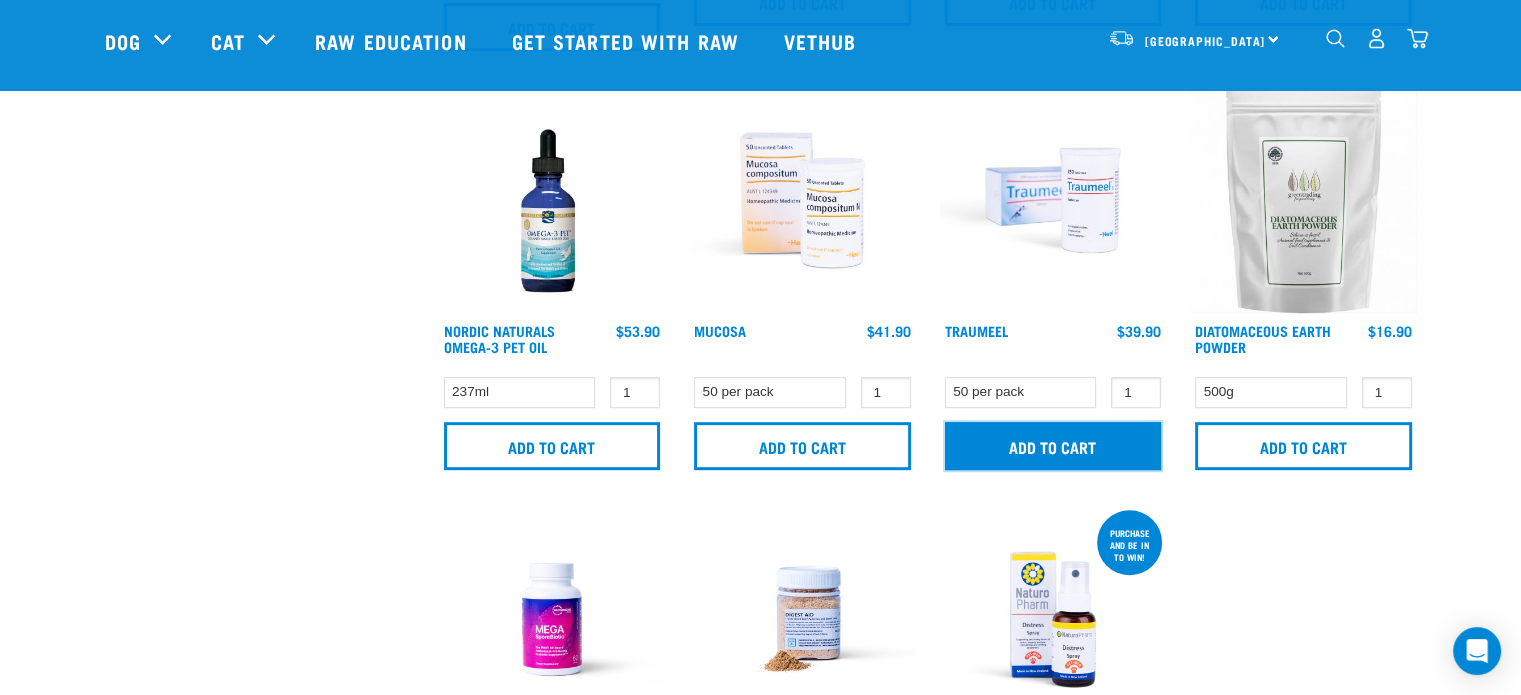 click on "Add to cart" at bounding box center (1053, 446) 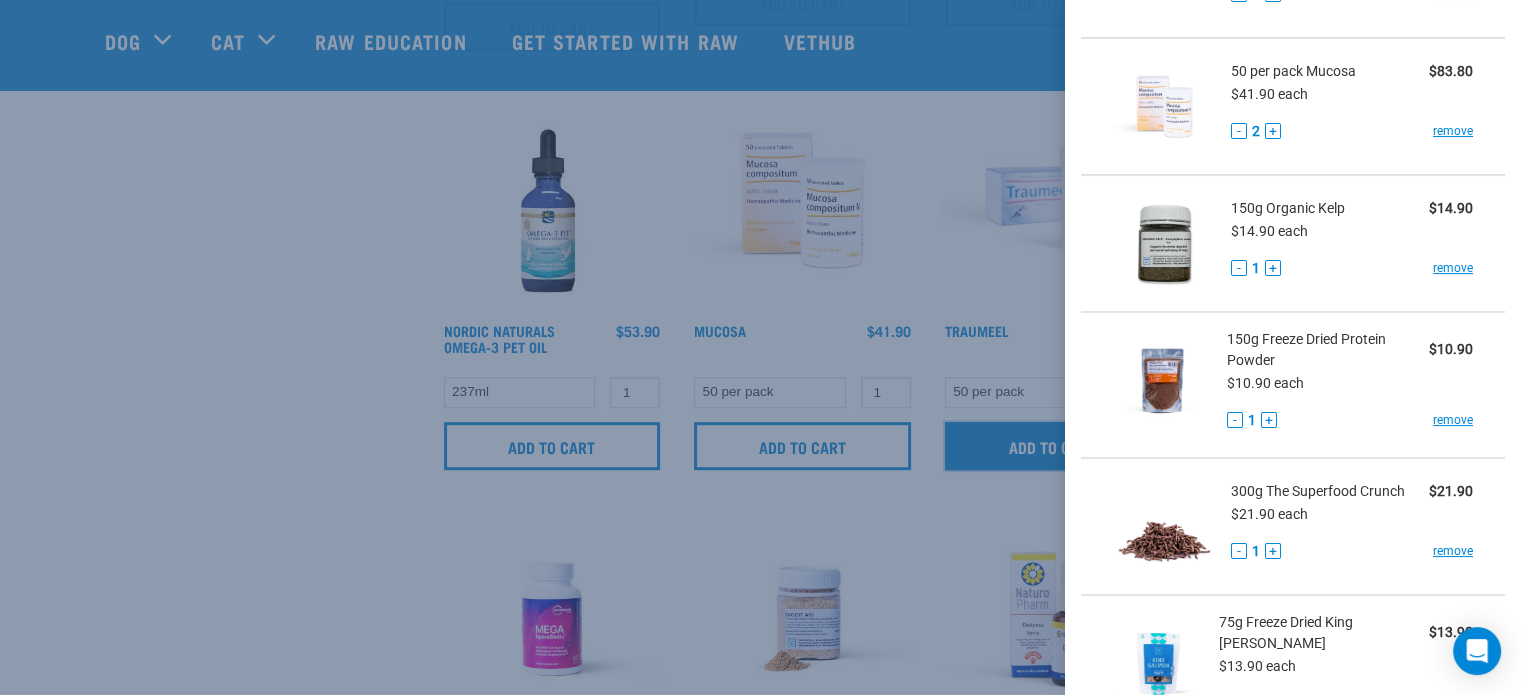 scroll, scrollTop: 0, scrollLeft: 0, axis: both 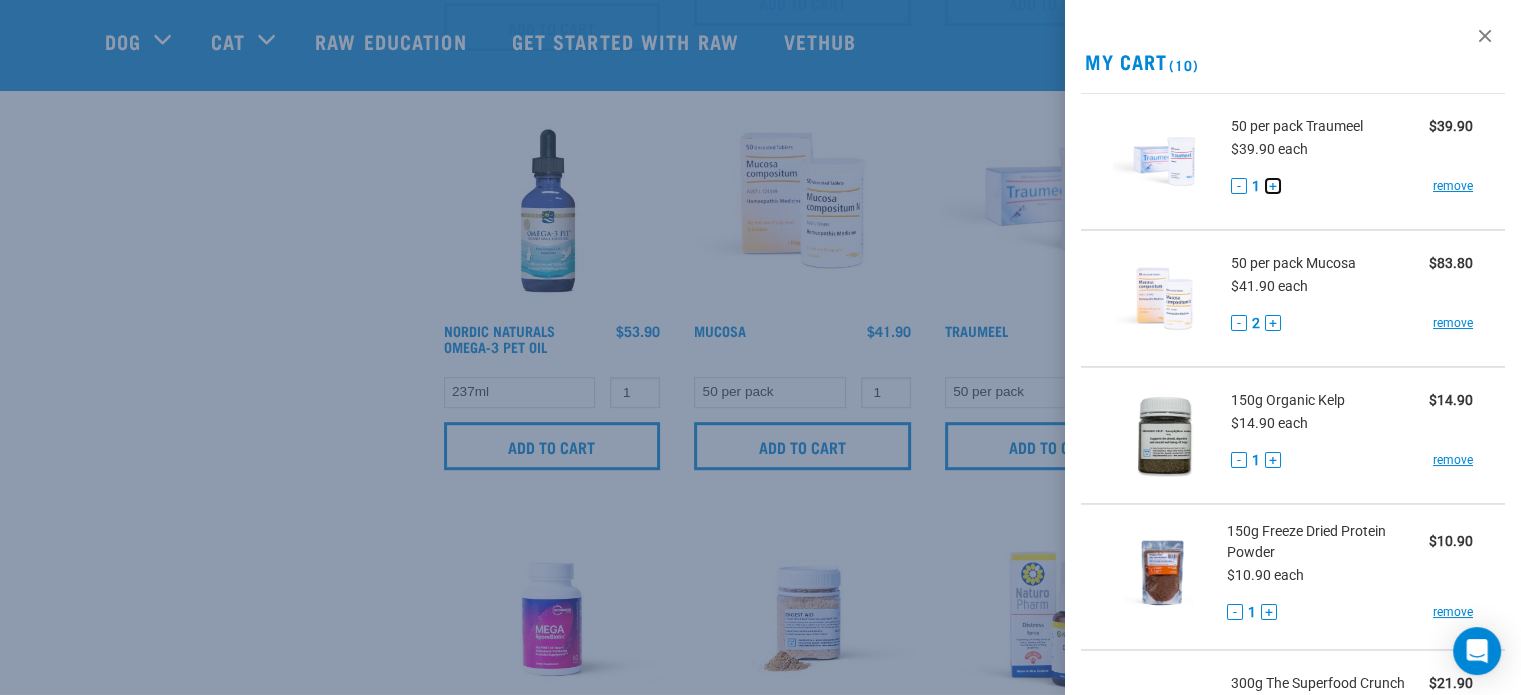 click on "+" at bounding box center (1273, 186) 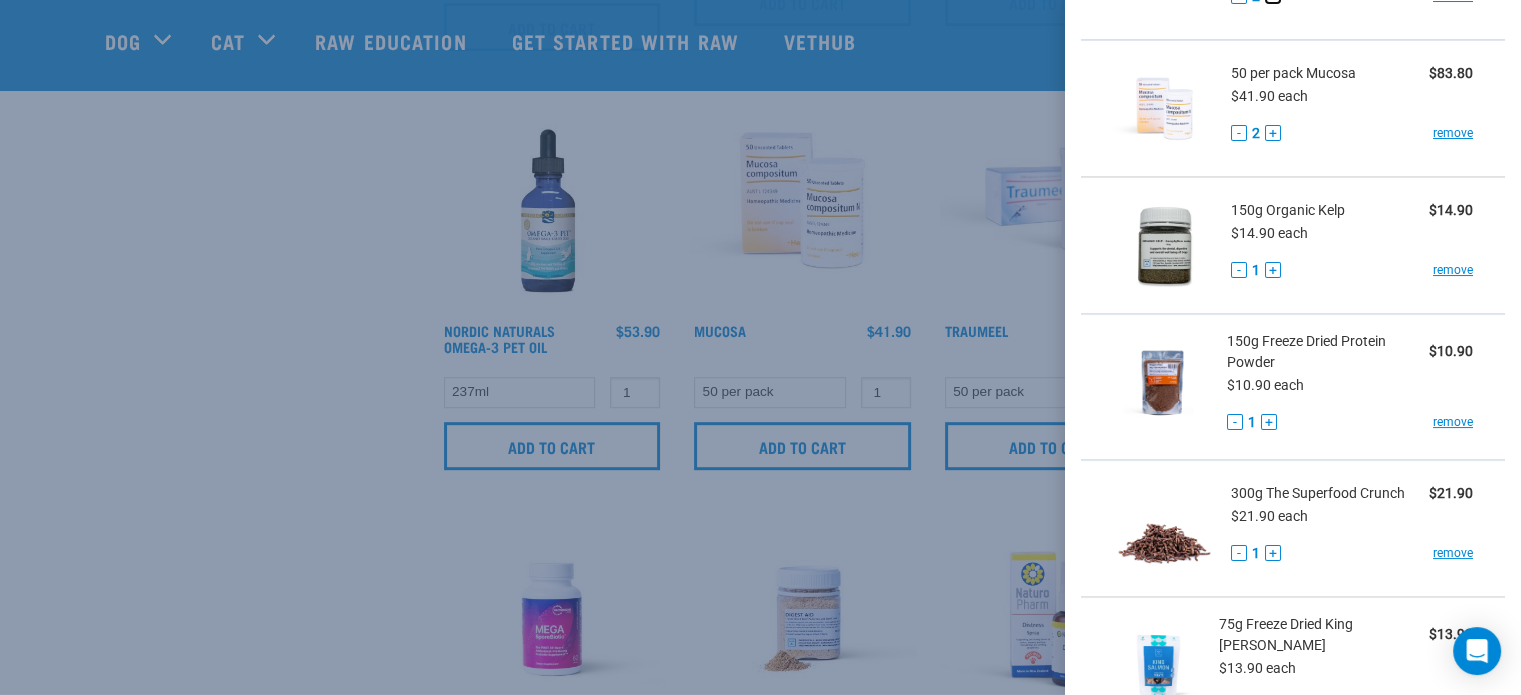 scroll, scrollTop: 0, scrollLeft: 0, axis: both 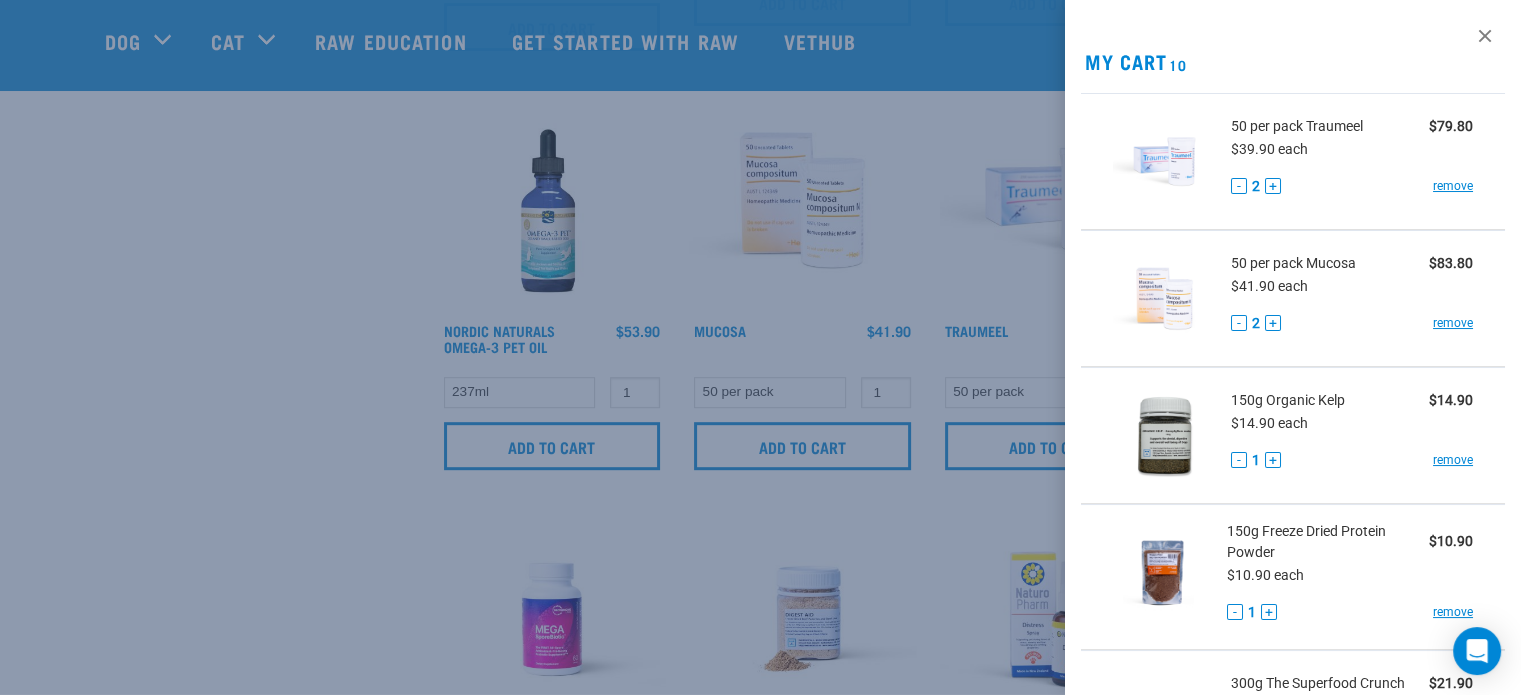 click at bounding box center (760, 347) 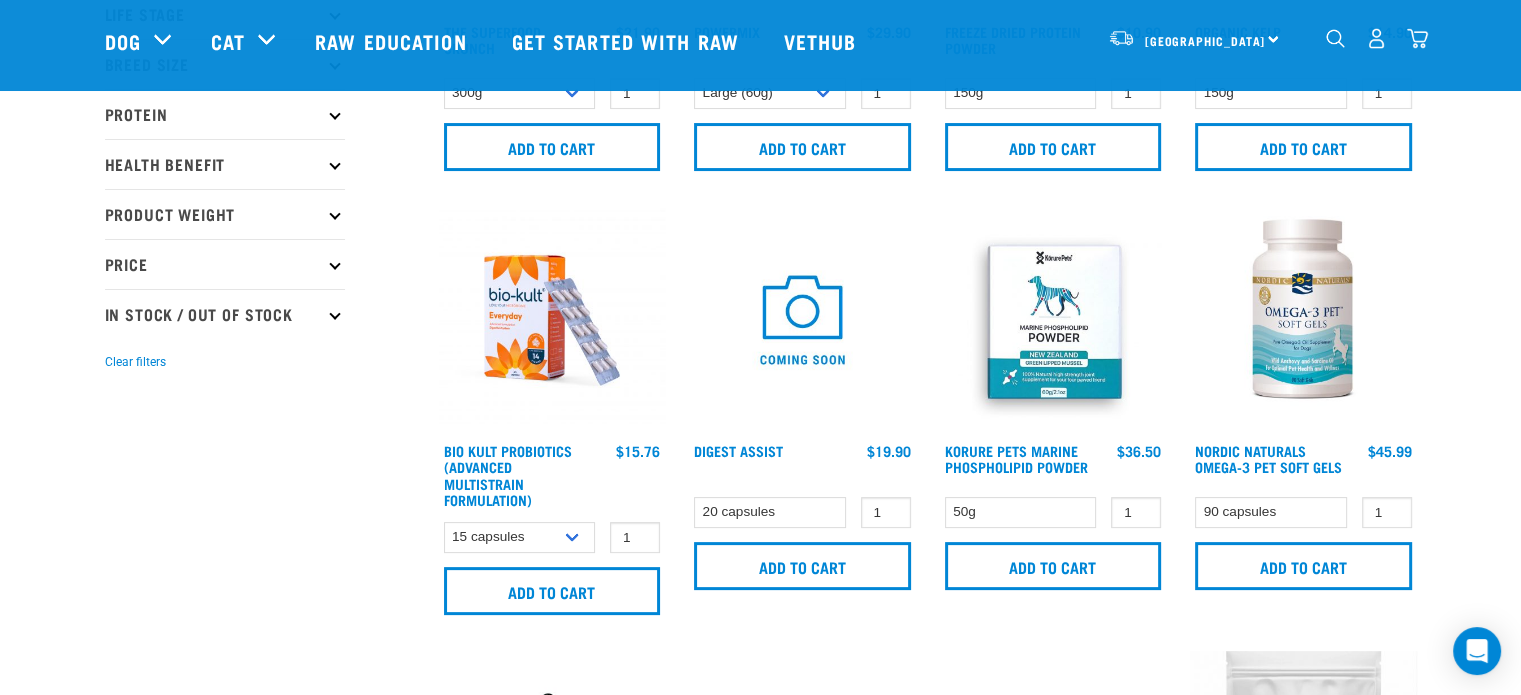 scroll, scrollTop: 32, scrollLeft: 0, axis: vertical 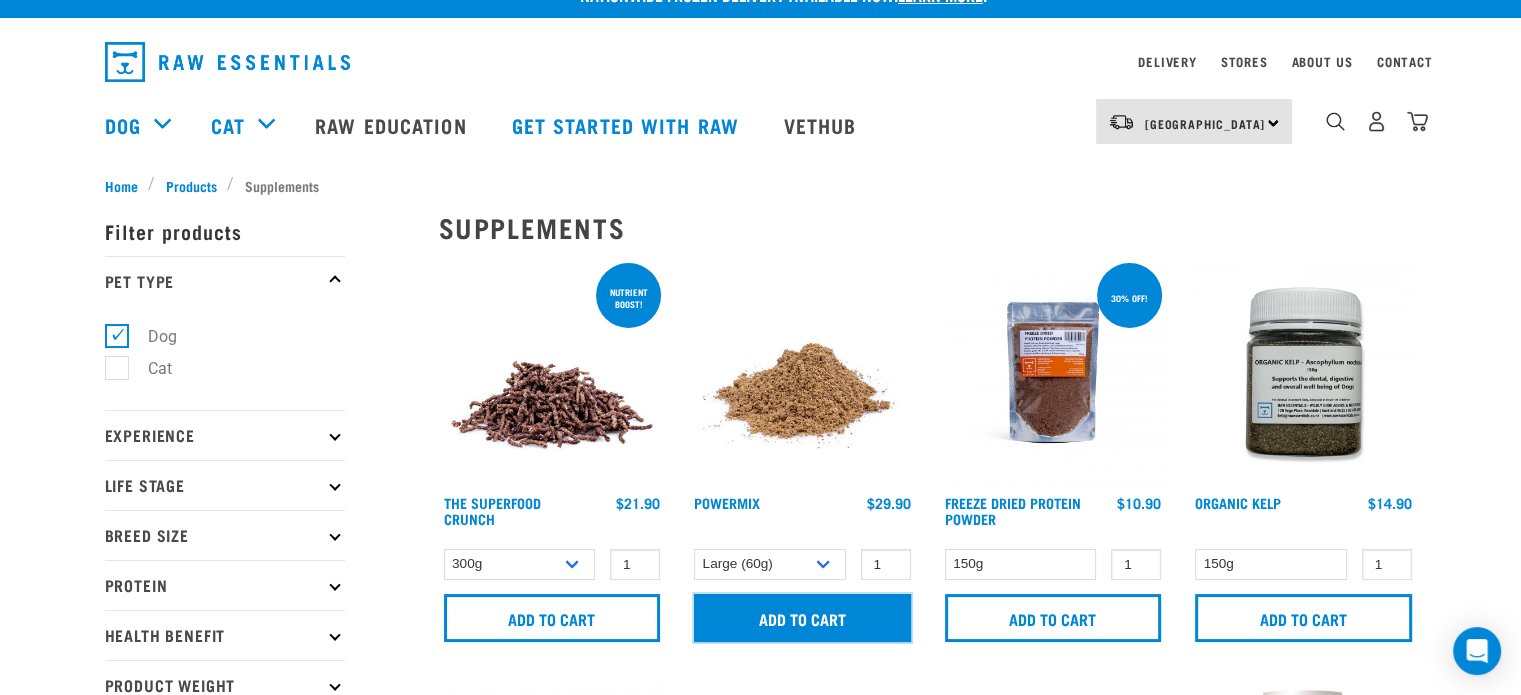 click on "Add to cart" at bounding box center [802, 618] 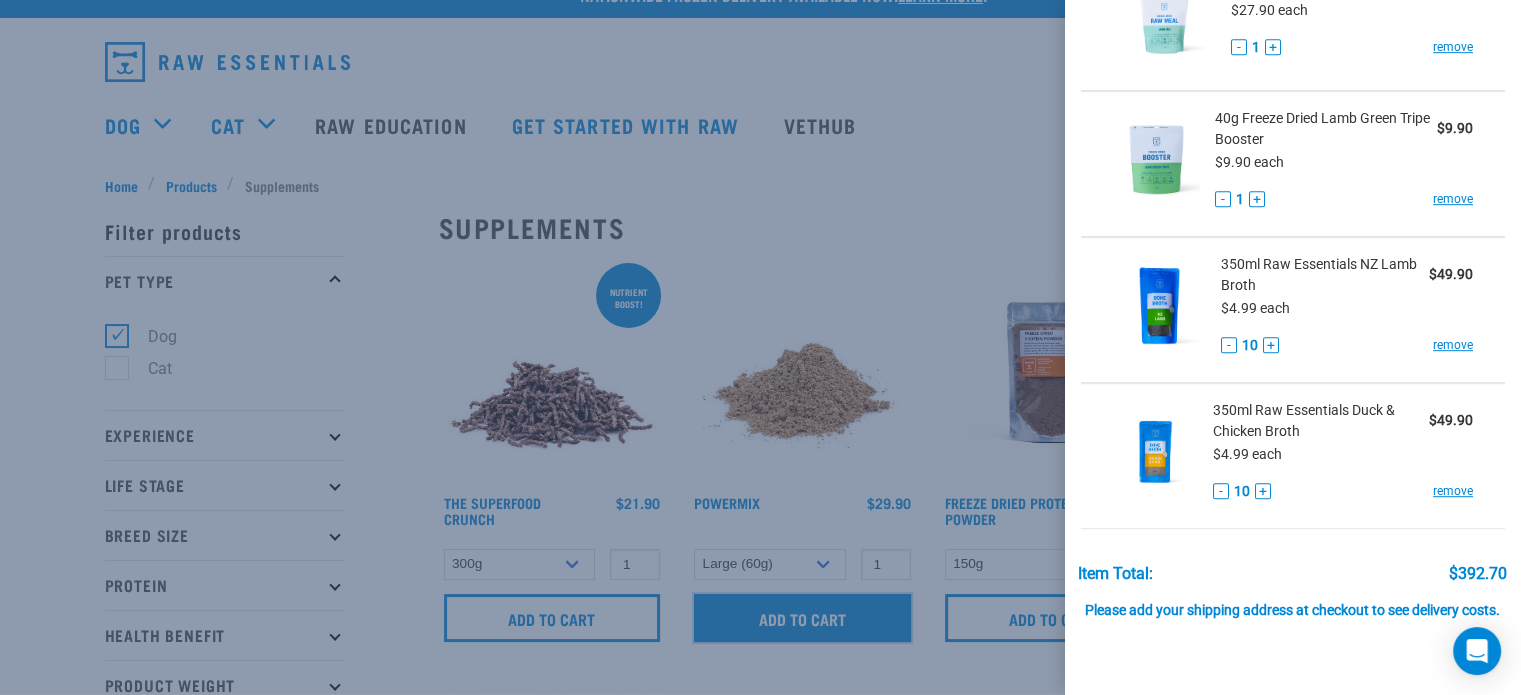 scroll, scrollTop: 1116, scrollLeft: 0, axis: vertical 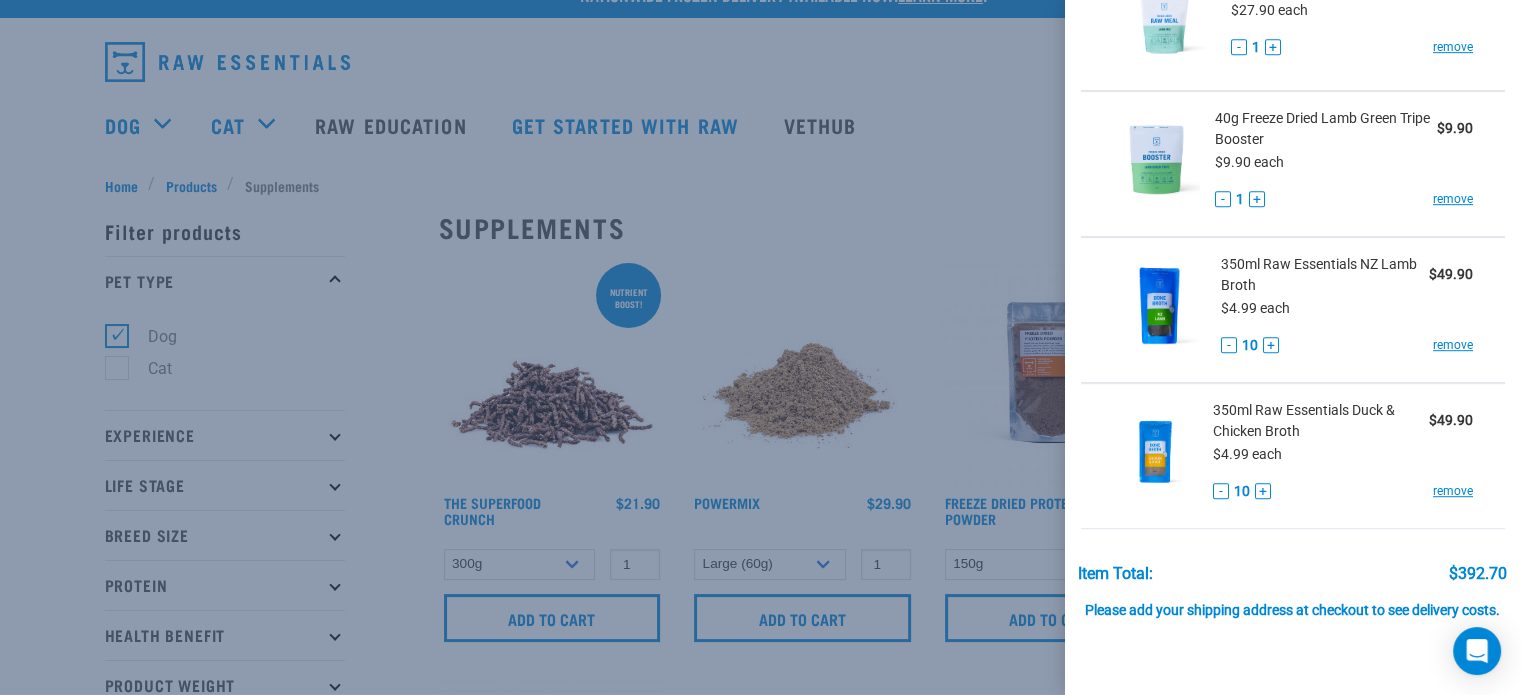 click at bounding box center (760, 347) 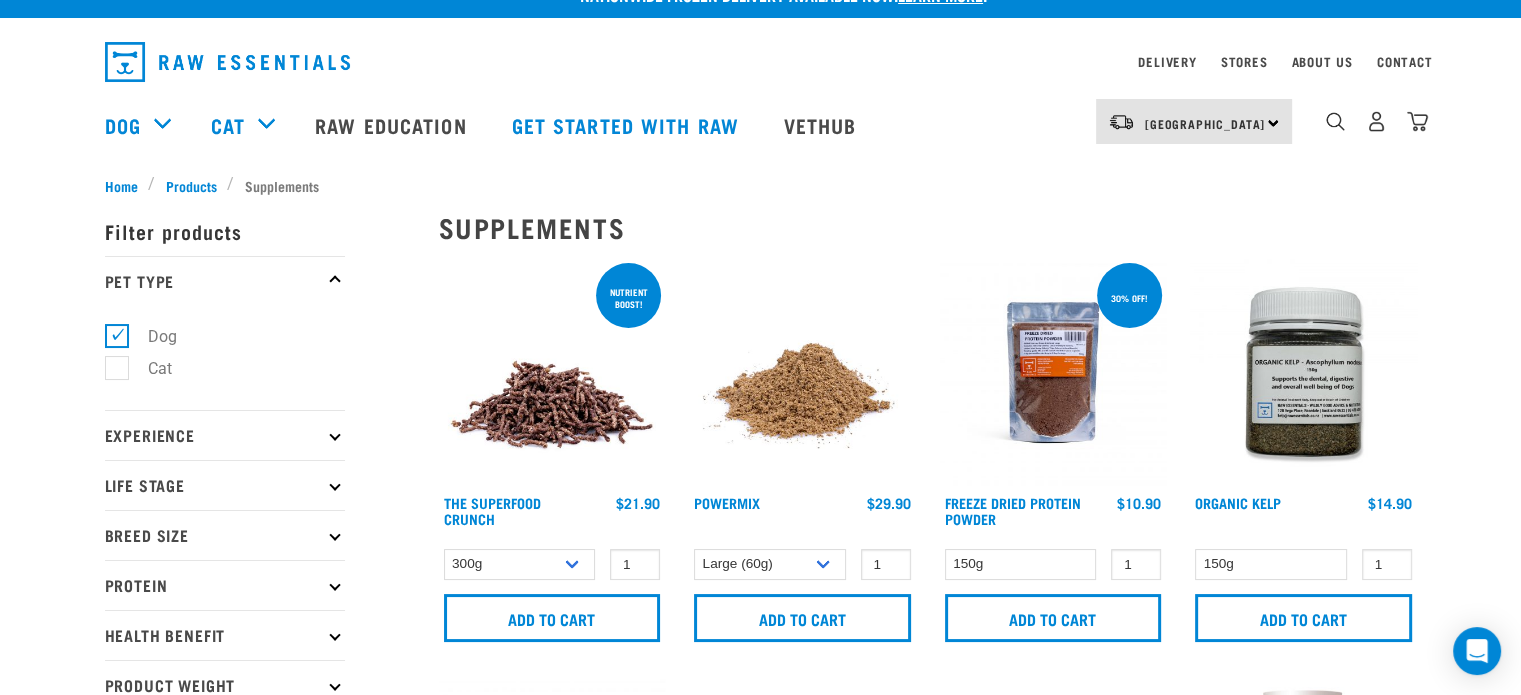 click at bounding box center (1053, 372) 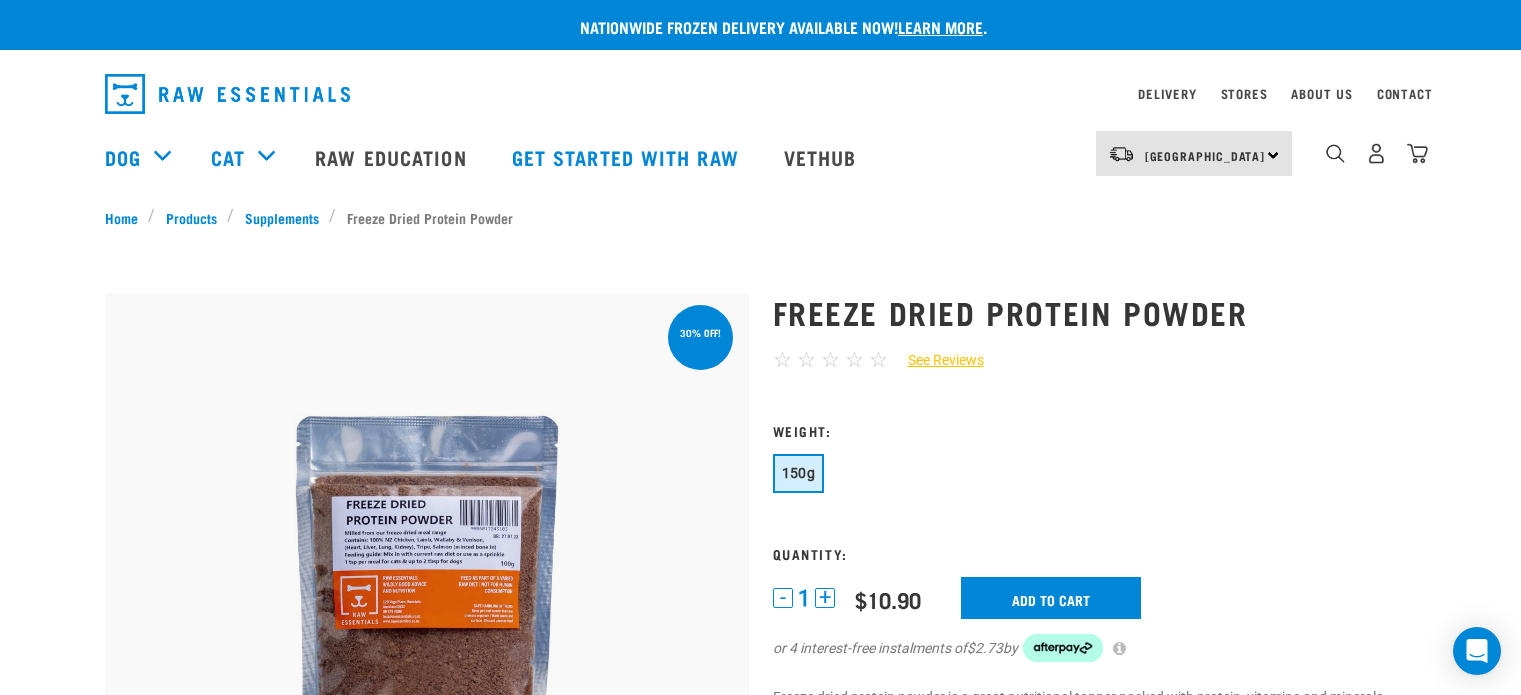 scroll, scrollTop: 0, scrollLeft: 0, axis: both 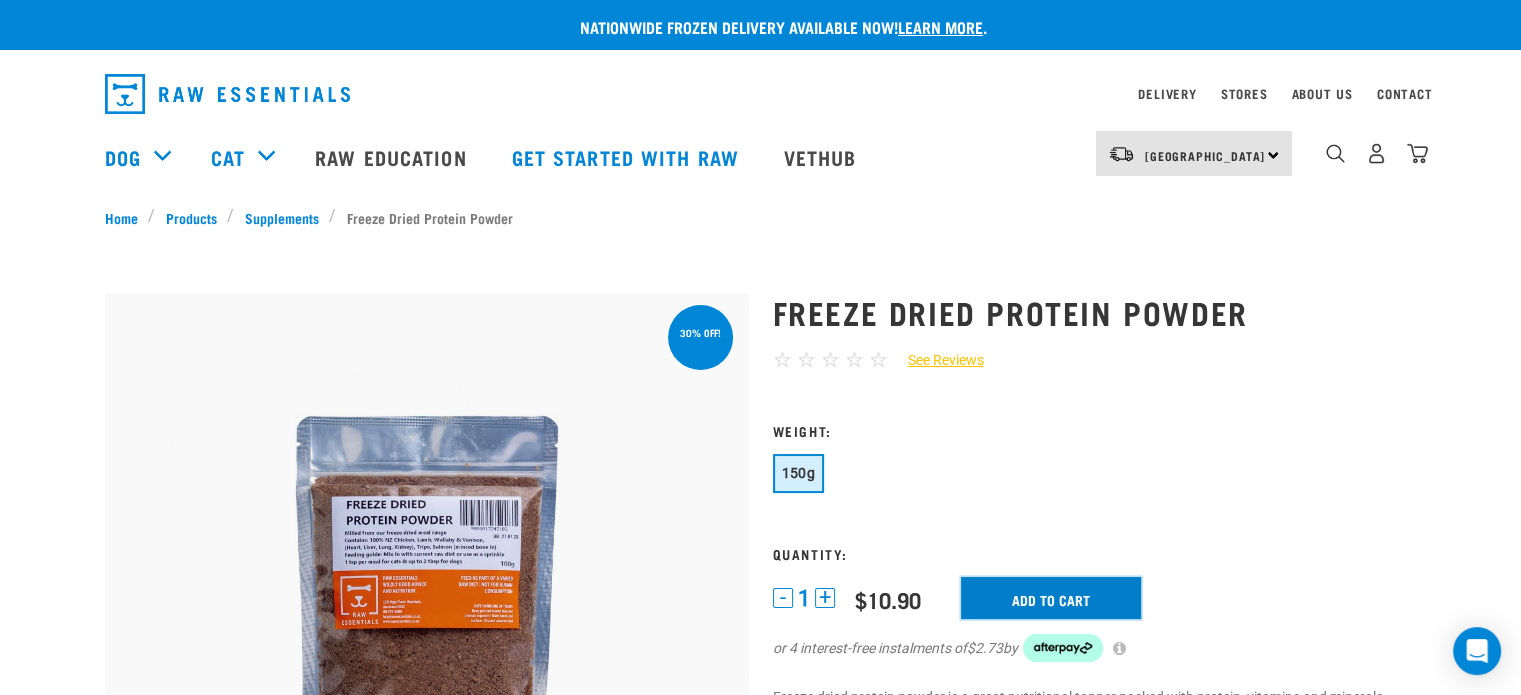click on "Add to cart" at bounding box center (1051, 598) 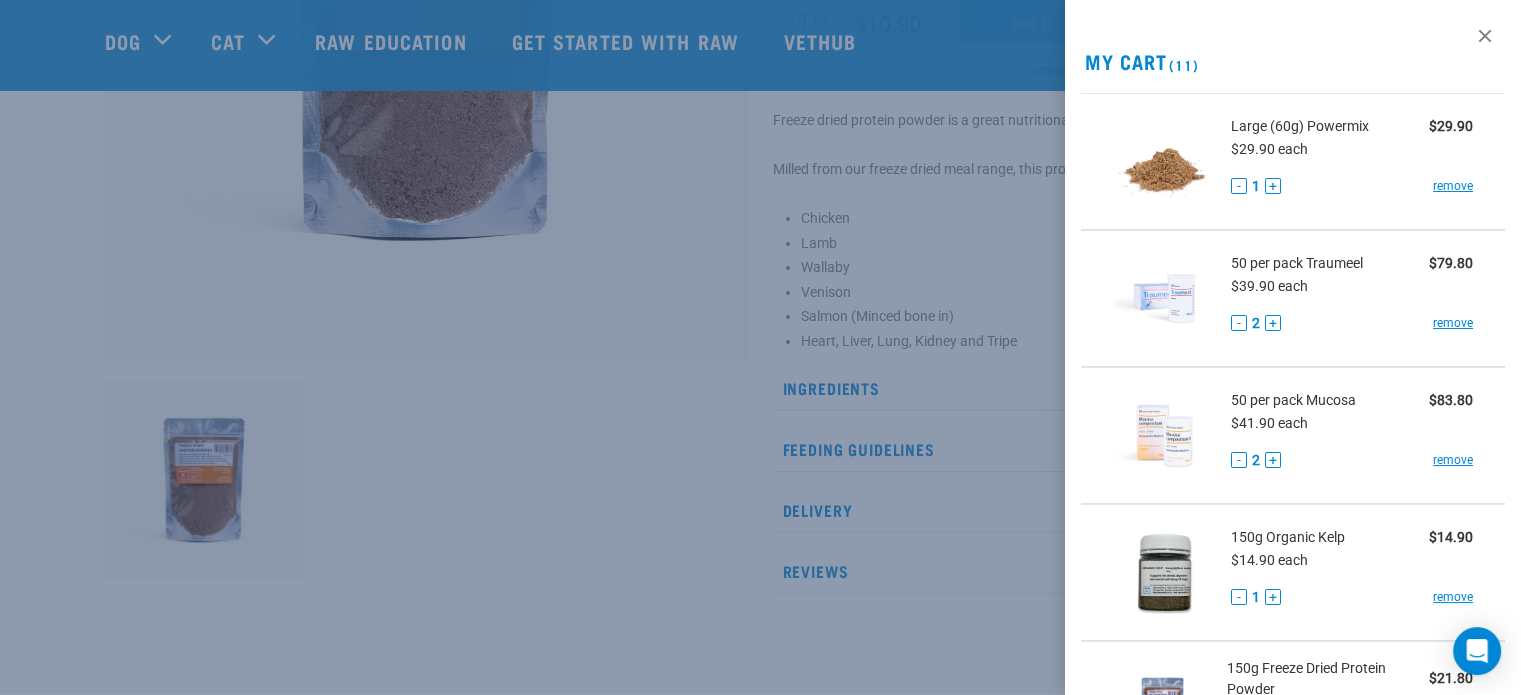 scroll, scrollTop: 428, scrollLeft: 0, axis: vertical 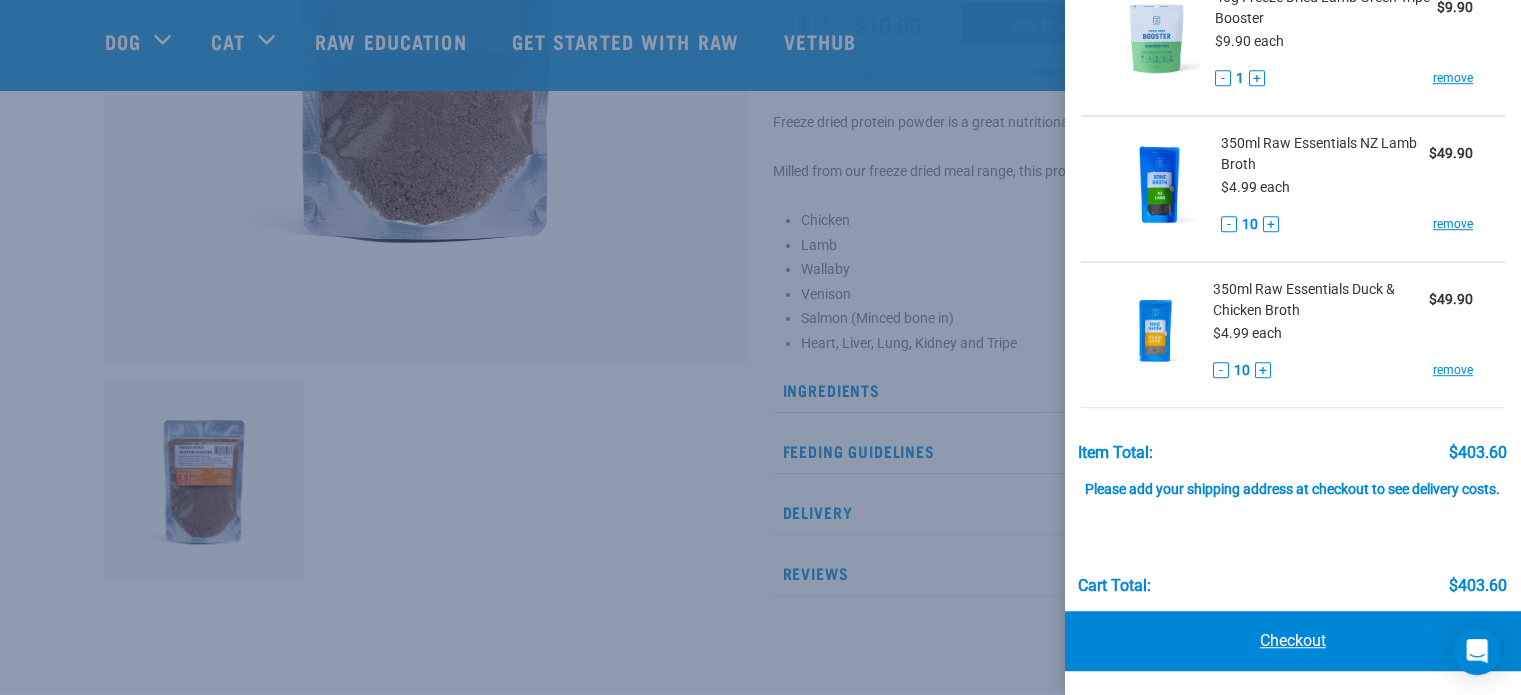 click on "Checkout" at bounding box center [1293, 641] 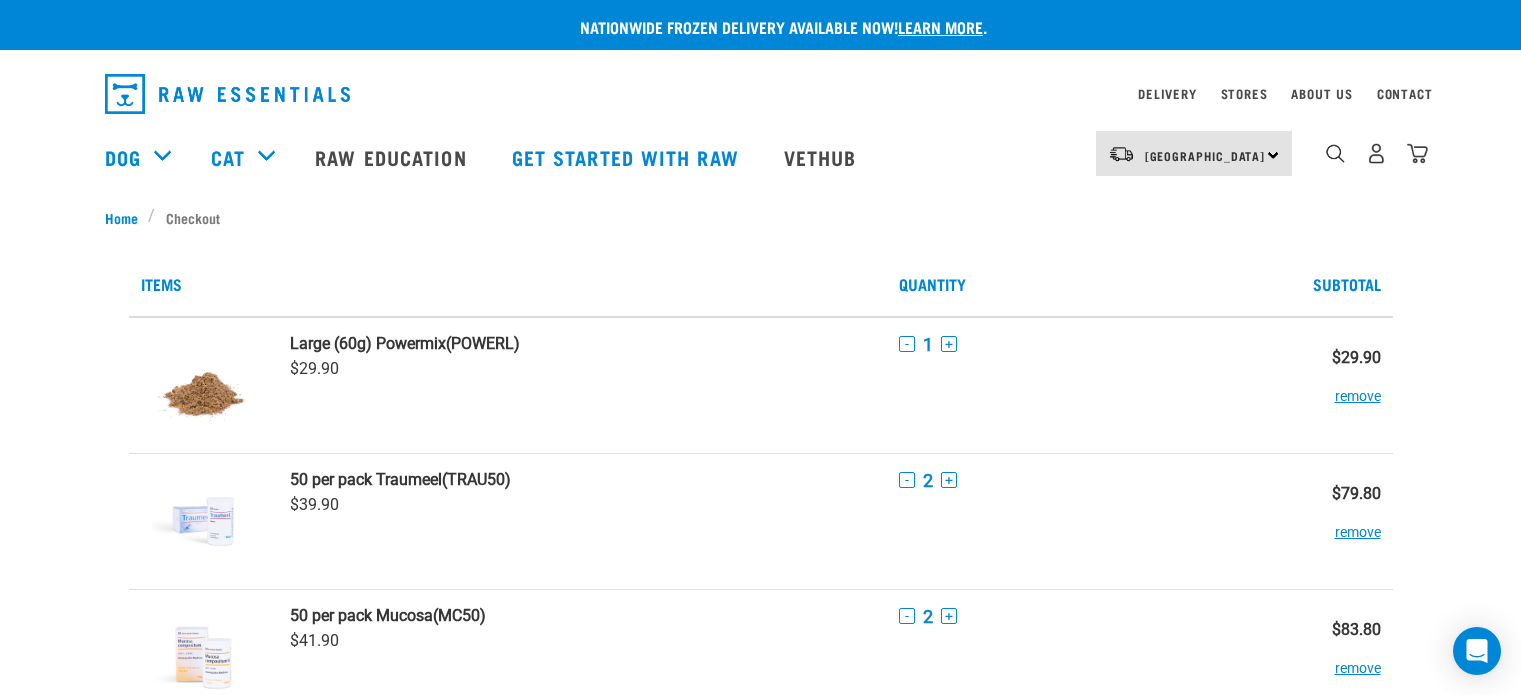 scroll, scrollTop: 0, scrollLeft: 0, axis: both 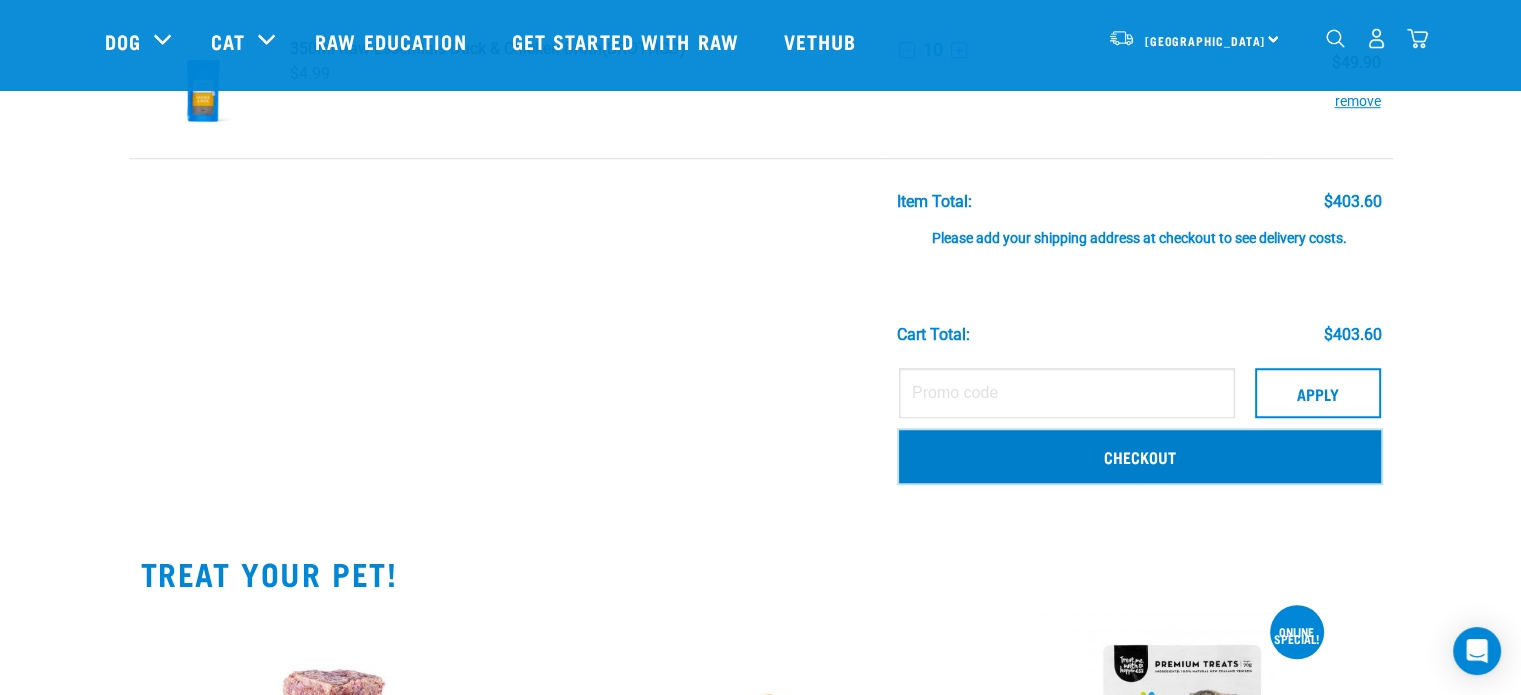 click on "Checkout" at bounding box center (1140, 456) 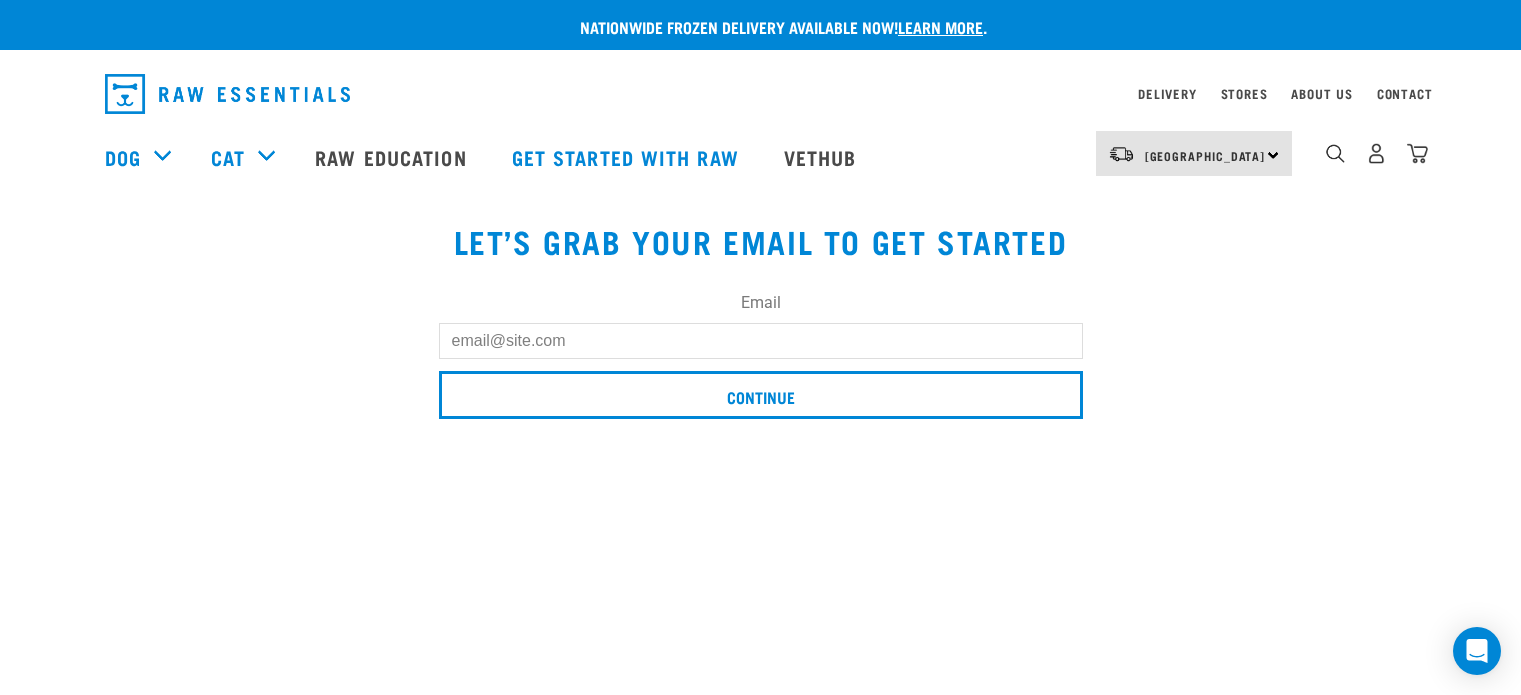 scroll, scrollTop: 0, scrollLeft: 0, axis: both 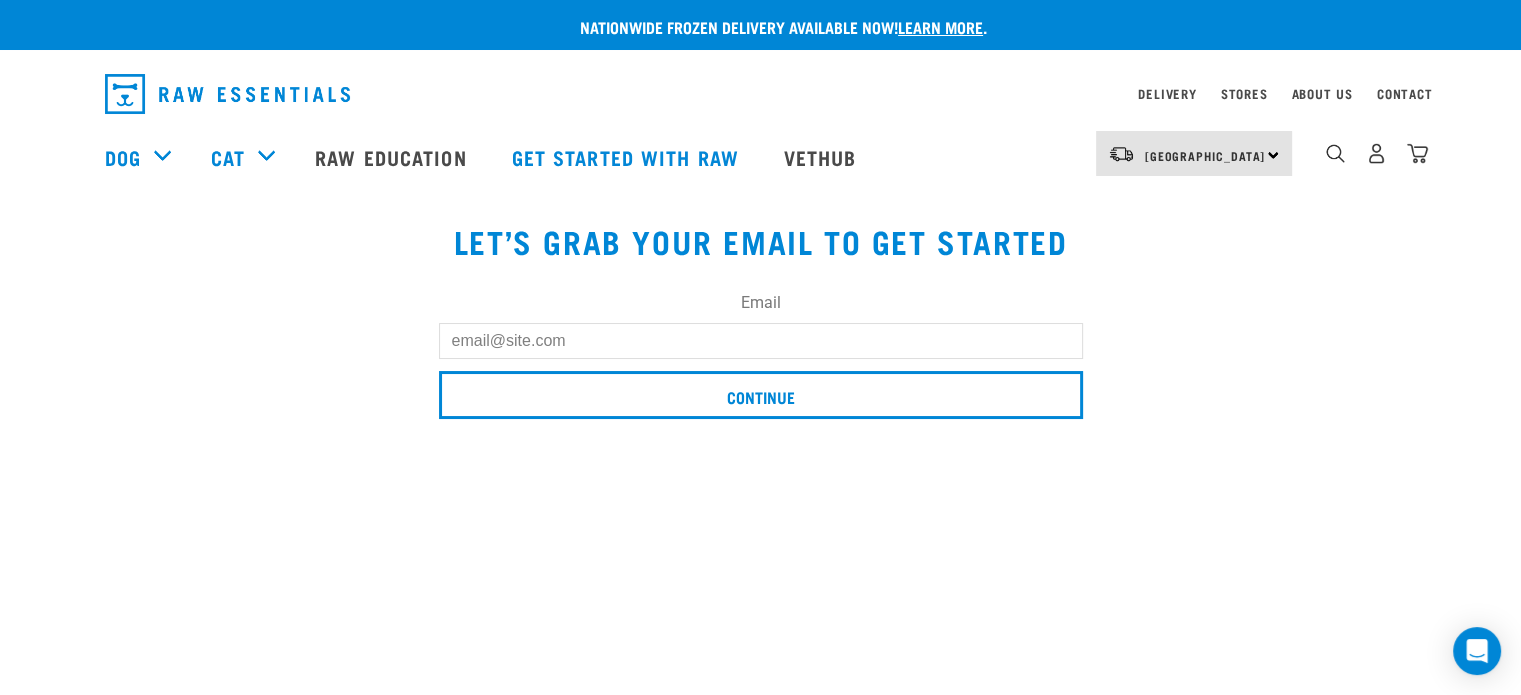 click on "Email" at bounding box center (761, 341) 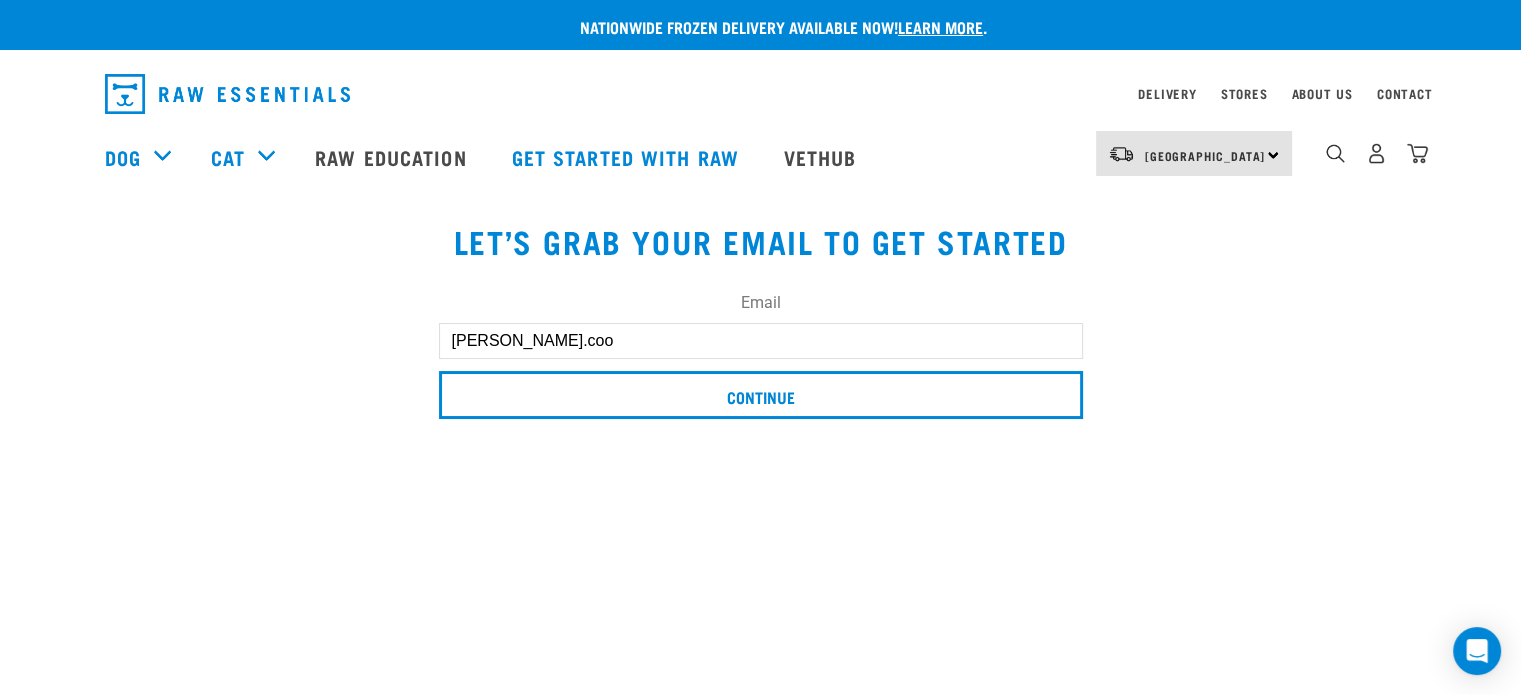 type on "tiffany.cooper@sentinelchambers.co.nz" 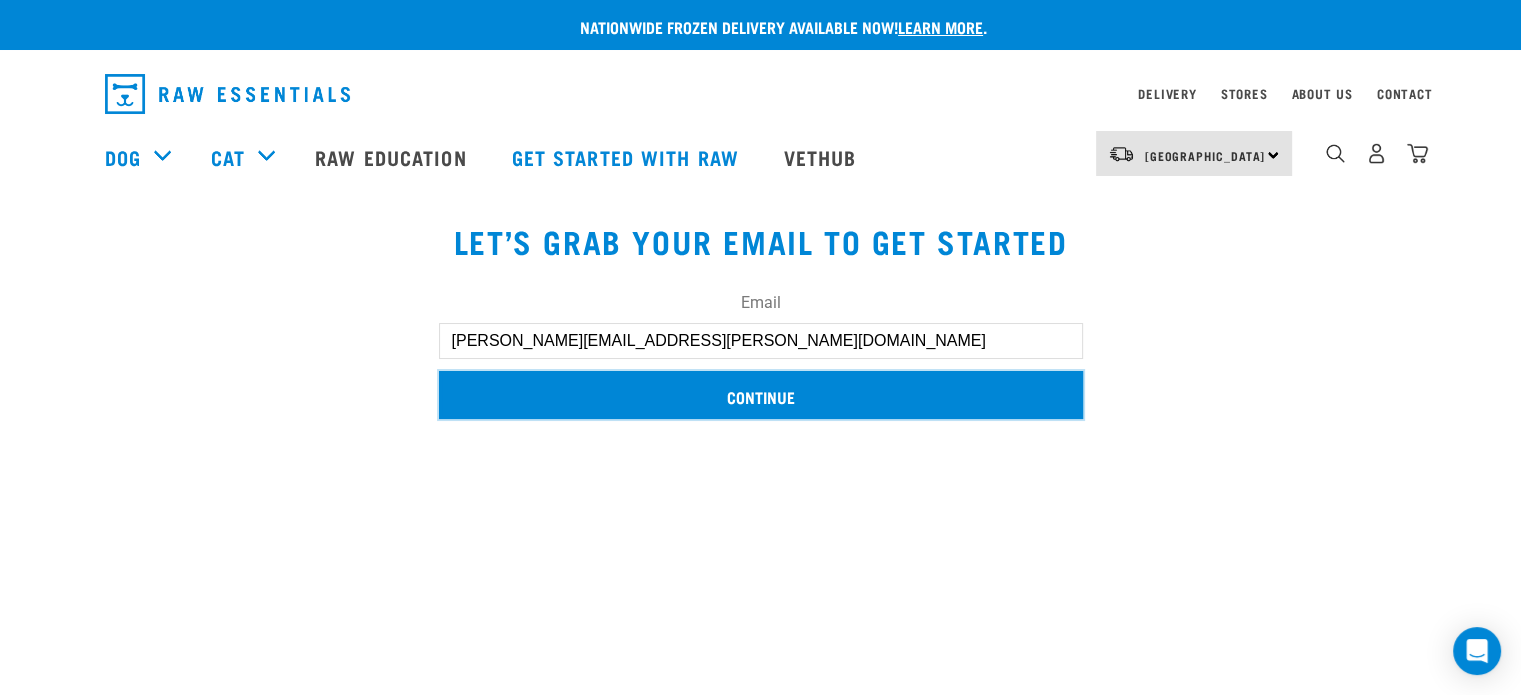 click on "Continue" at bounding box center [761, 395] 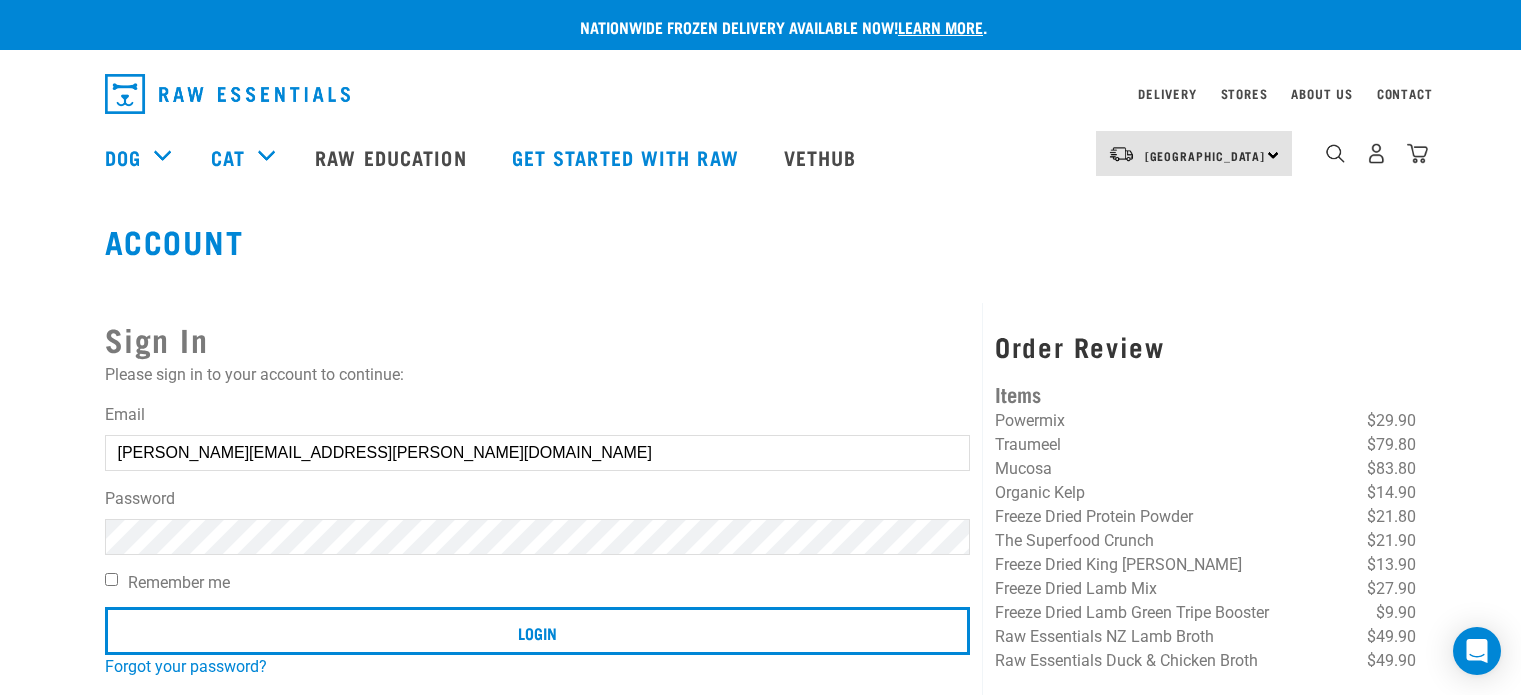 scroll, scrollTop: 0, scrollLeft: 0, axis: both 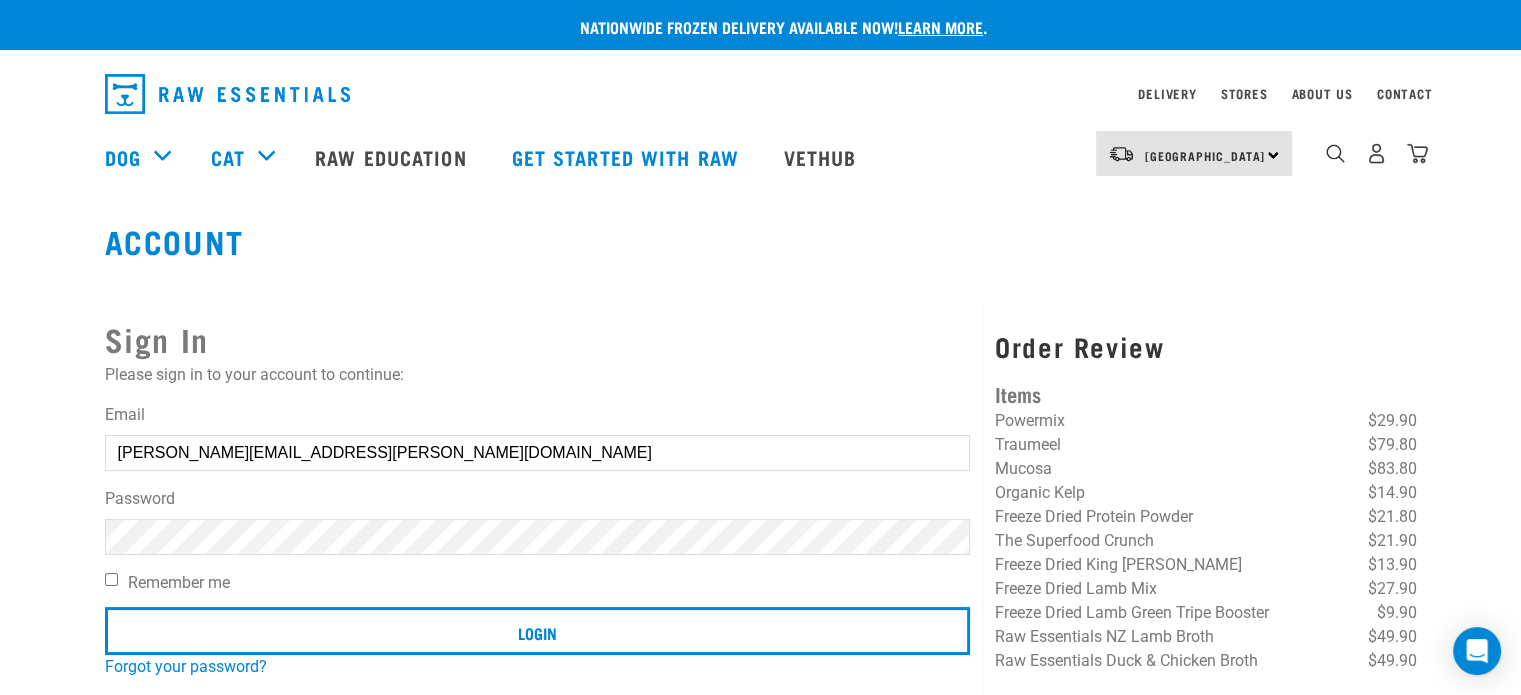 click on "Remember me" at bounding box center (111, 579) 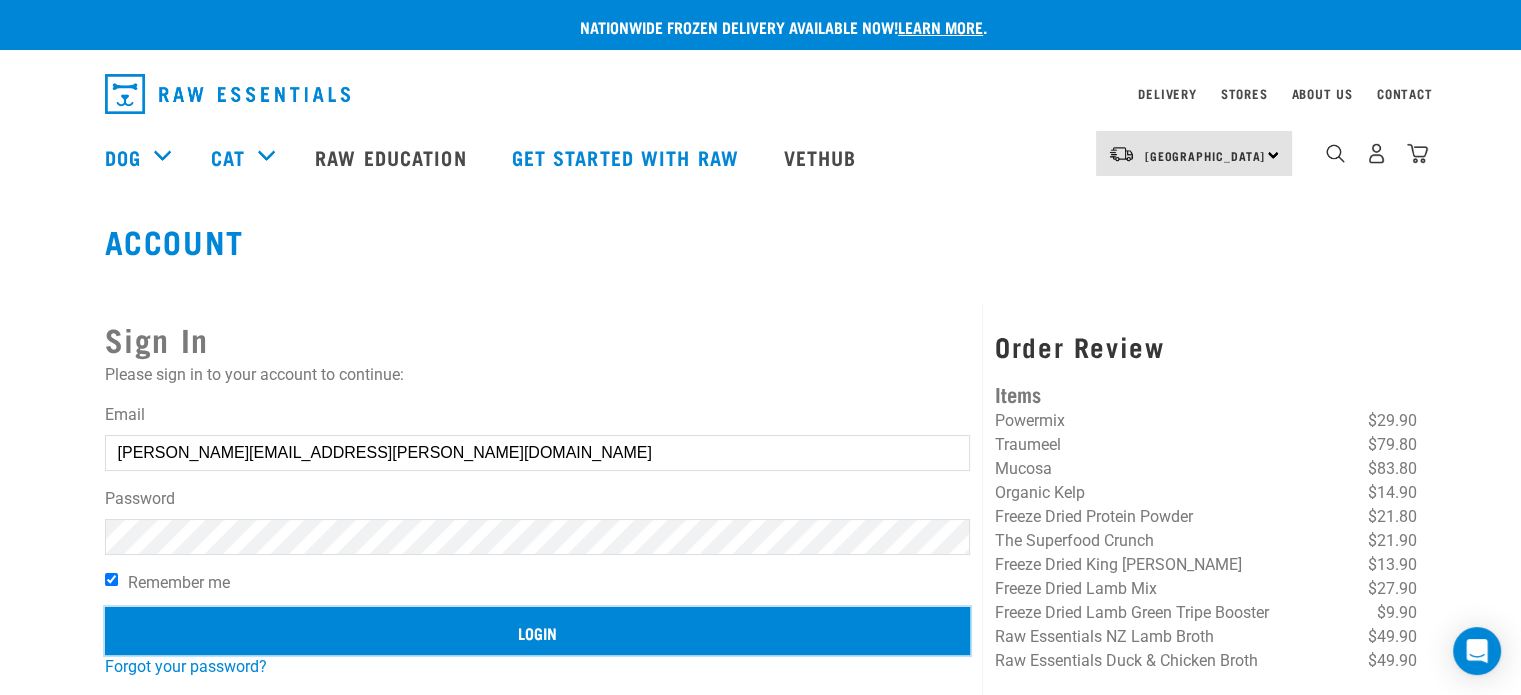 click on "Login" at bounding box center [538, 631] 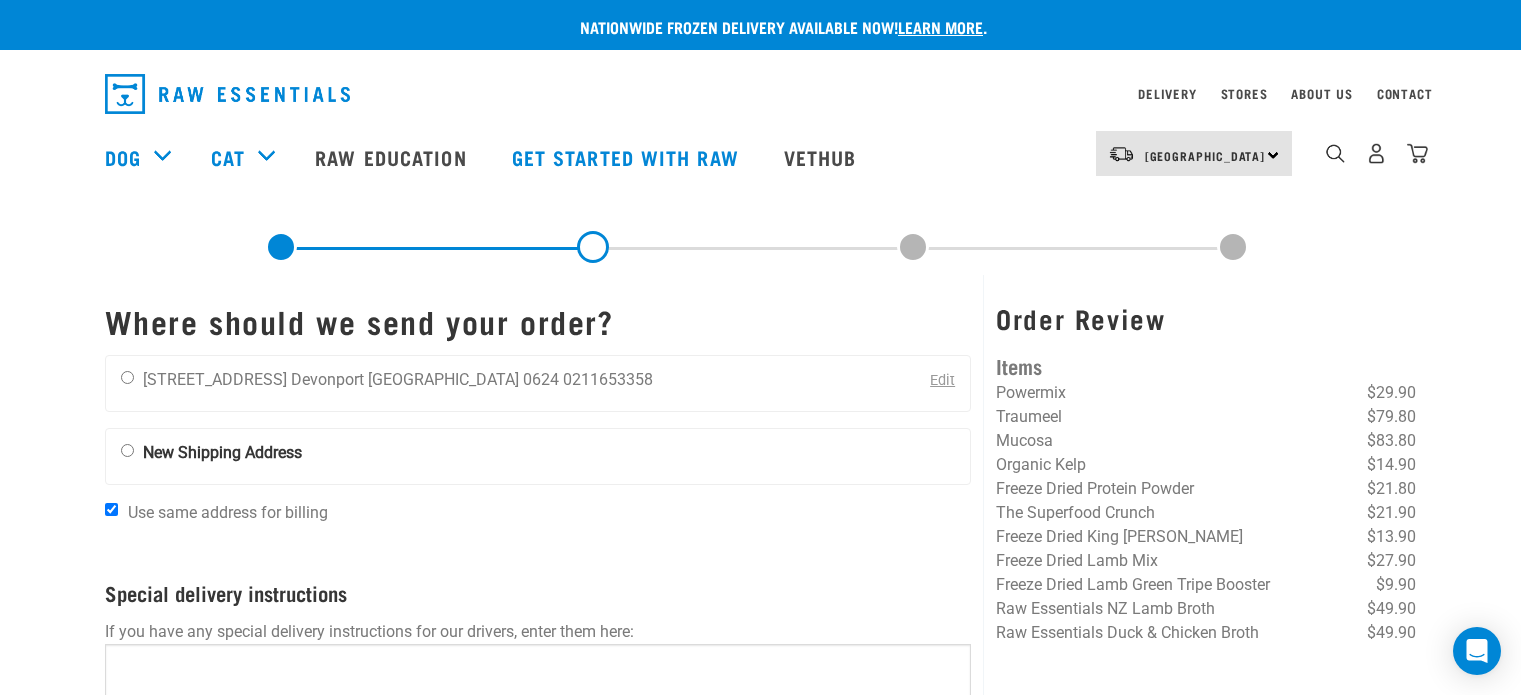 scroll, scrollTop: 0, scrollLeft: 0, axis: both 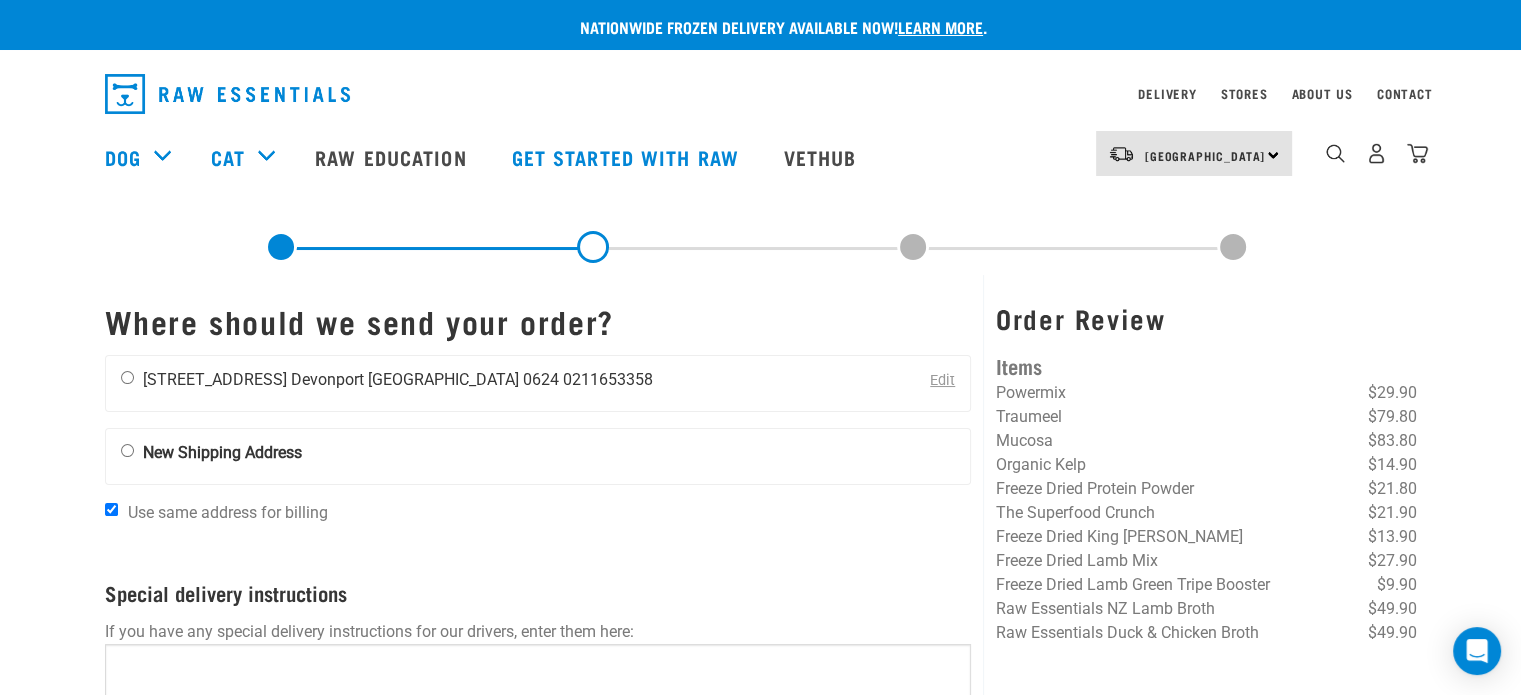 click at bounding box center (127, 377) 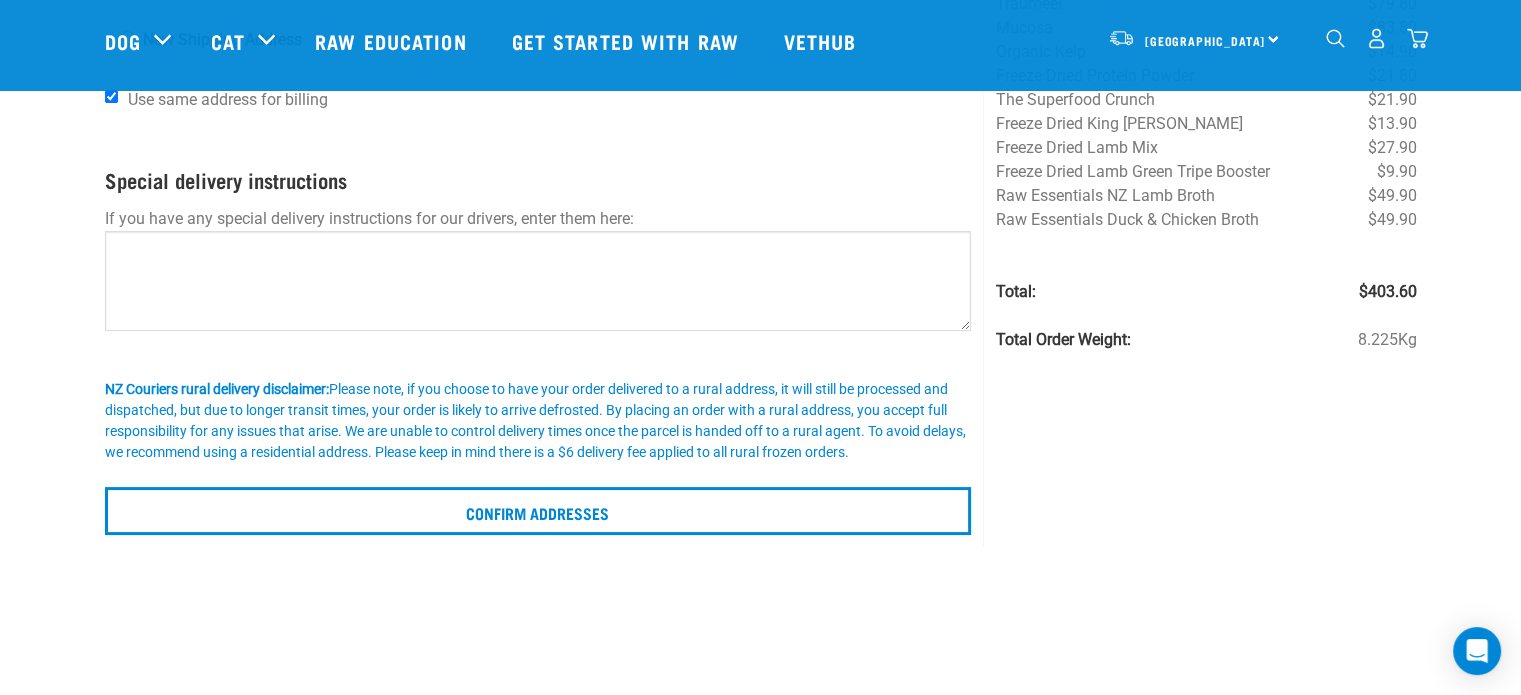 scroll, scrollTop: 264, scrollLeft: 0, axis: vertical 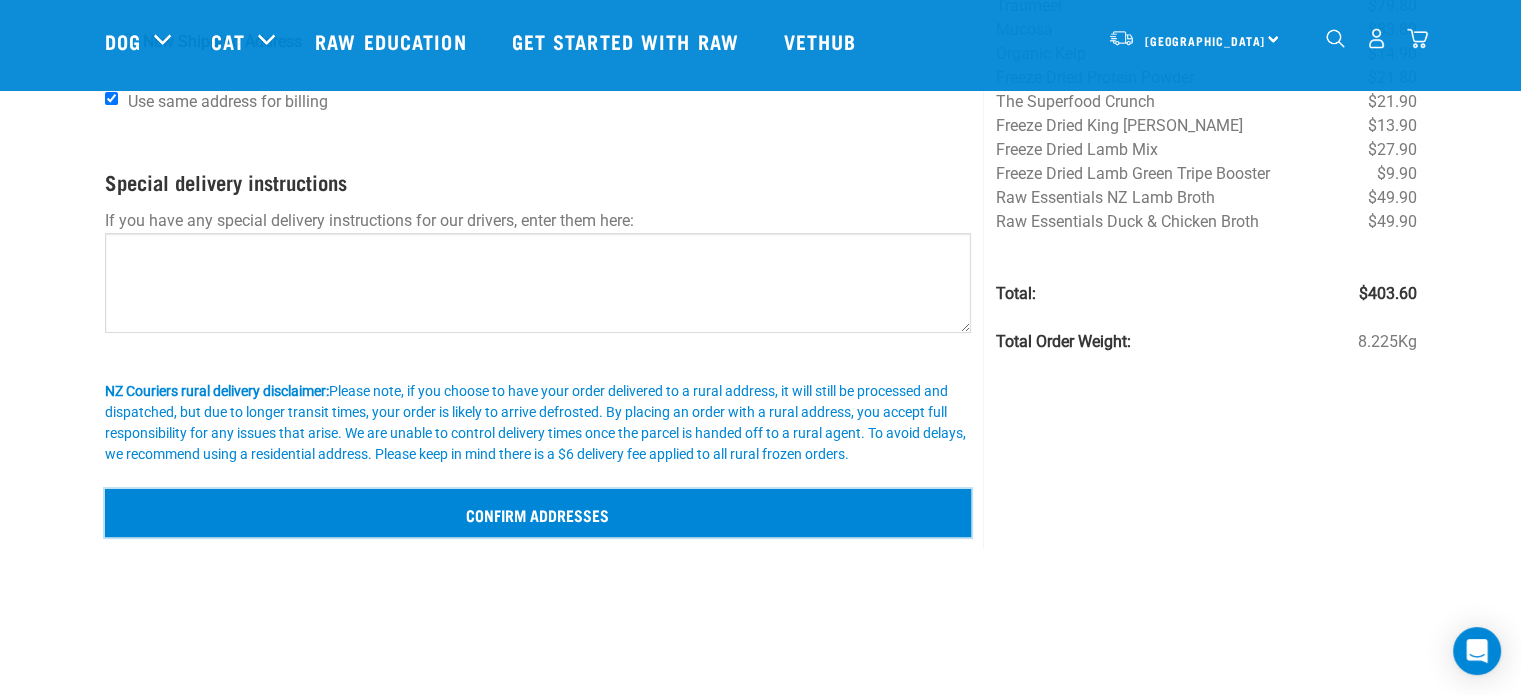 click on "Confirm addresses" at bounding box center [538, 513] 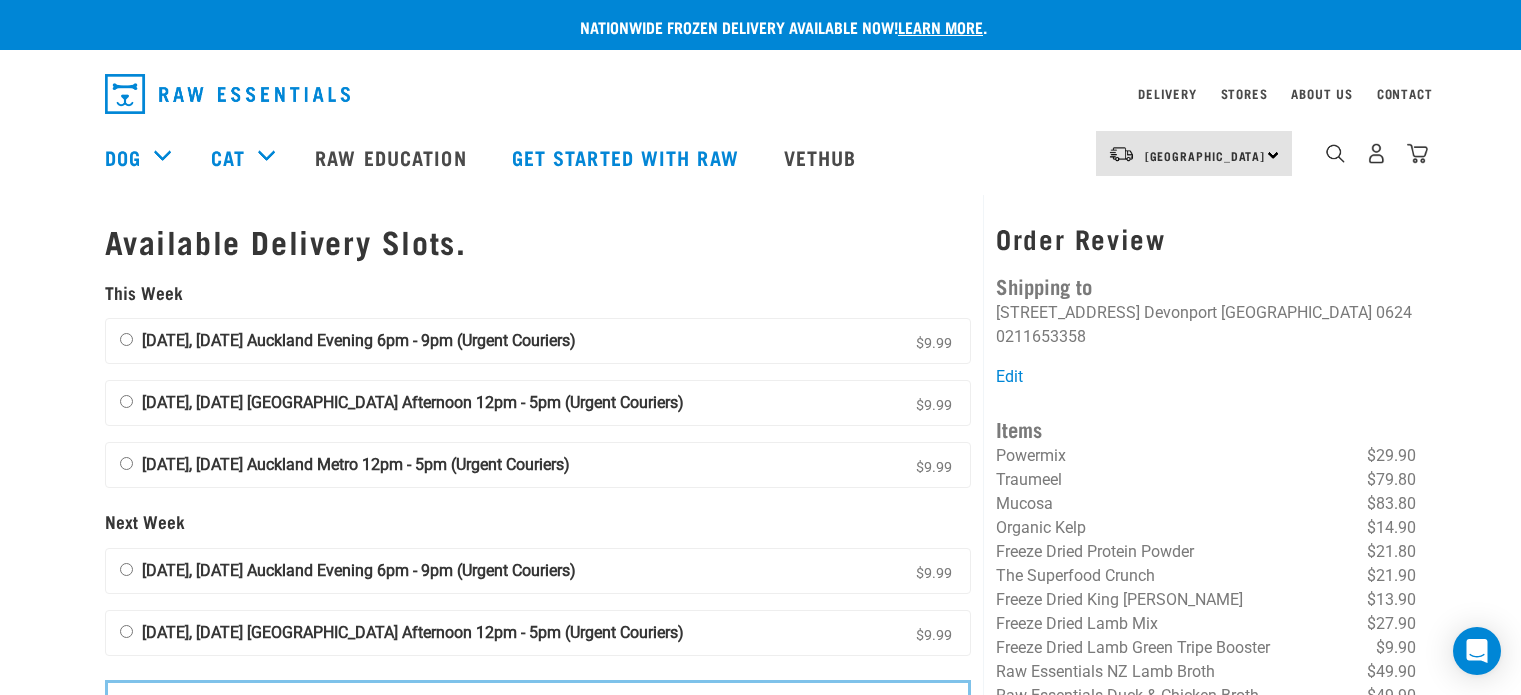 scroll, scrollTop: 0, scrollLeft: 0, axis: both 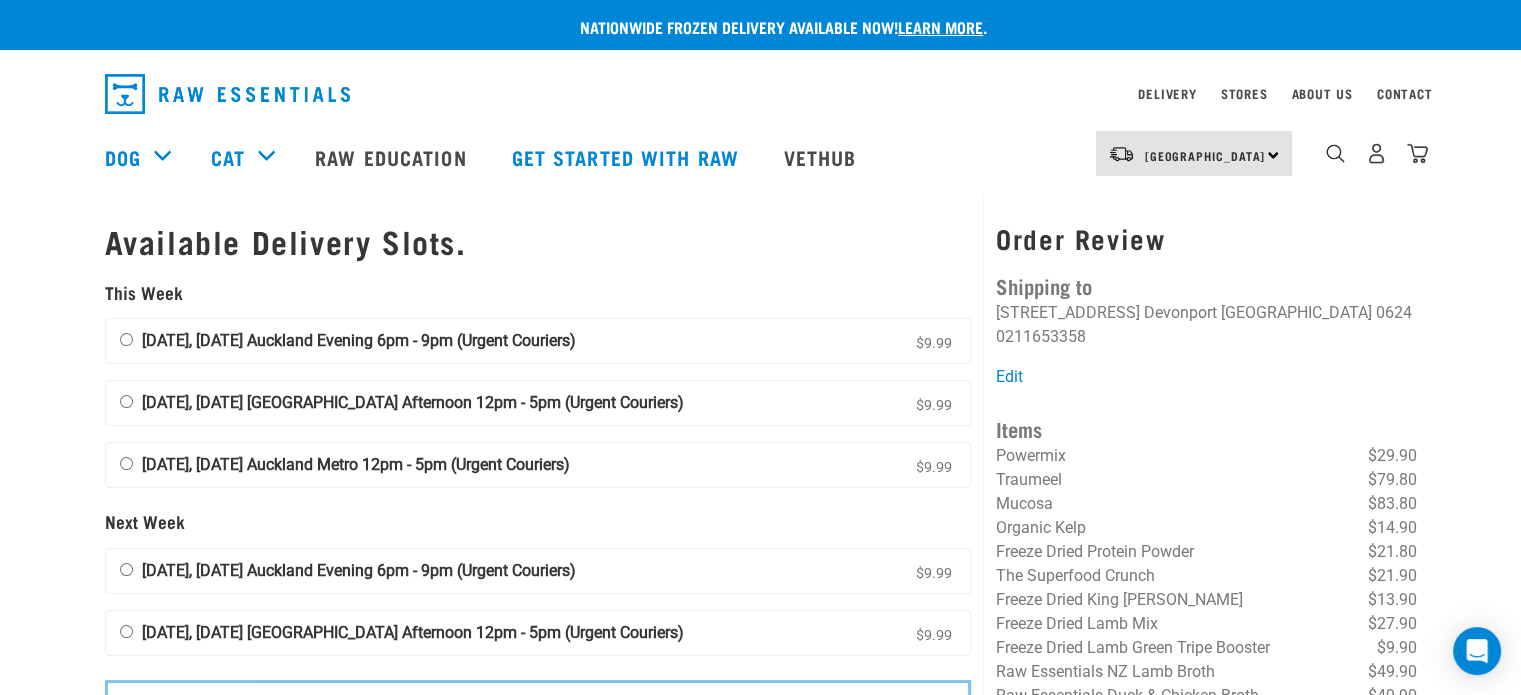 click on "[DATE], [DATE] Auckland  Evening 6pm - 9pm (Urgent Couriers) $9.99" at bounding box center [126, 339] 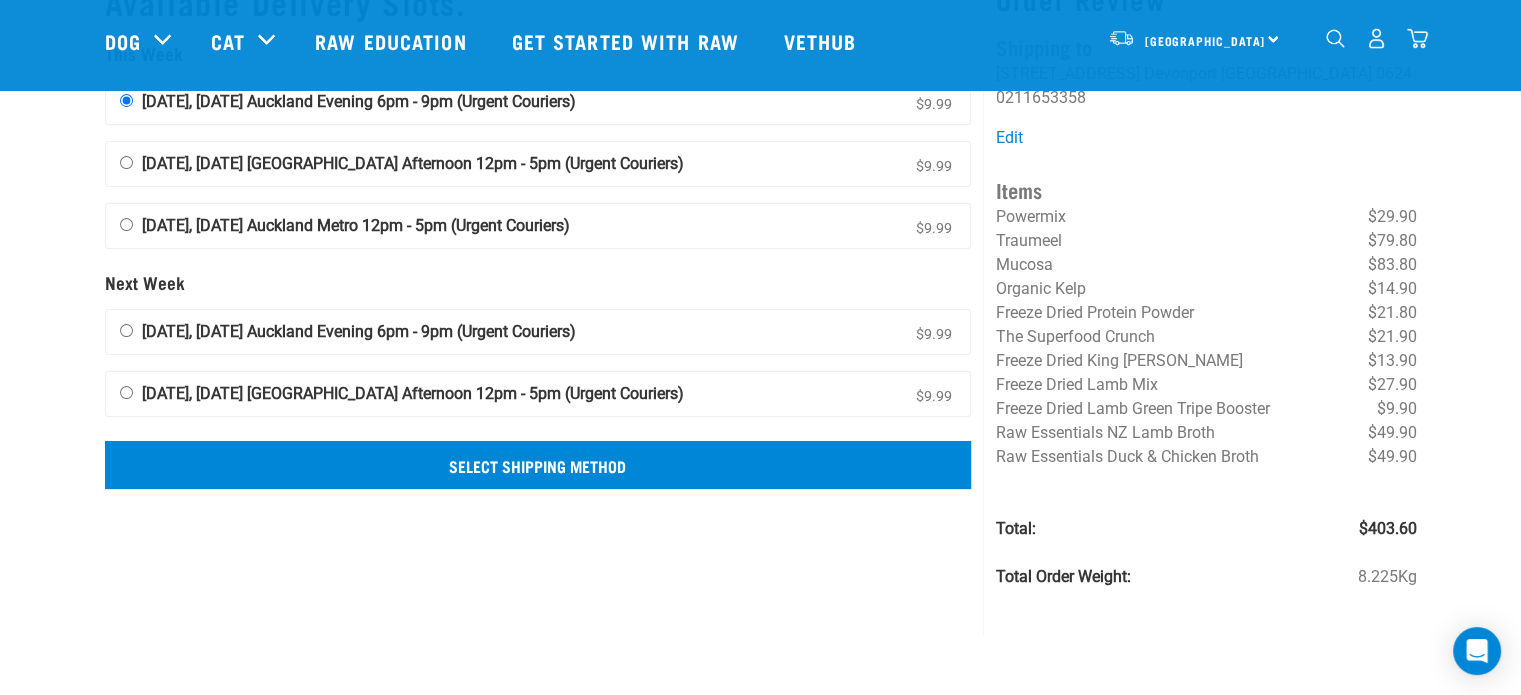 scroll, scrollTop: 92, scrollLeft: 0, axis: vertical 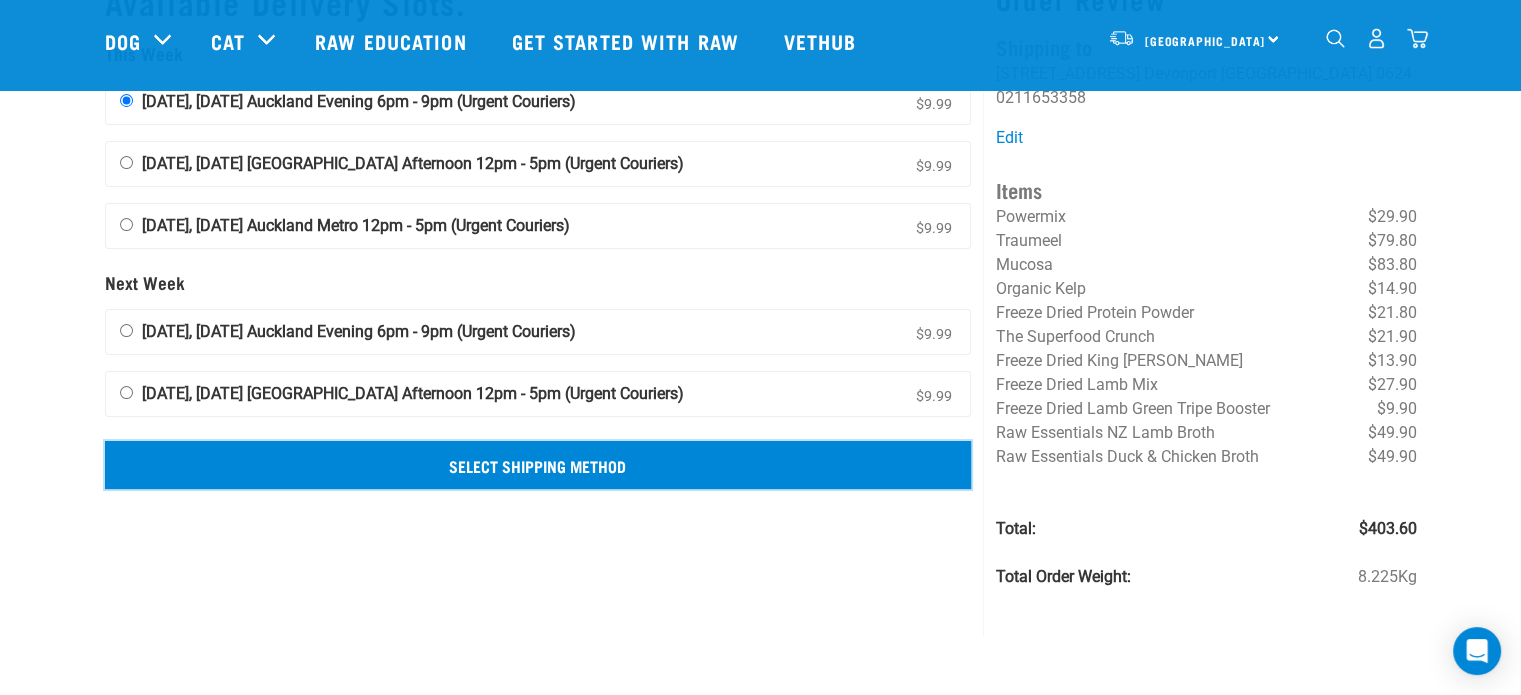click on "Select Shipping Method" at bounding box center [538, 465] 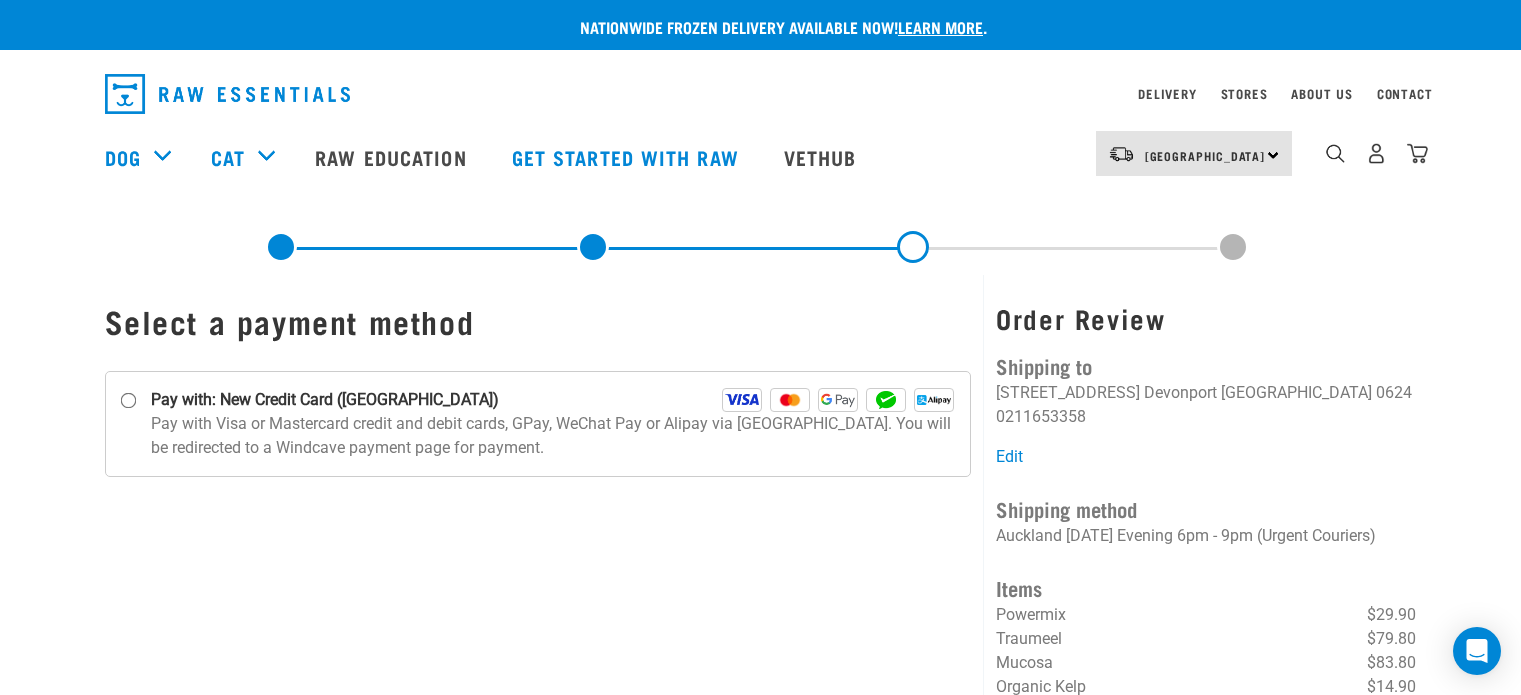 scroll, scrollTop: 0, scrollLeft: 0, axis: both 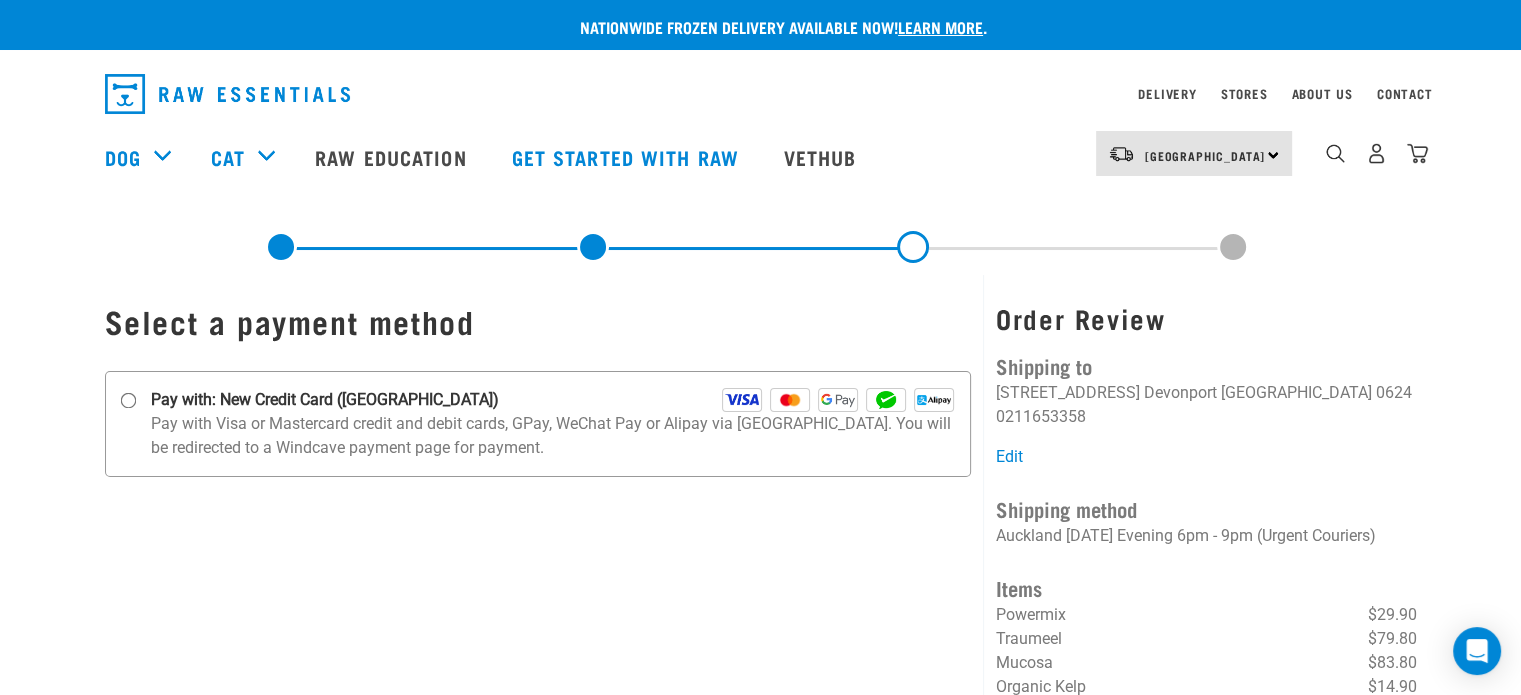 click on "Pay with: New Credit Card ([GEOGRAPHIC_DATA])" at bounding box center [128, 401] 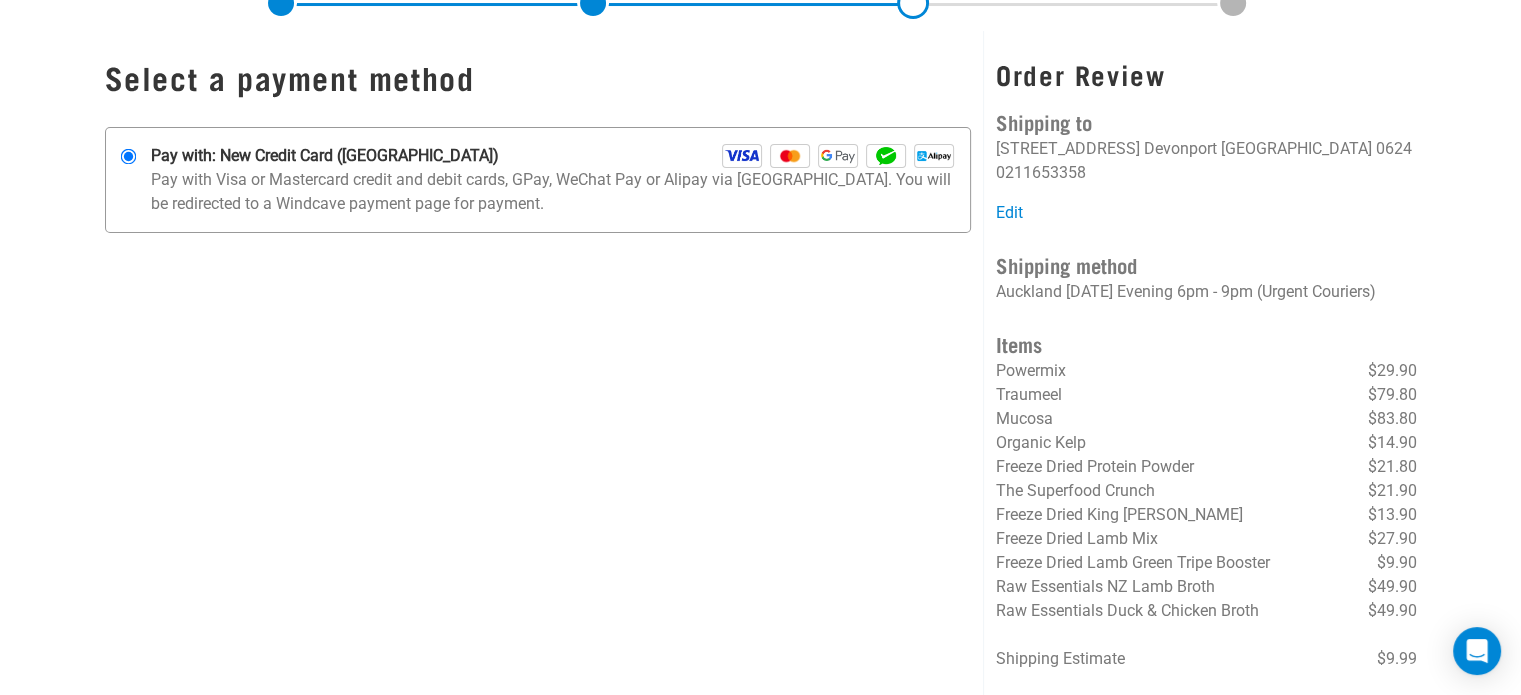 scroll, scrollTop: 0, scrollLeft: 0, axis: both 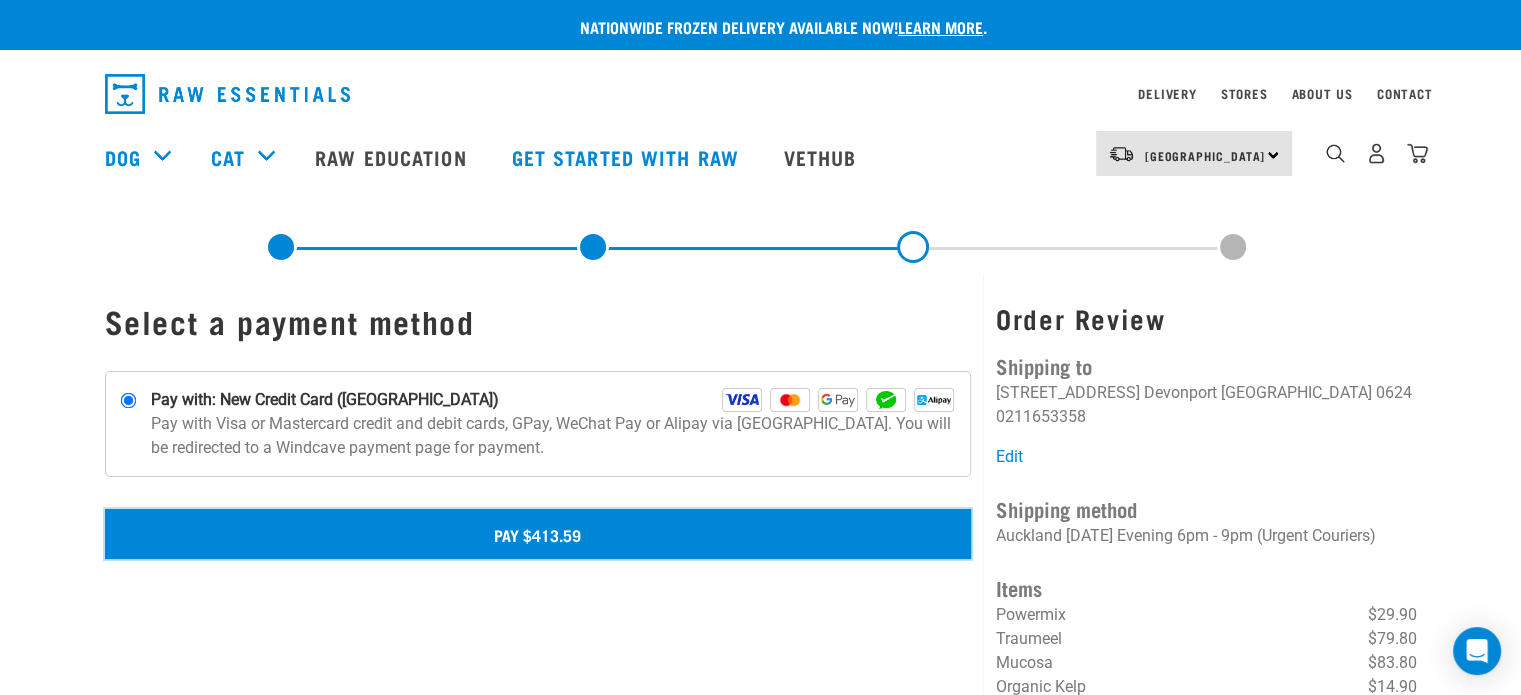 click on "Pay $413.59" at bounding box center [538, 534] 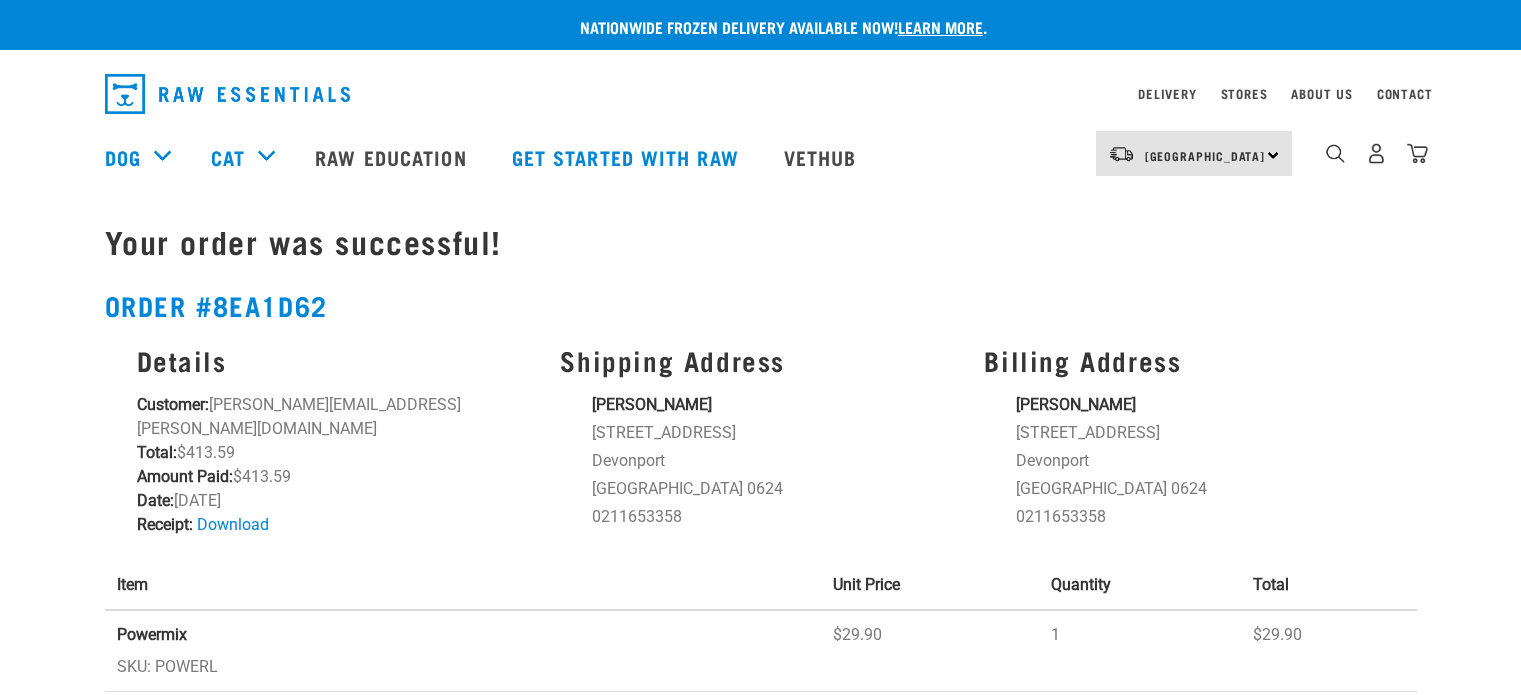 scroll, scrollTop: 0, scrollLeft: 0, axis: both 